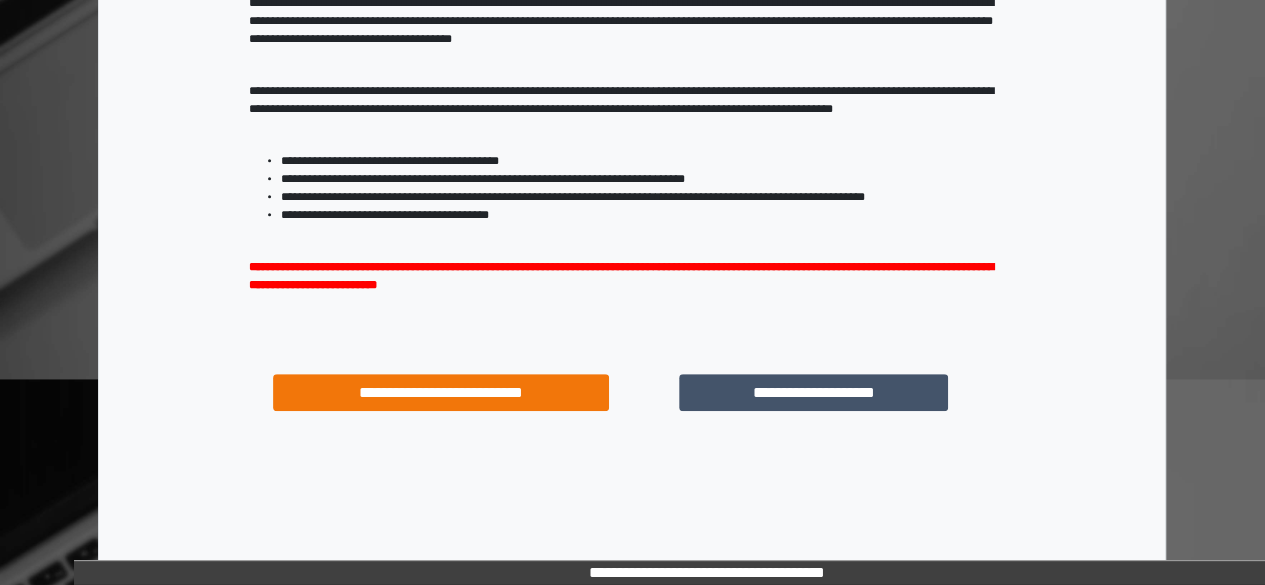 scroll, scrollTop: 341, scrollLeft: 0, axis: vertical 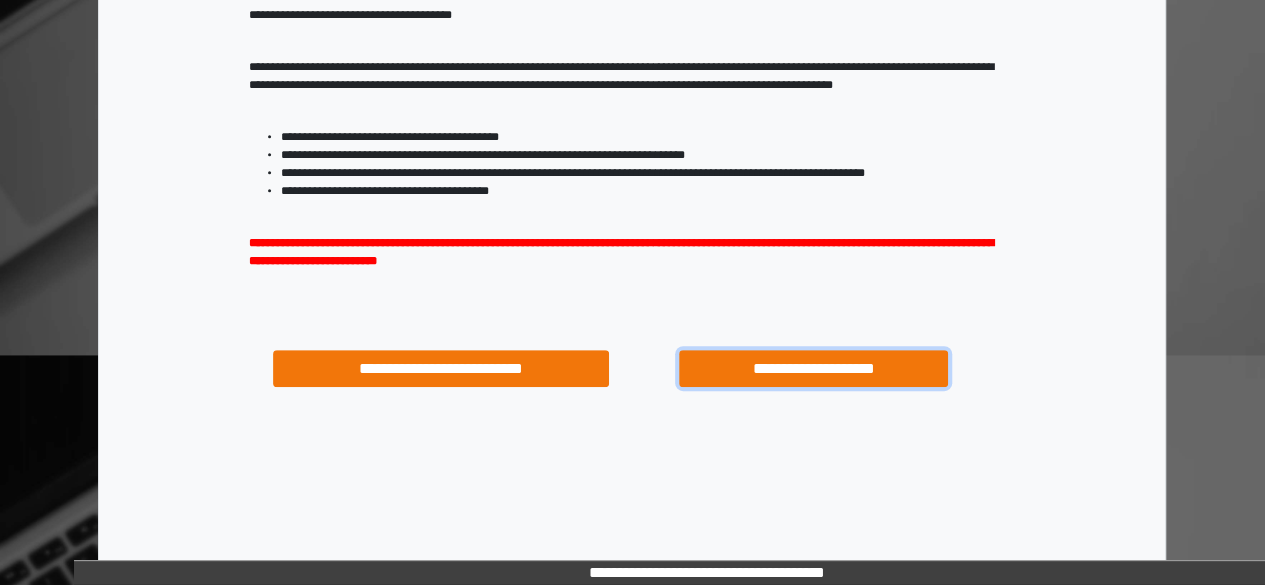 click on "**********" at bounding box center [813, 368] 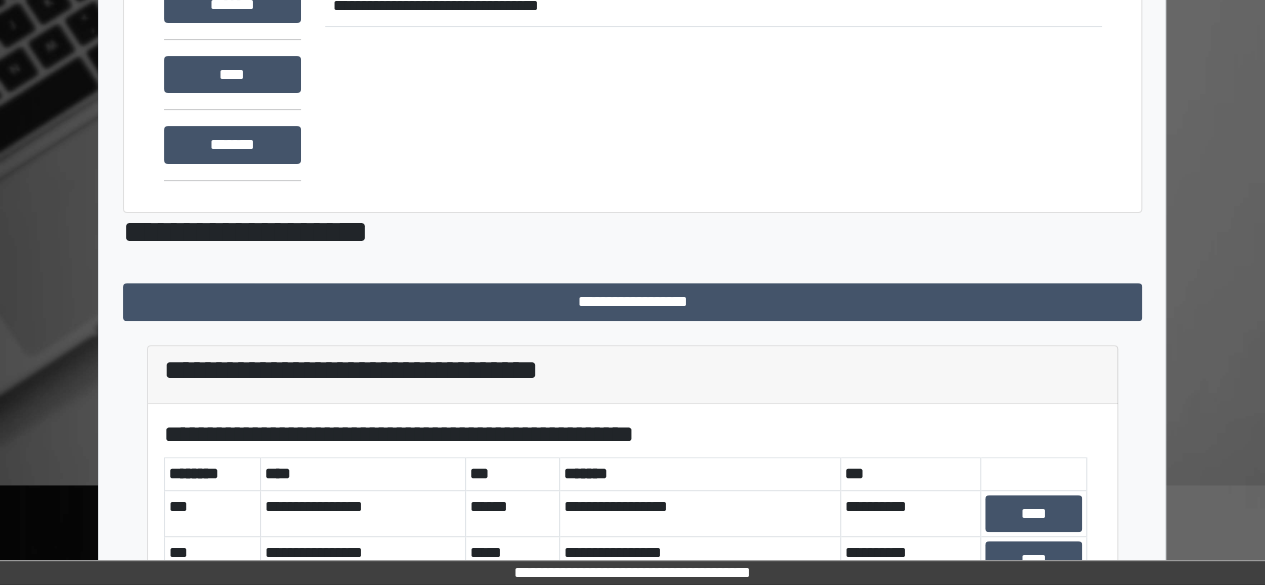 scroll, scrollTop: 0, scrollLeft: 0, axis: both 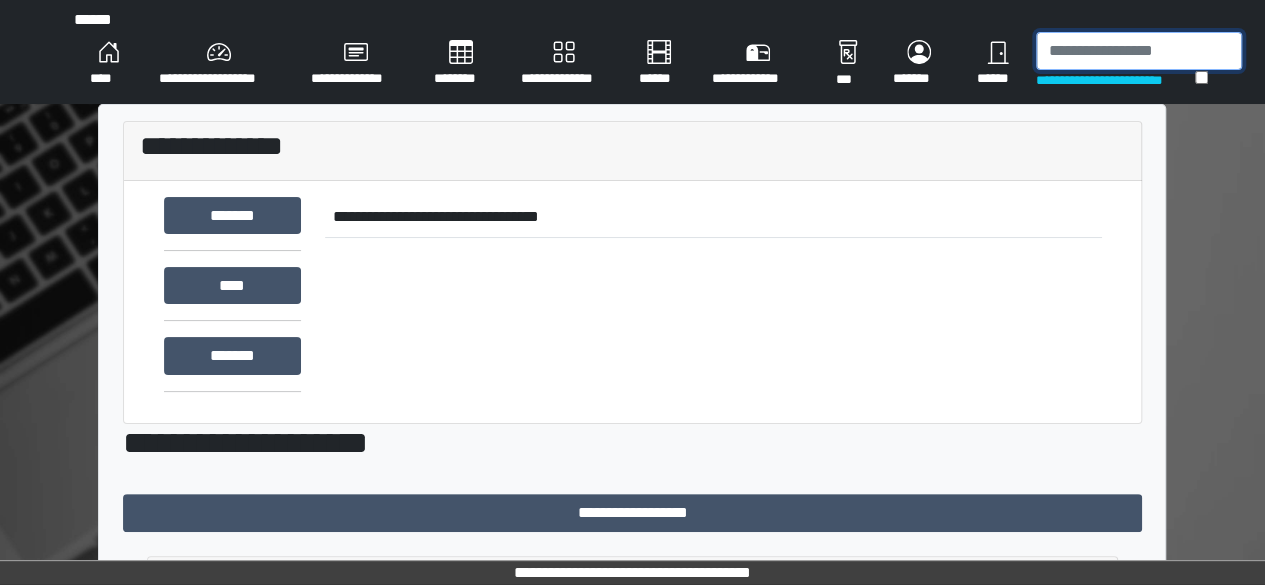click at bounding box center [1139, 51] 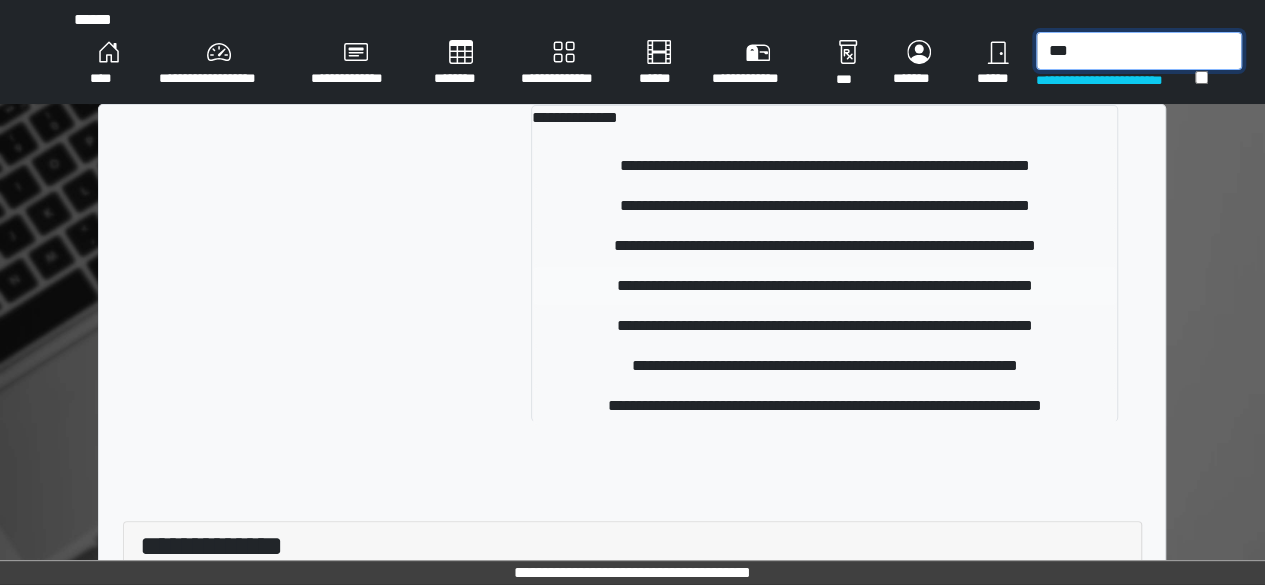 type on "***" 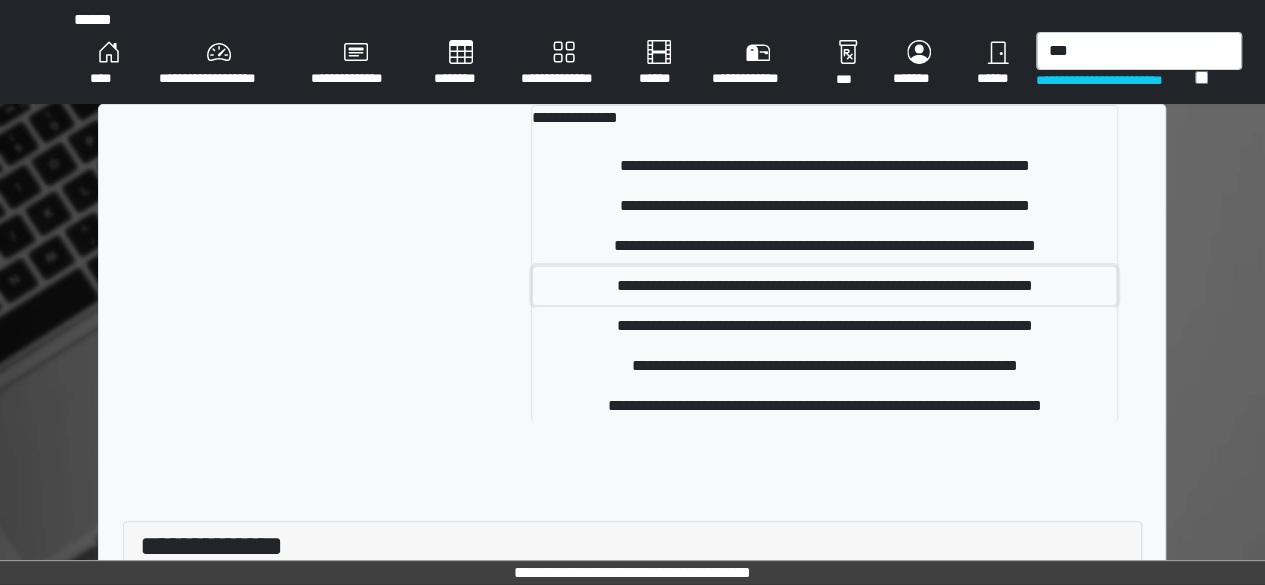 click on "**********" at bounding box center [824, 286] 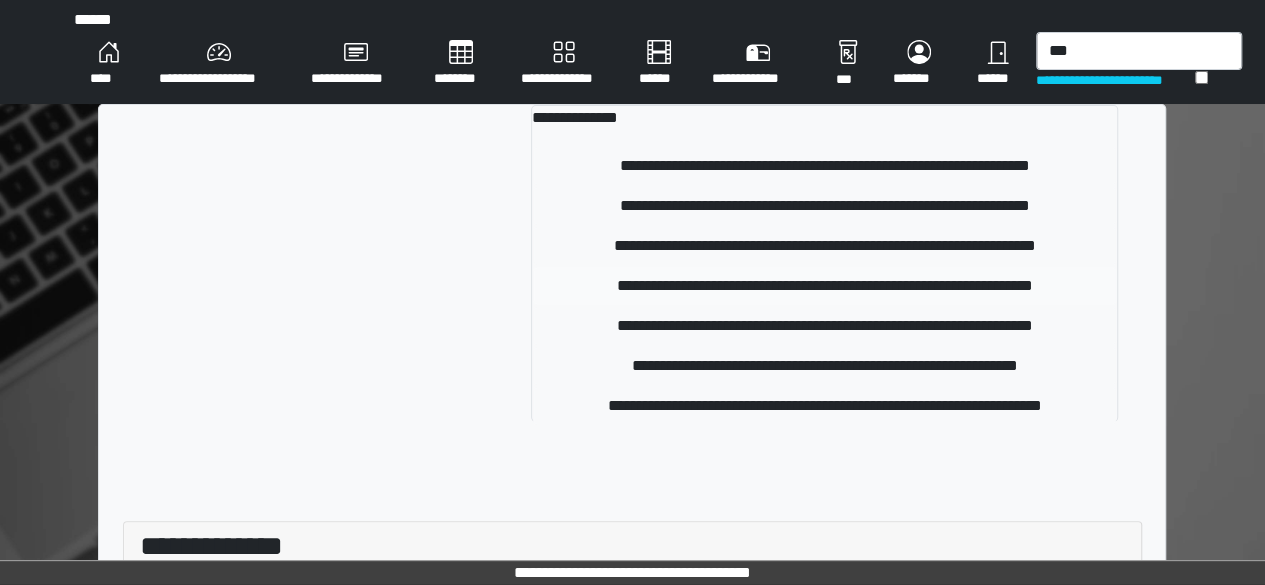 type 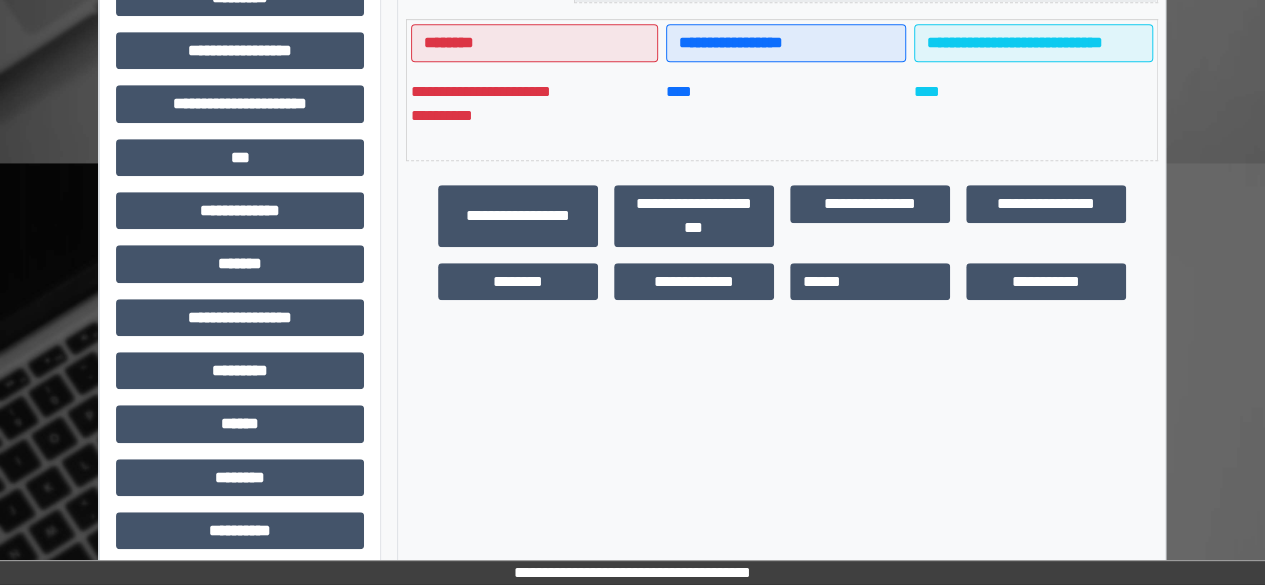 scroll, scrollTop: 539, scrollLeft: 0, axis: vertical 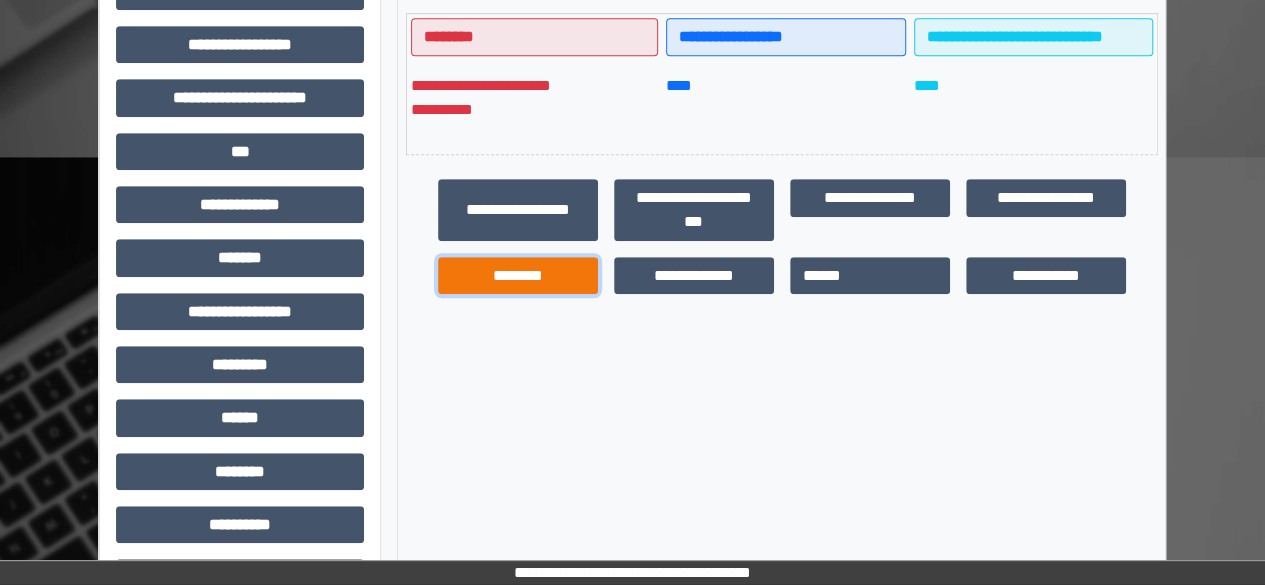 click on "********" at bounding box center [518, 275] 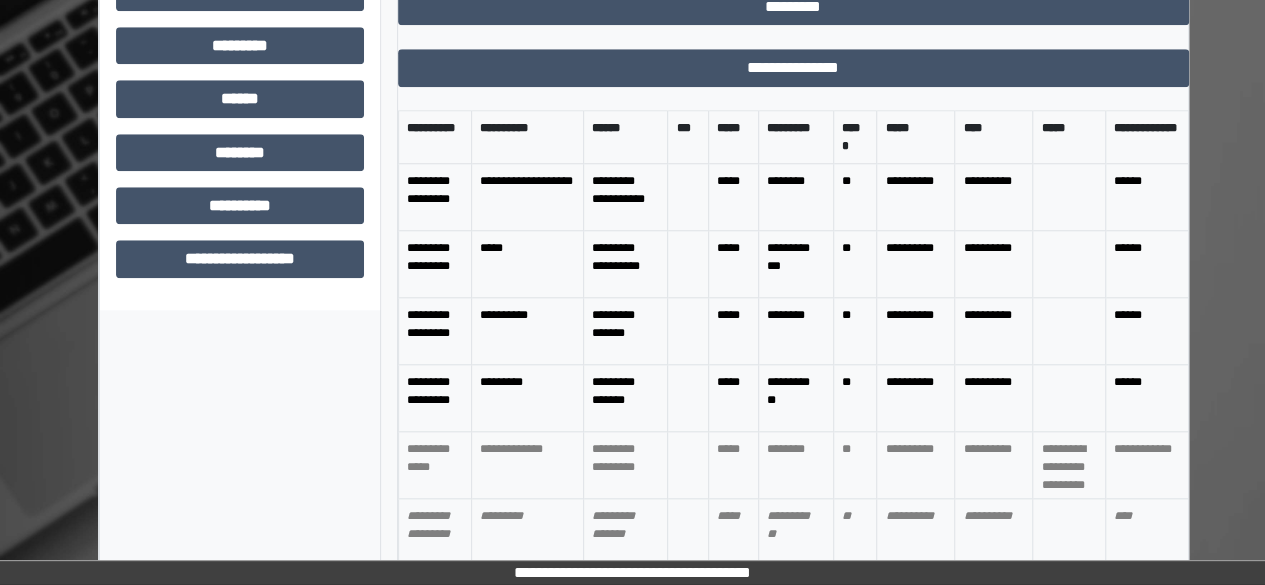 scroll, scrollTop: 879, scrollLeft: 0, axis: vertical 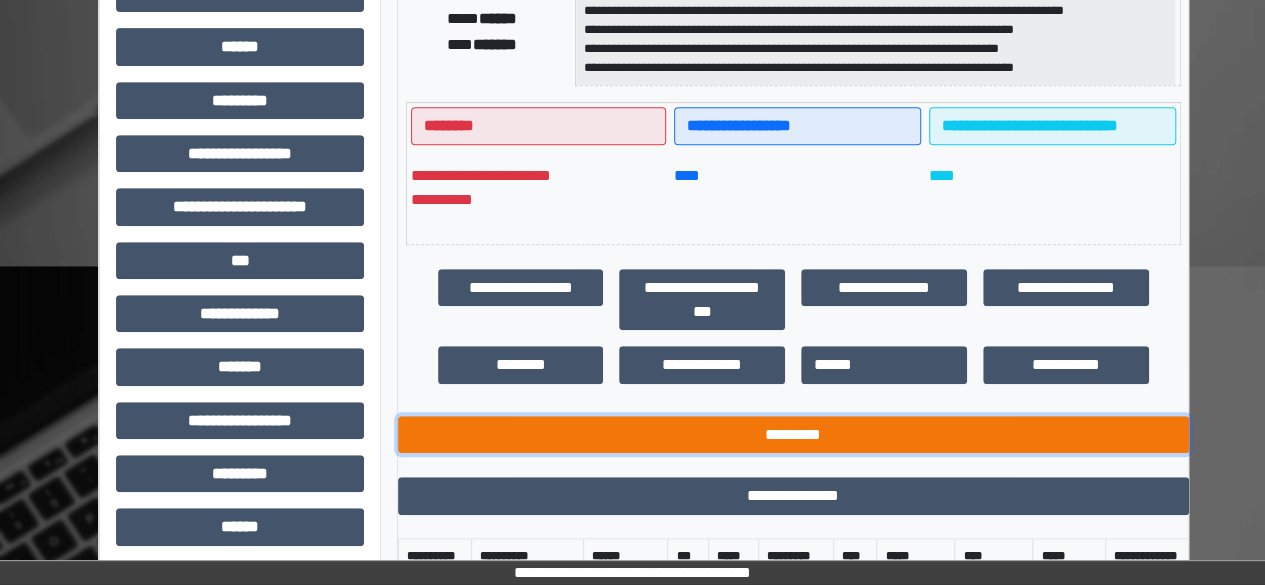 click on "*********" at bounding box center [793, 434] 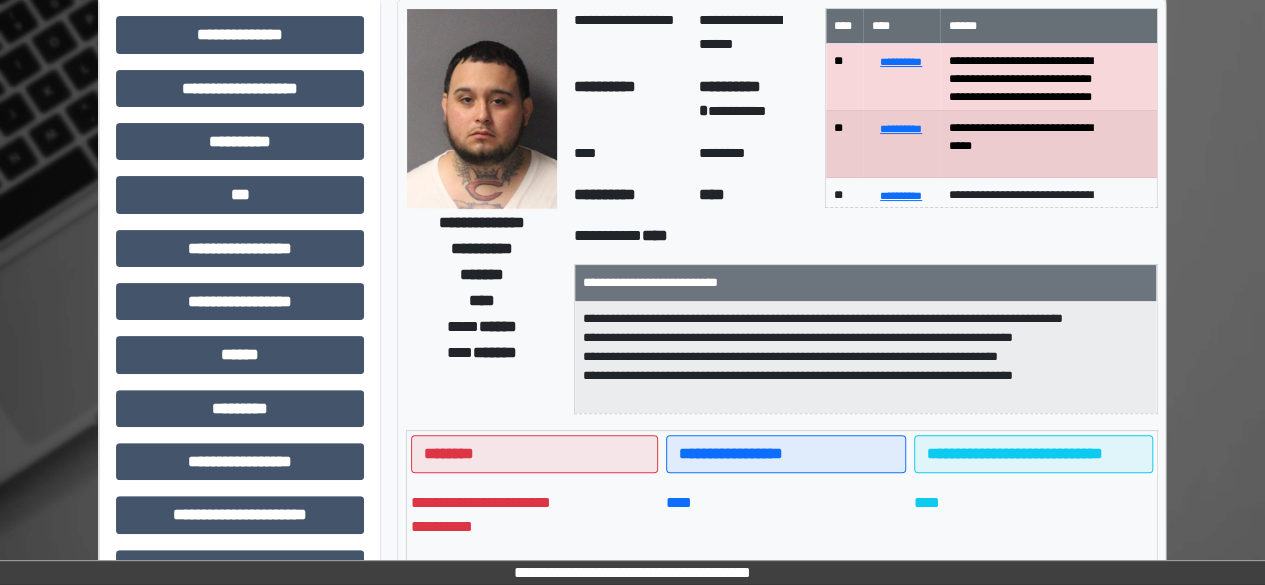 scroll, scrollTop: 34, scrollLeft: 0, axis: vertical 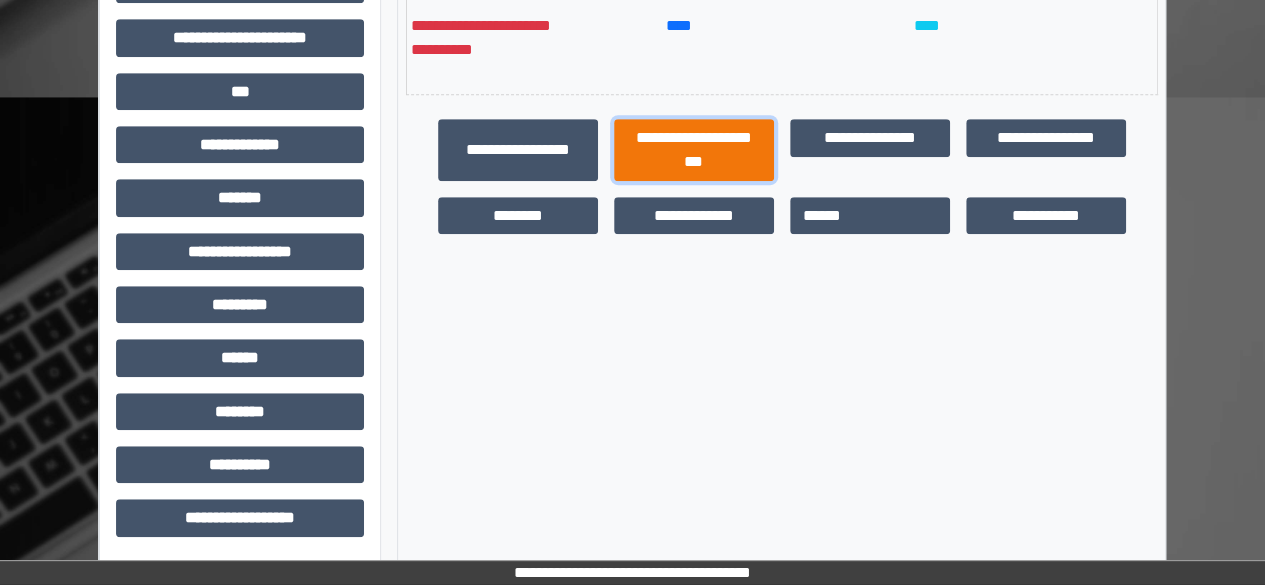 click on "**********" at bounding box center [694, 149] 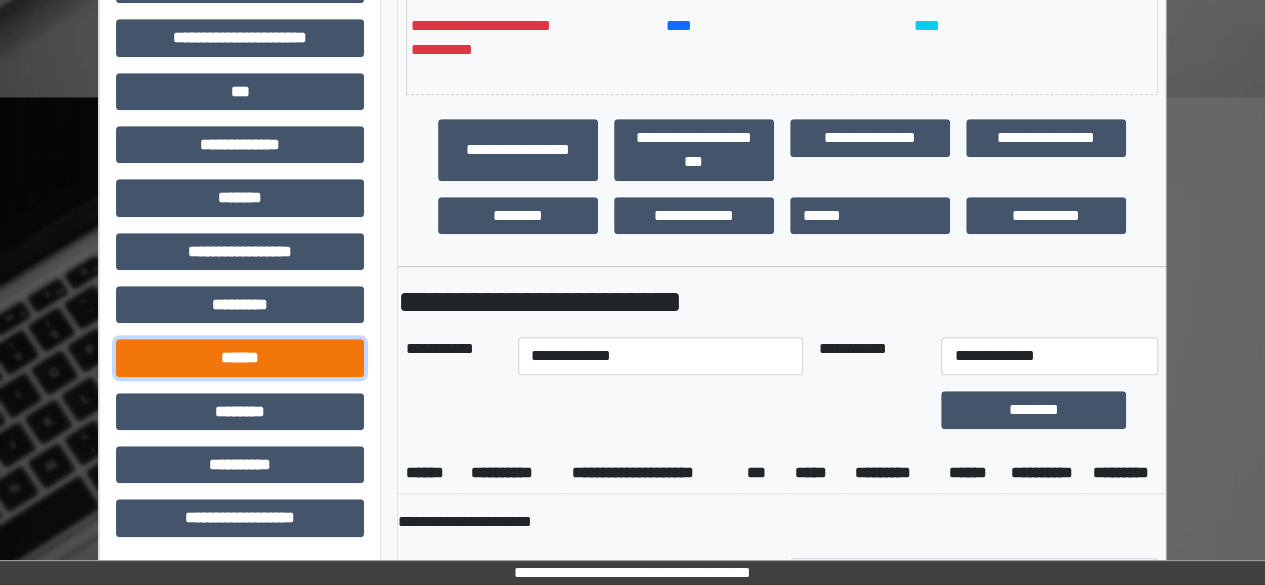 click on "******" at bounding box center [240, 357] 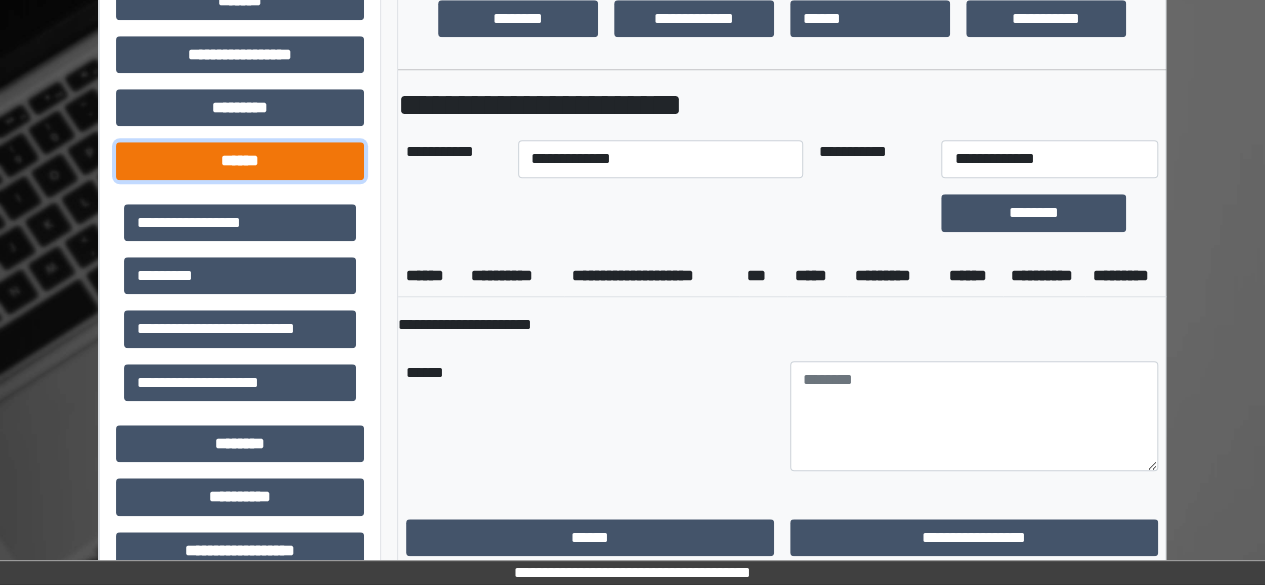 scroll, scrollTop: 797, scrollLeft: 0, axis: vertical 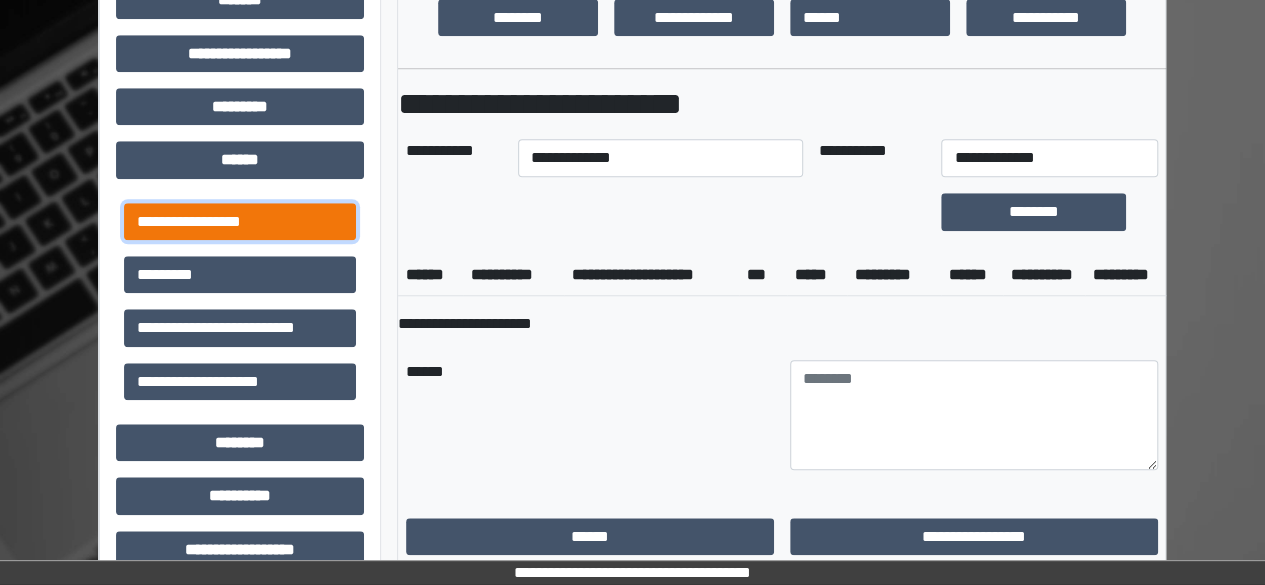 click on "**********" at bounding box center (240, 221) 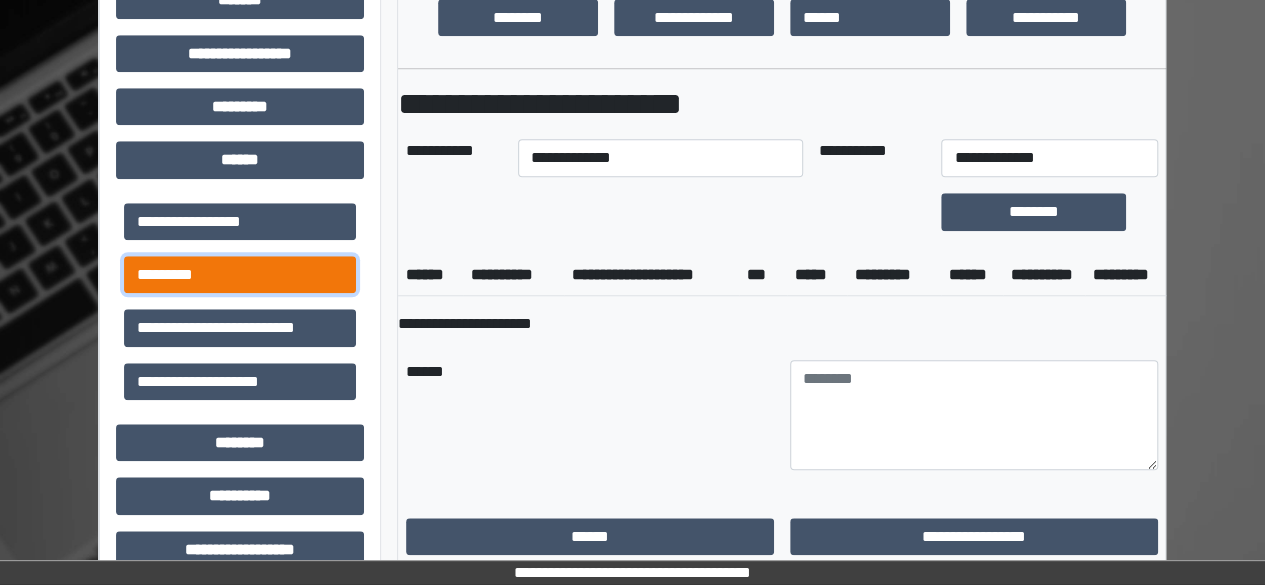 click on "*********" at bounding box center (240, 274) 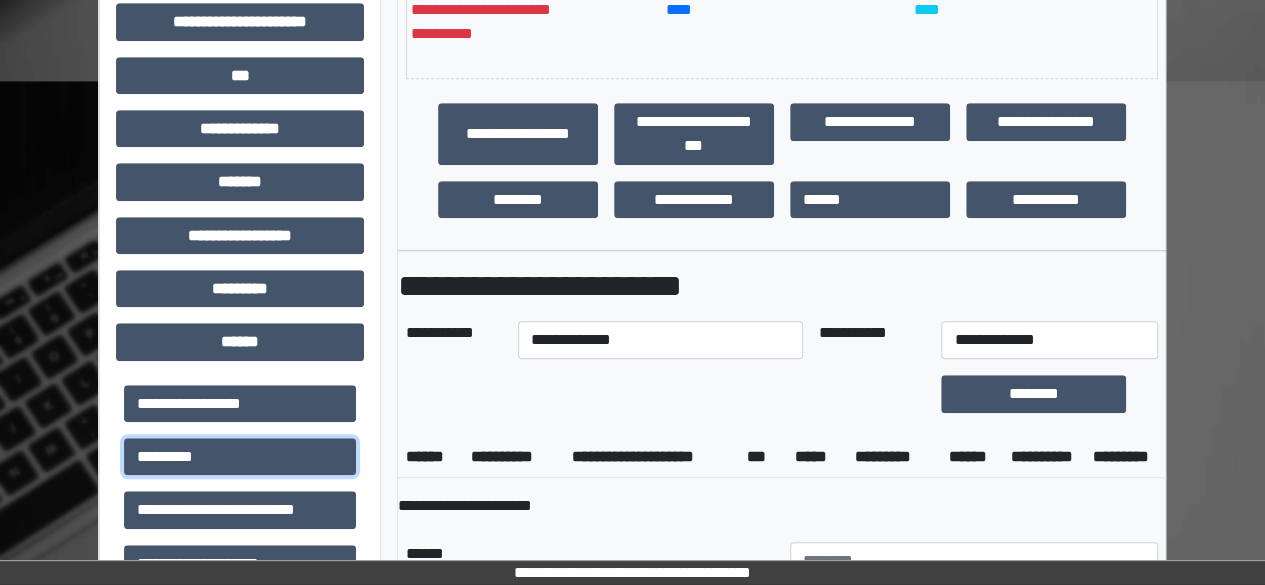 scroll, scrollTop: 617, scrollLeft: 0, axis: vertical 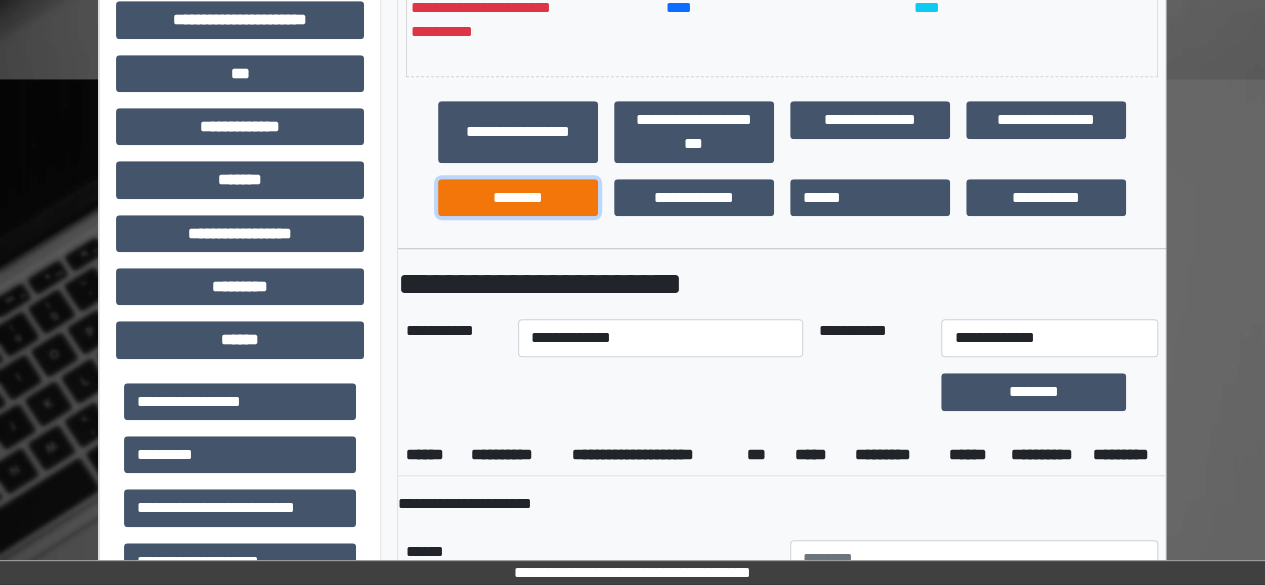 click on "********" at bounding box center [518, 197] 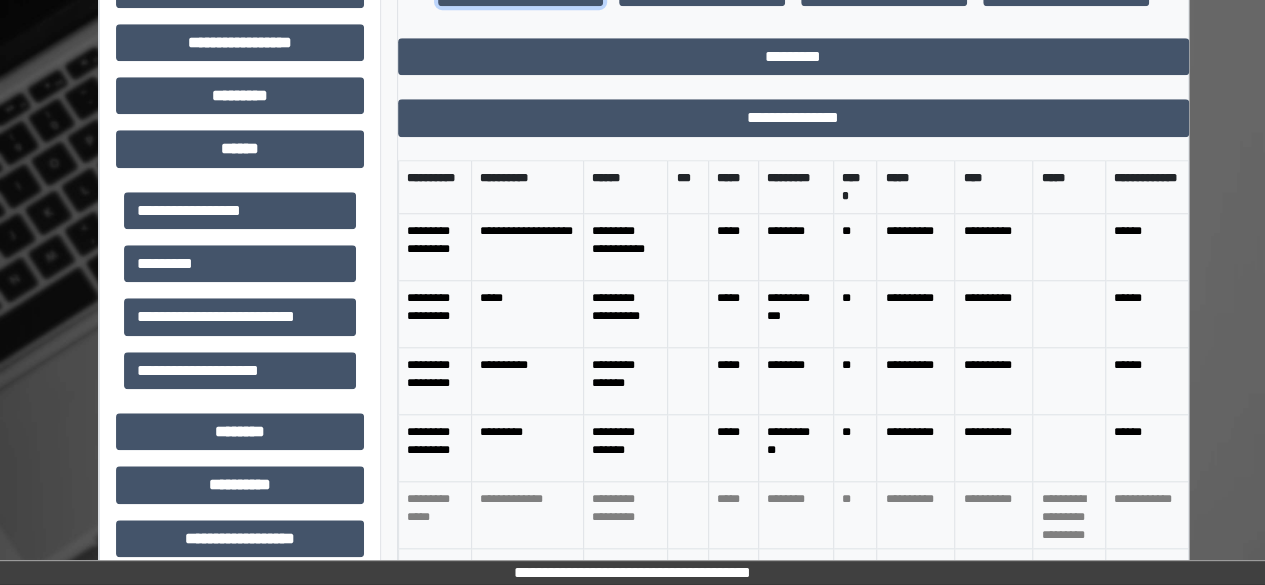 scroll, scrollTop: 820, scrollLeft: 0, axis: vertical 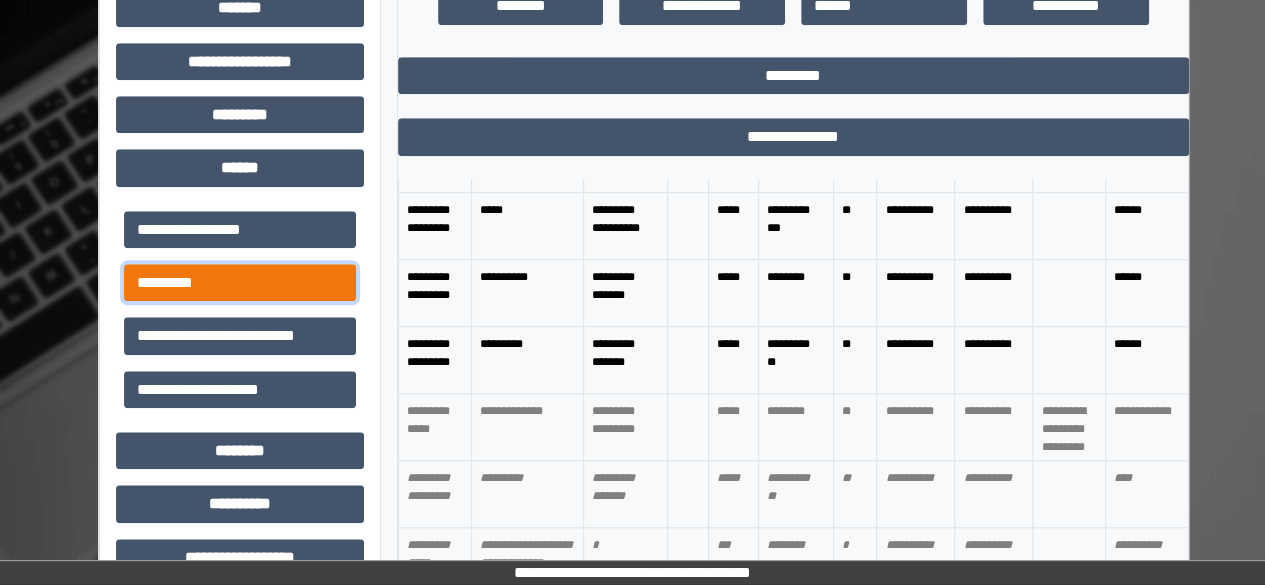 click on "*********" at bounding box center [240, 282] 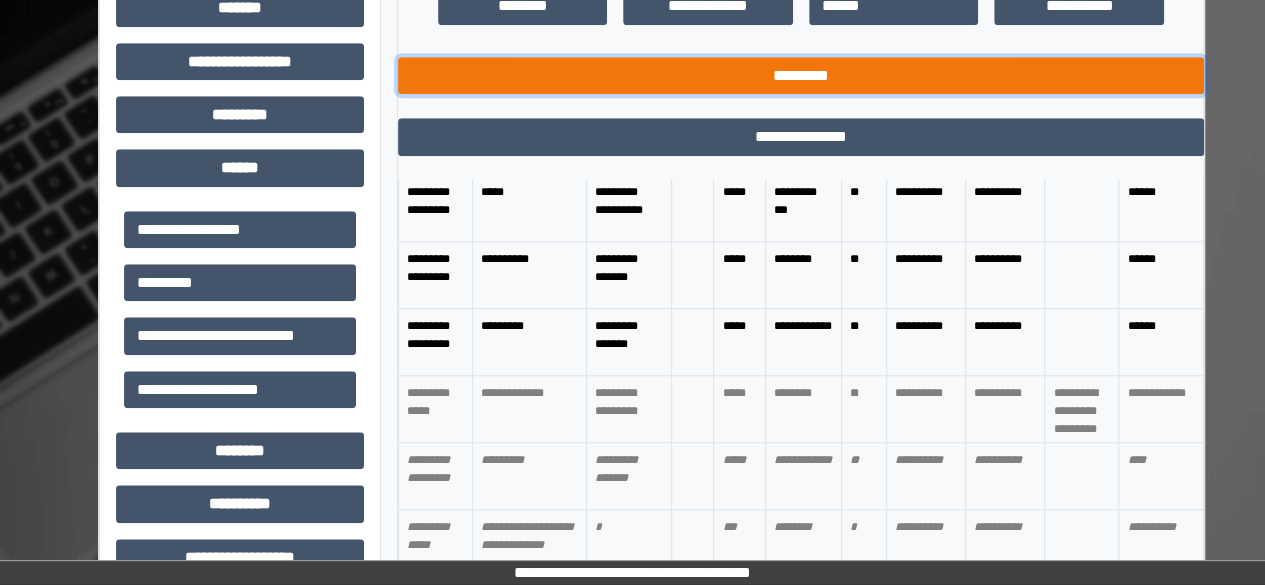 click on "*********" at bounding box center (801, 75) 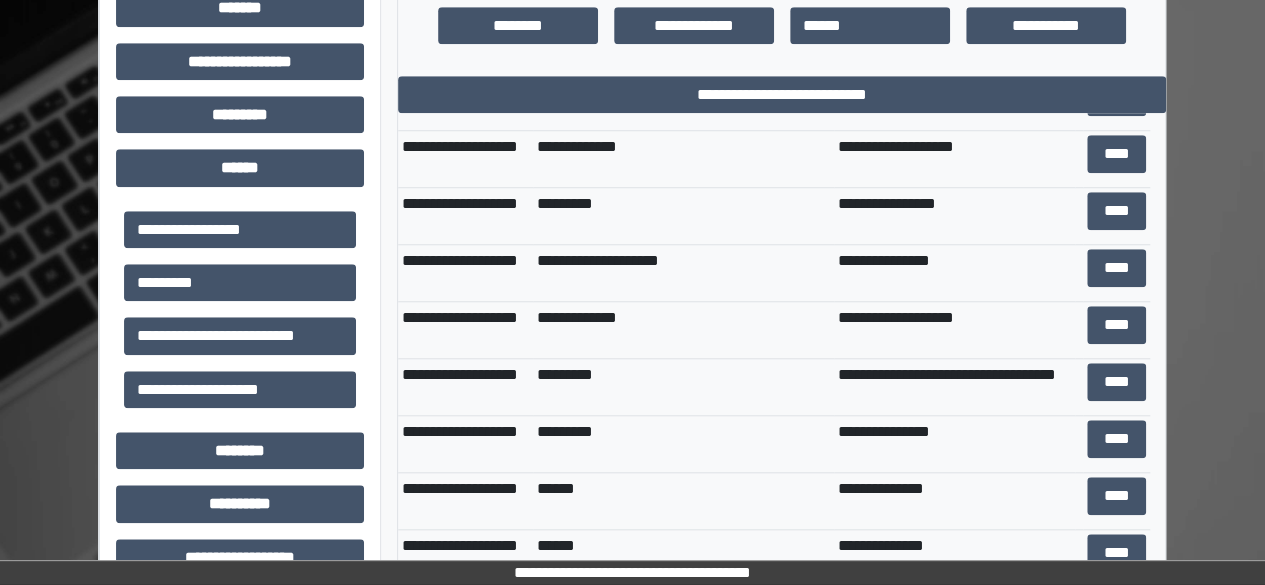 scroll, scrollTop: 133, scrollLeft: 0, axis: vertical 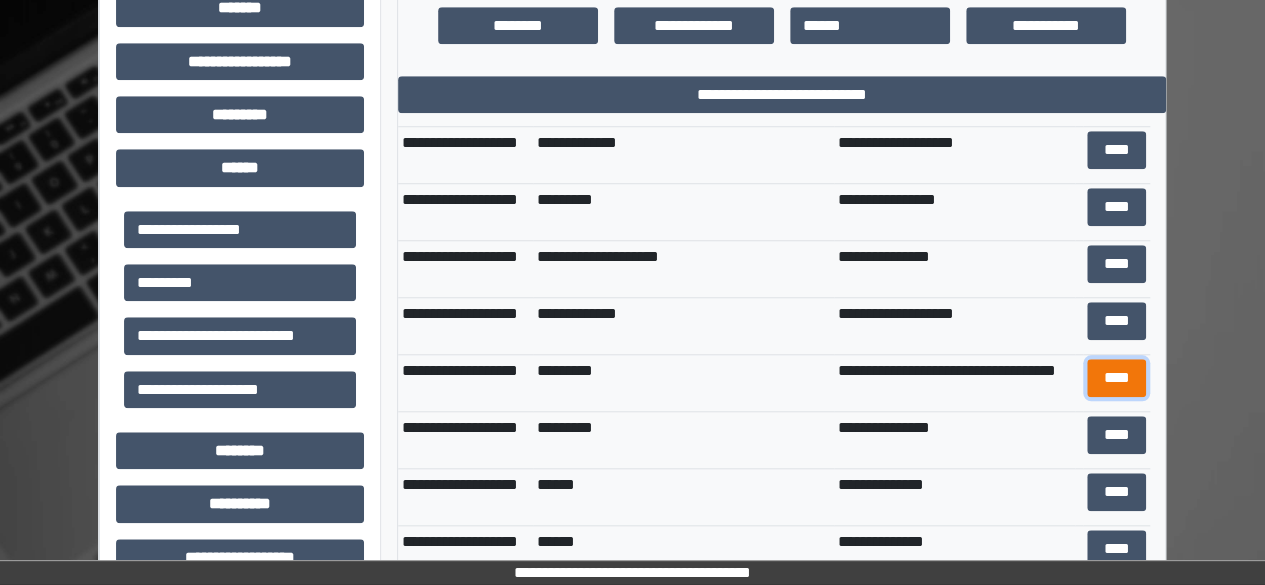 click on "****" at bounding box center [1116, 377] 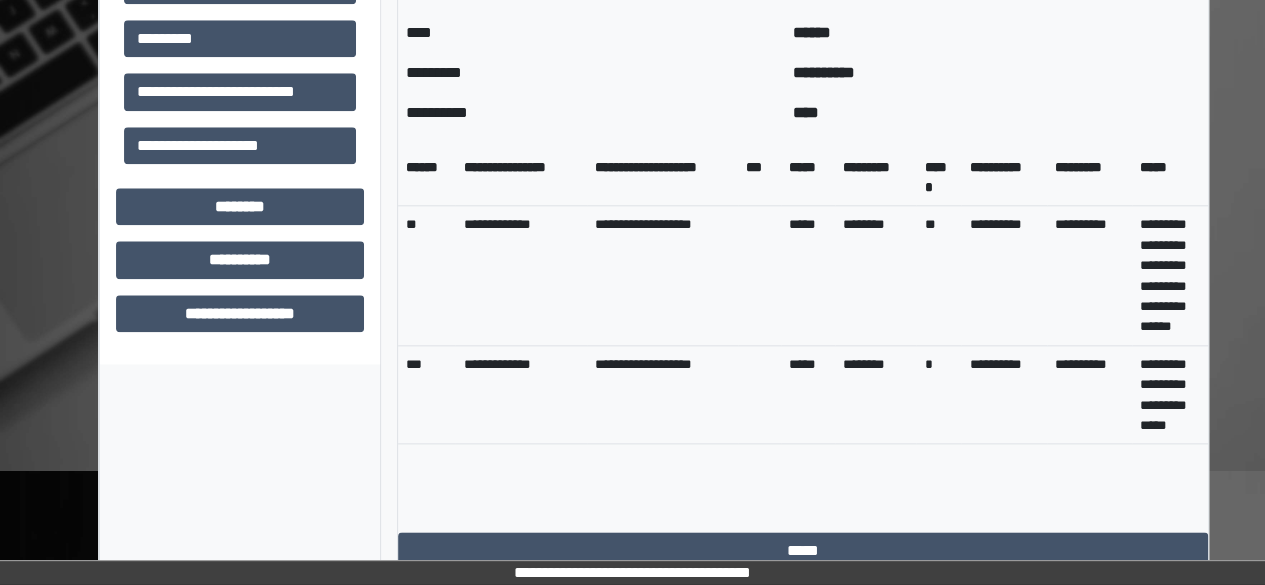 scroll, scrollTop: 1182, scrollLeft: 0, axis: vertical 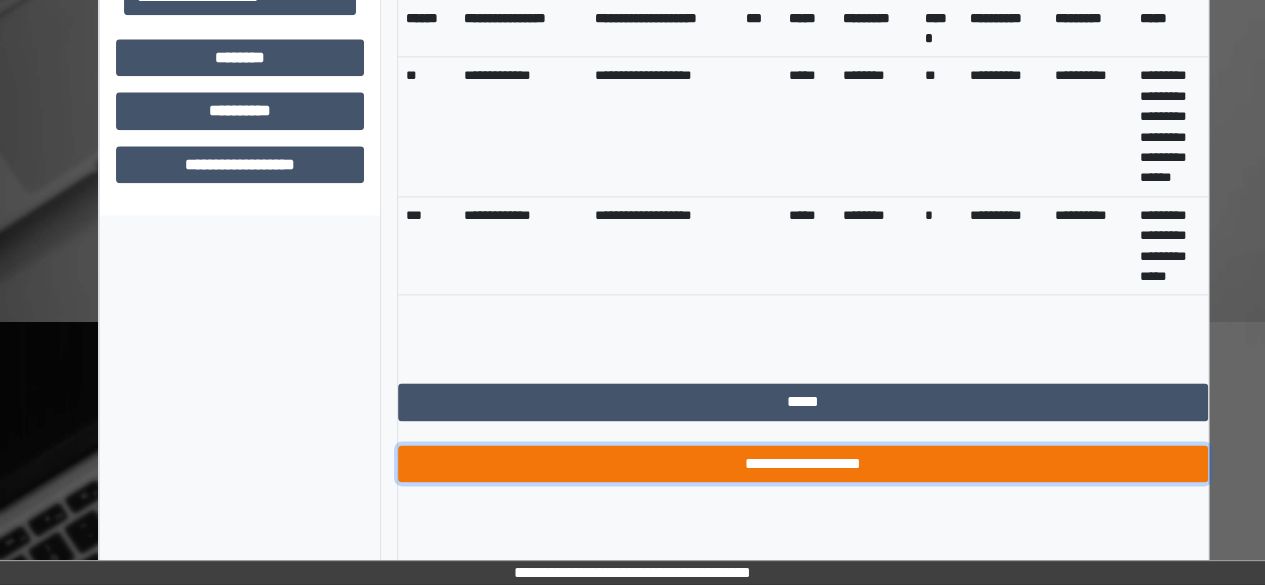 click on "**********" at bounding box center (803, 463) 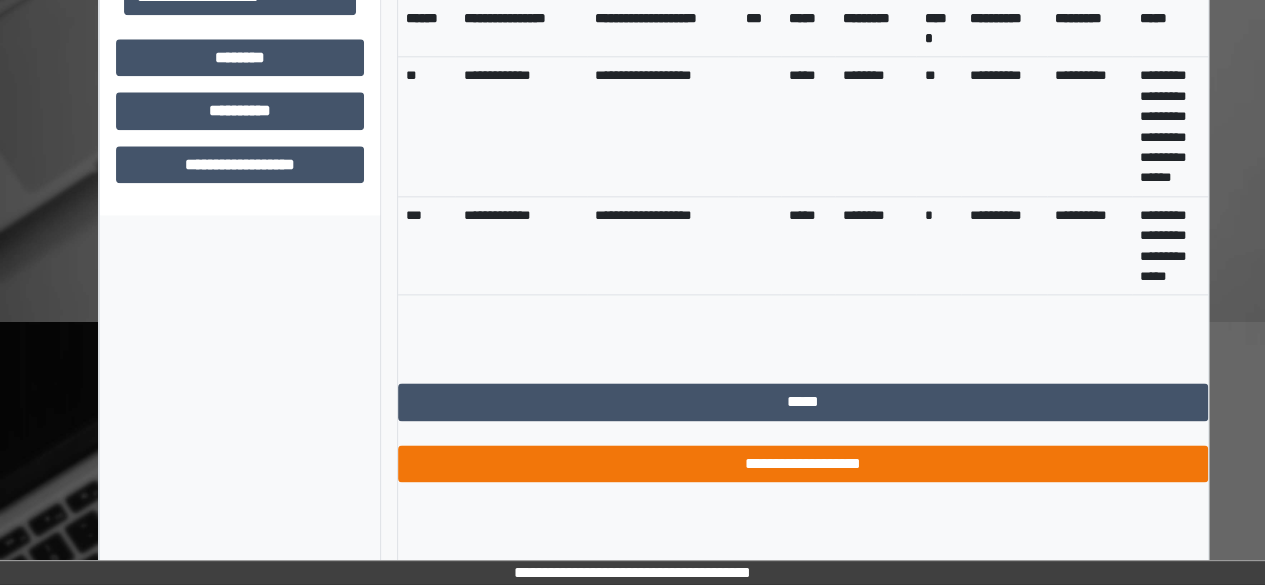 scroll, scrollTop: 850, scrollLeft: 0, axis: vertical 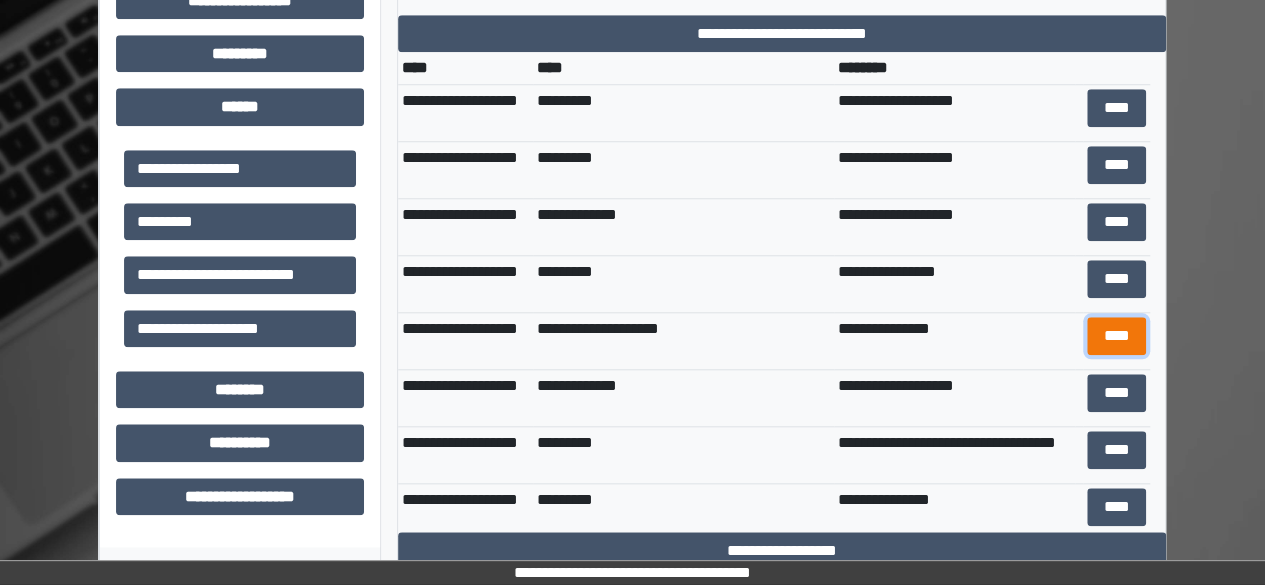 click on "****" at bounding box center [1116, 335] 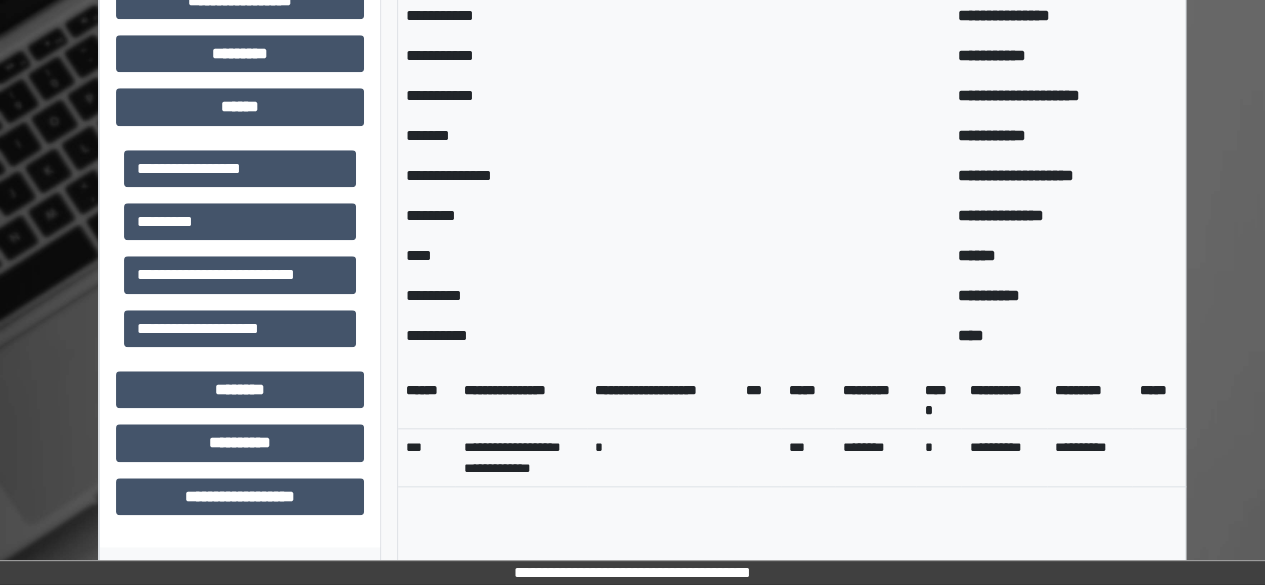 scroll, scrollTop: 1022, scrollLeft: 0, axis: vertical 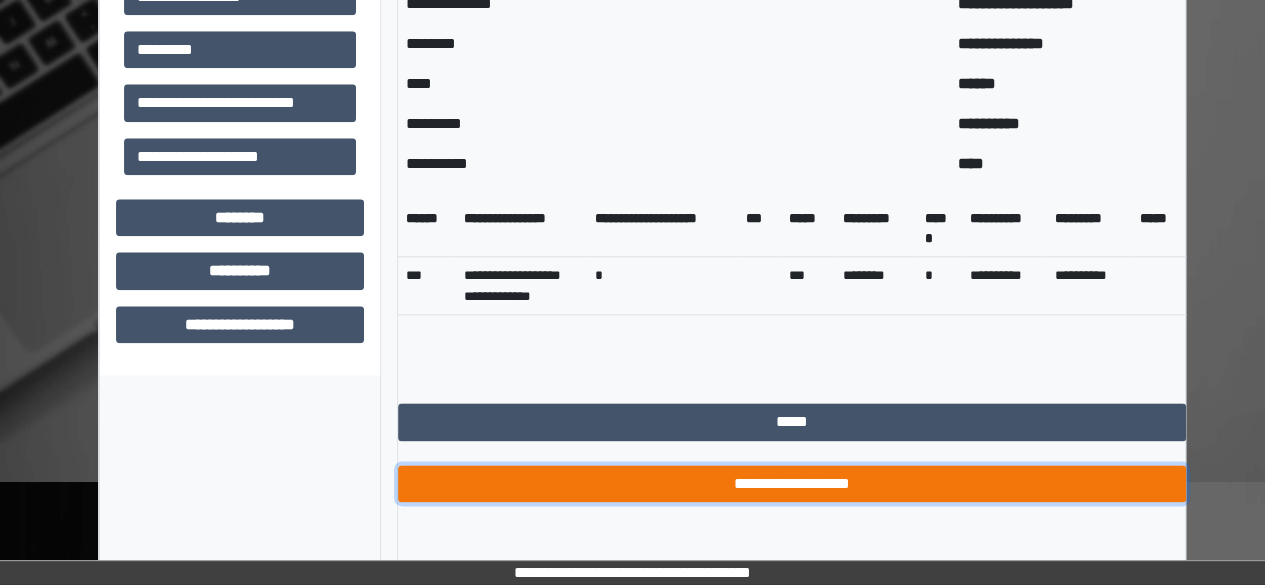 click on "**********" at bounding box center (792, 483) 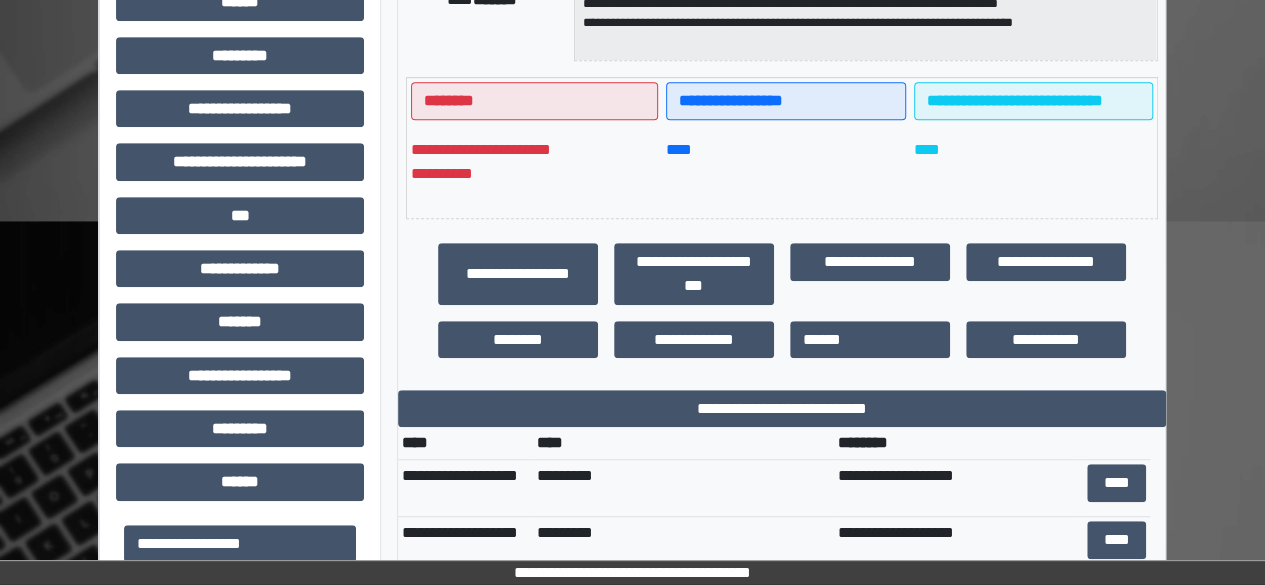 scroll, scrollTop: 474, scrollLeft: 0, axis: vertical 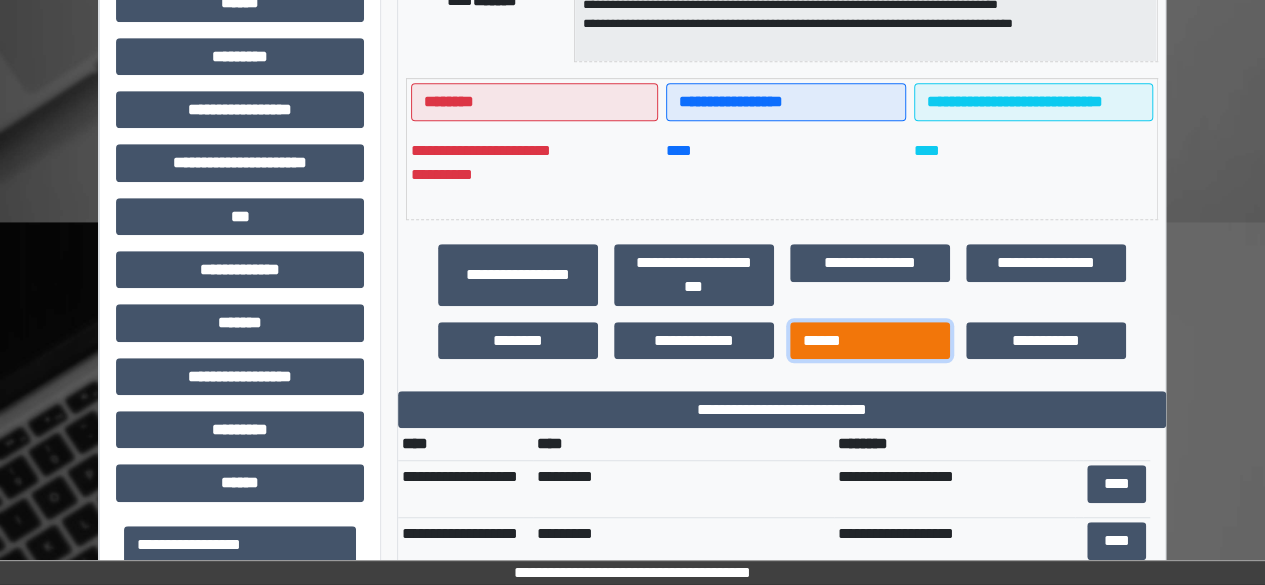 click on "******" at bounding box center (870, 340) 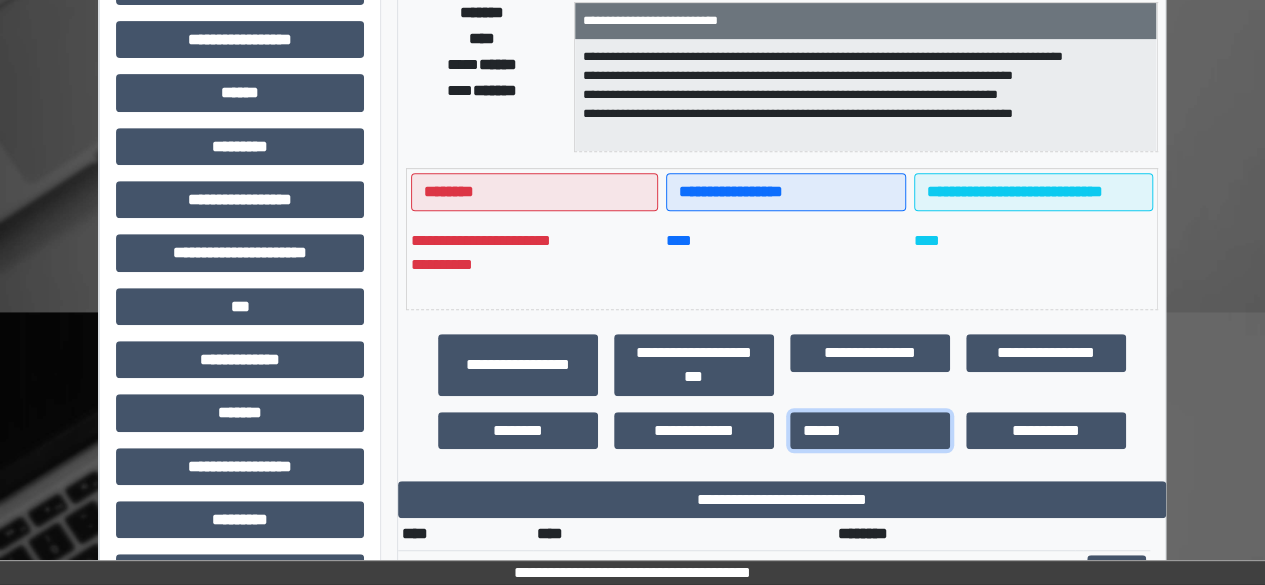 scroll, scrollTop: 386, scrollLeft: 0, axis: vertical 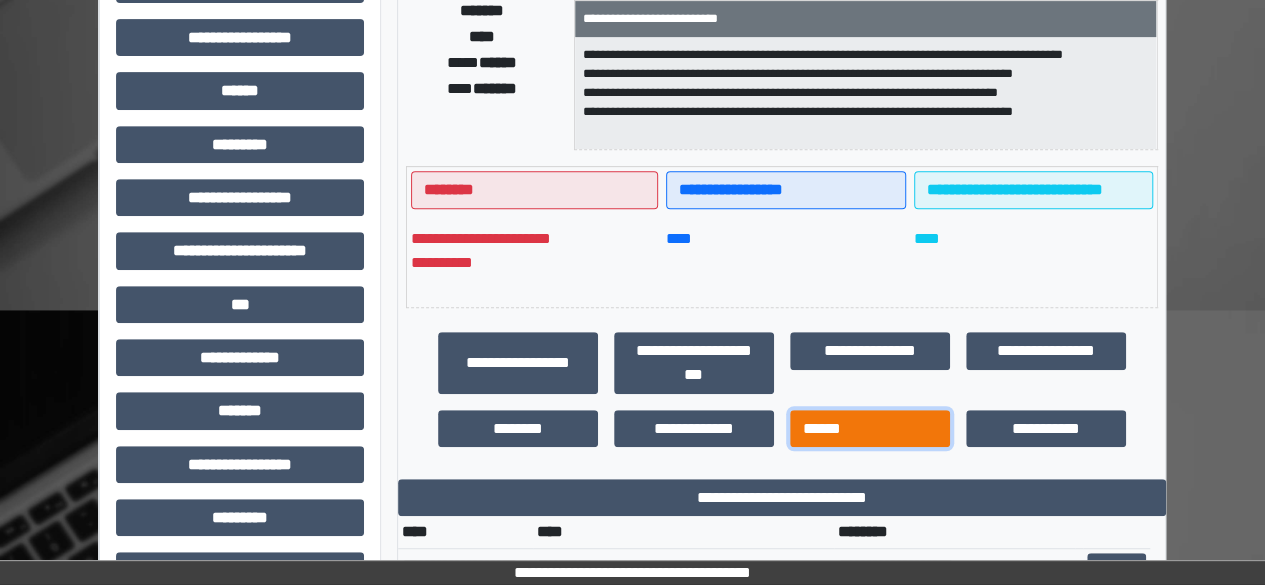 click on "******" at bounding box center (870, 428) 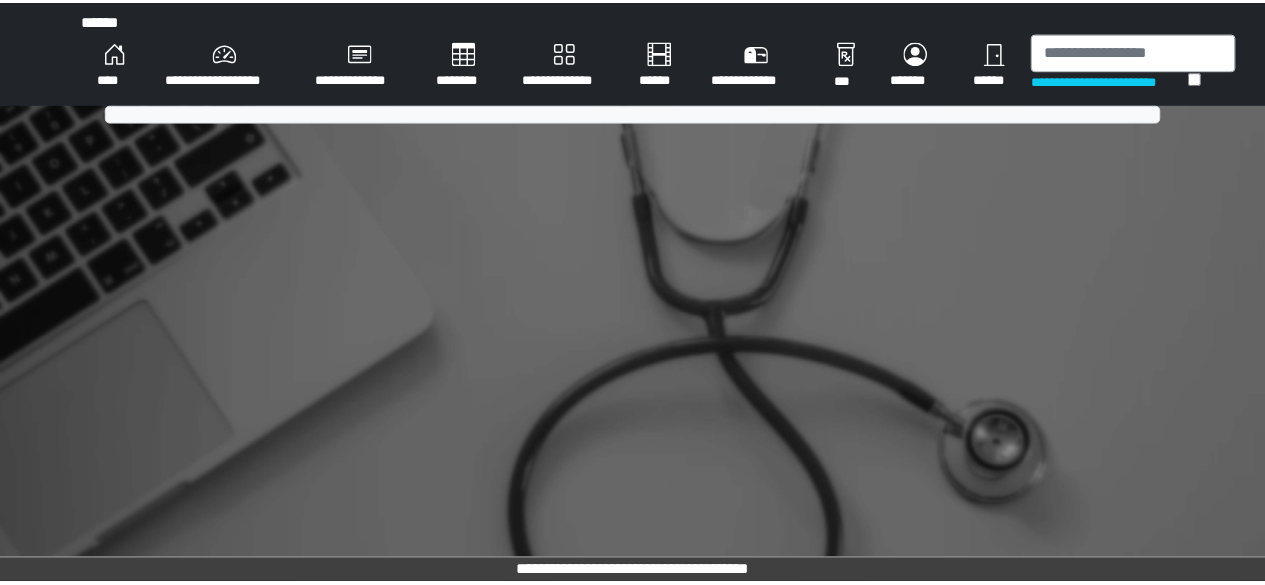 scroll, scrollTop: 0, scrollLeft: 0, axis: both 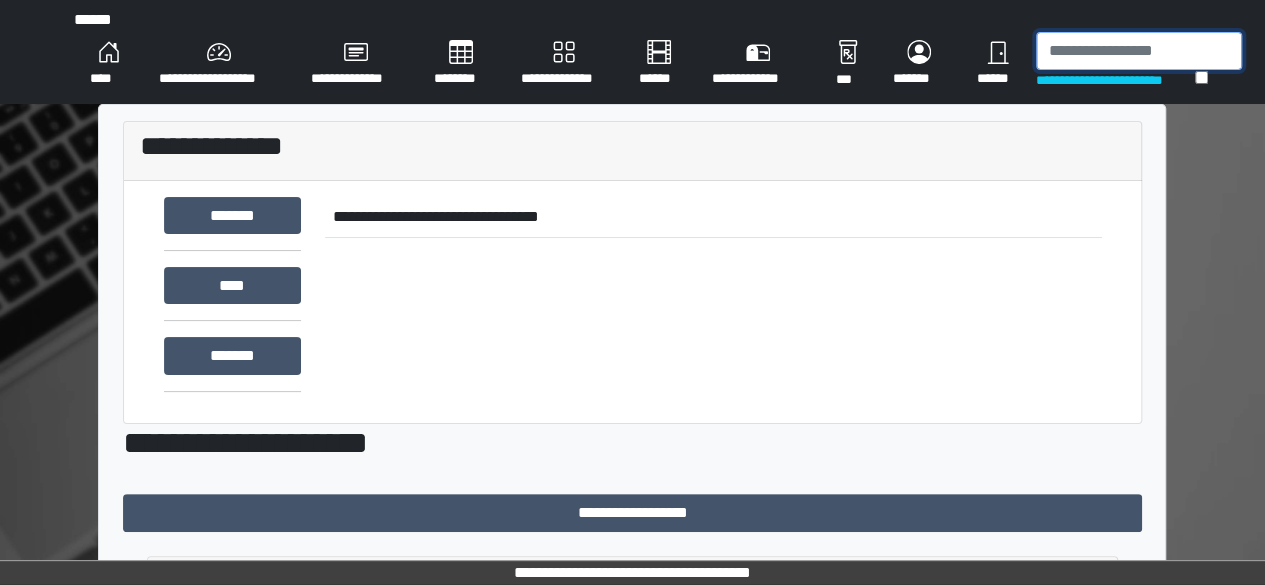 click at bounding box center (1139, 51) 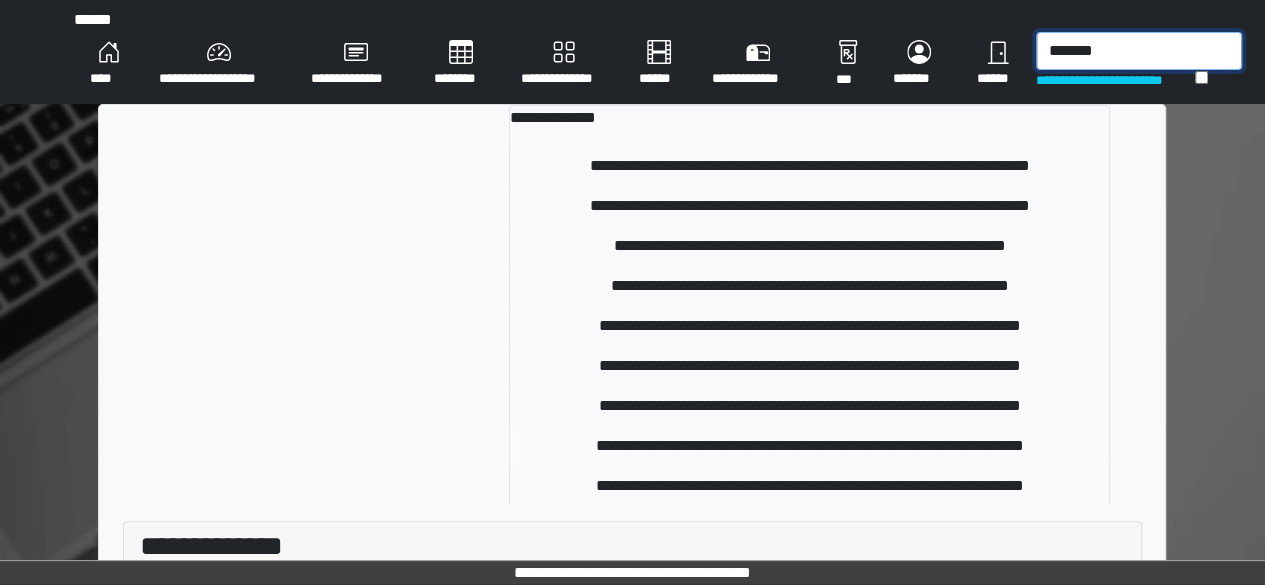 type on "*******" 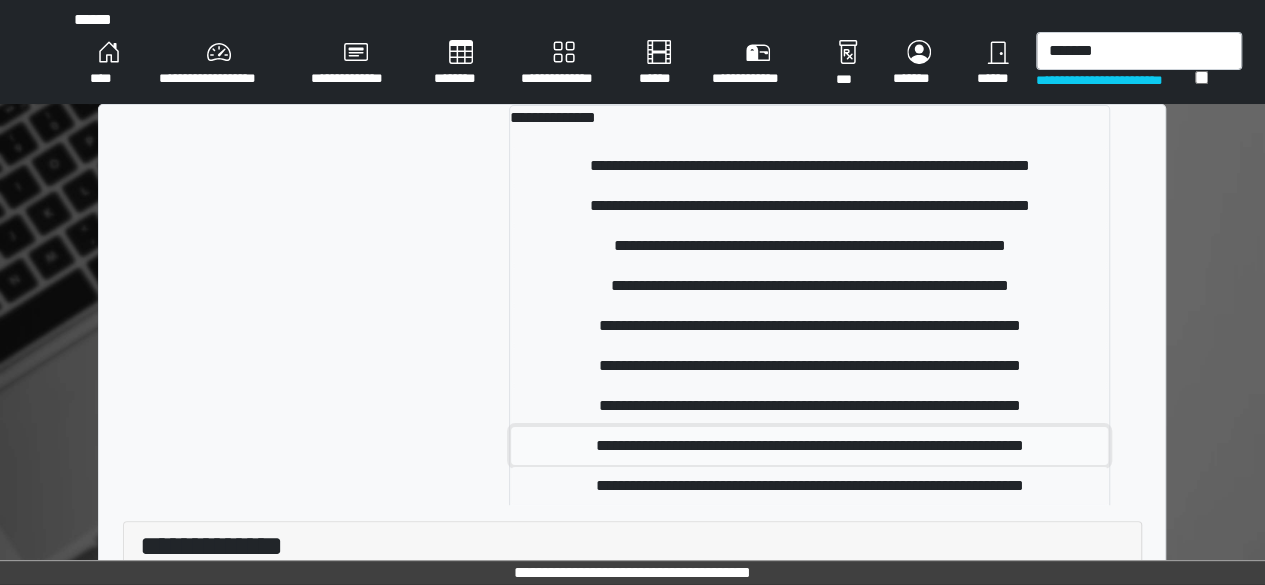 click on "**********" at bounding box center [809, 446] 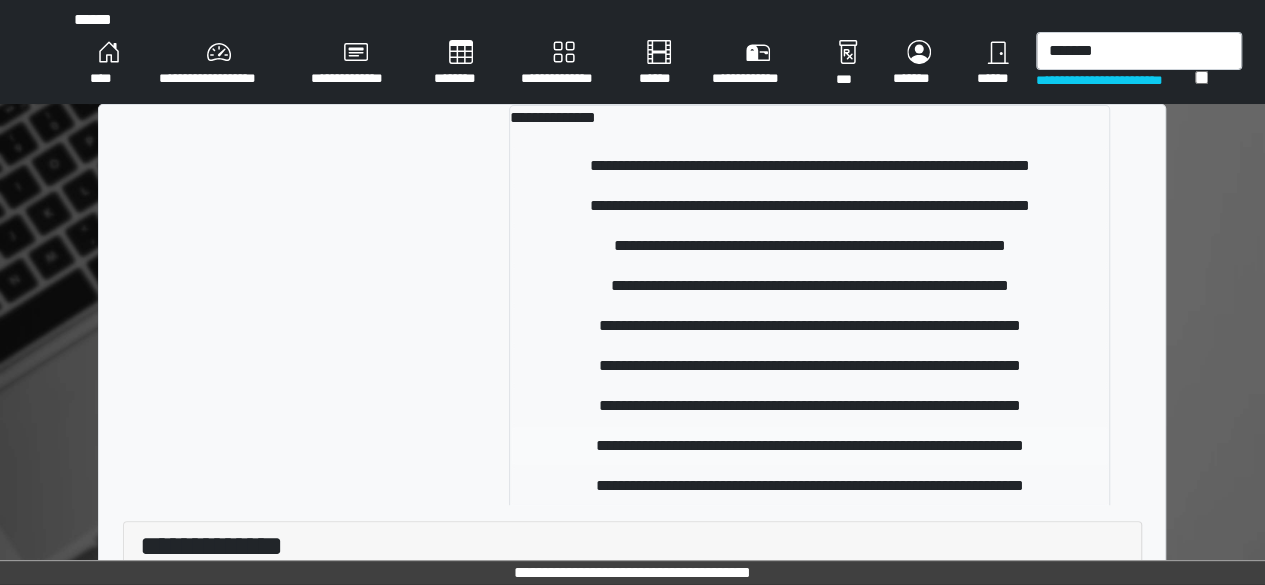 type 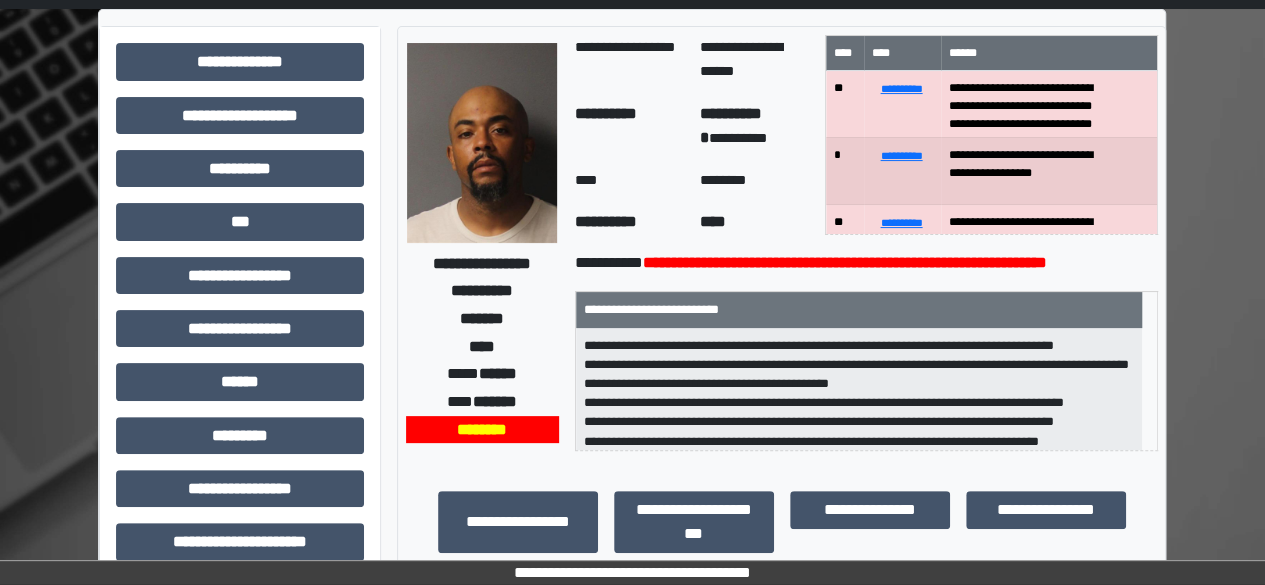 scroll, scrollTop: 100, scrollLeft: 0, axis: vertical 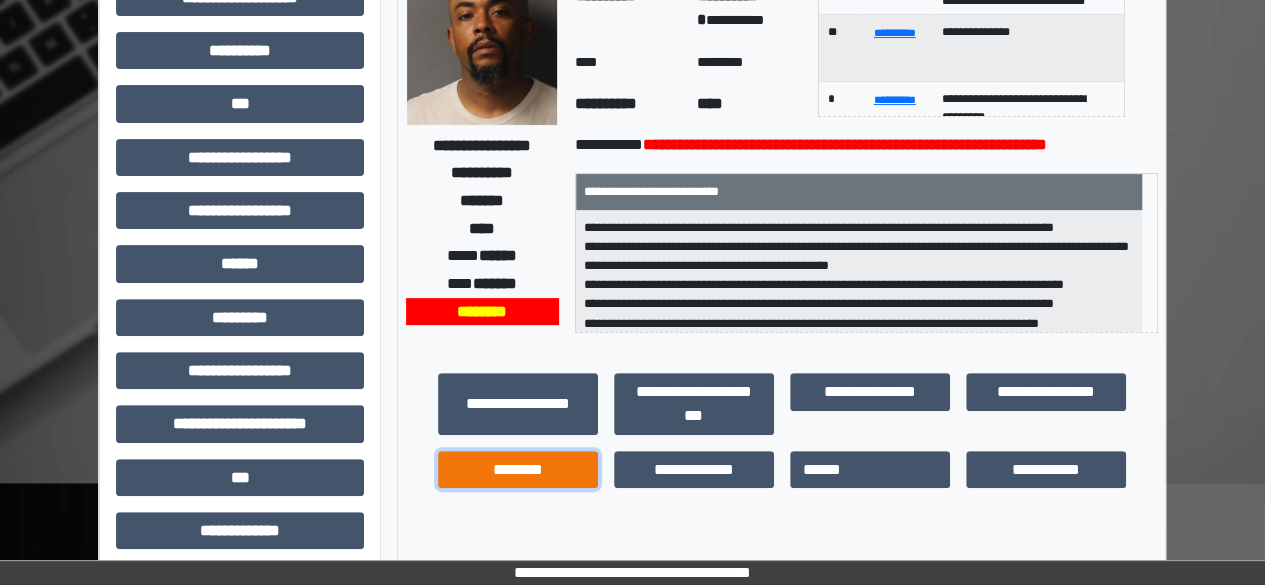 click on "********" at bounding box center [518, 469] 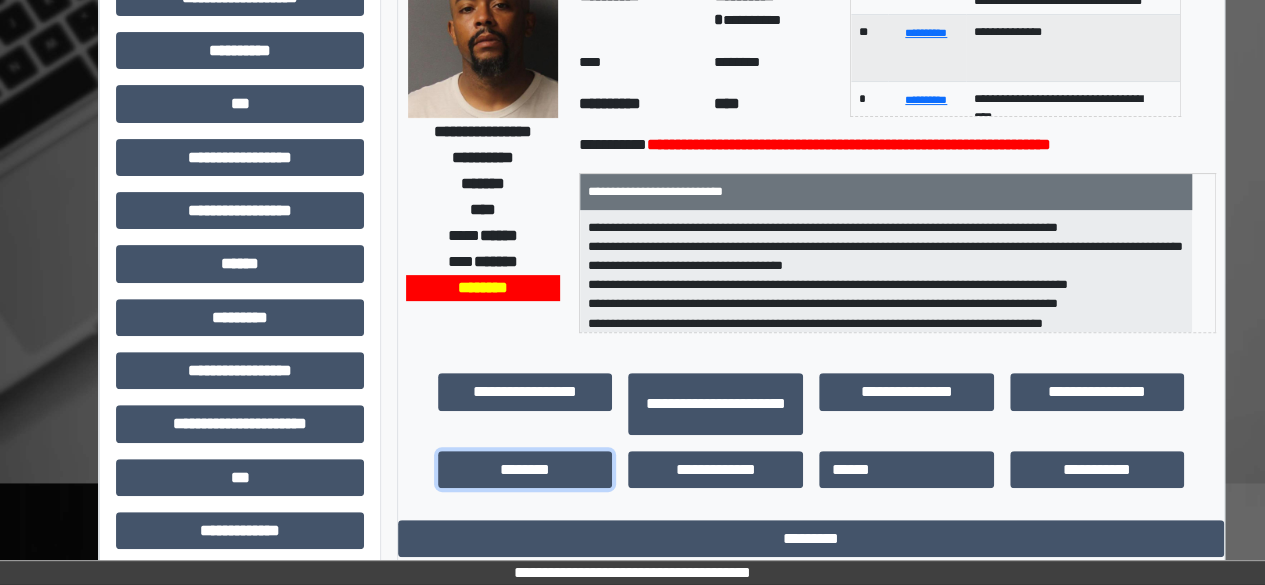 scroll, scrollTop: 1, scrollLeft: 0, axis: vertical 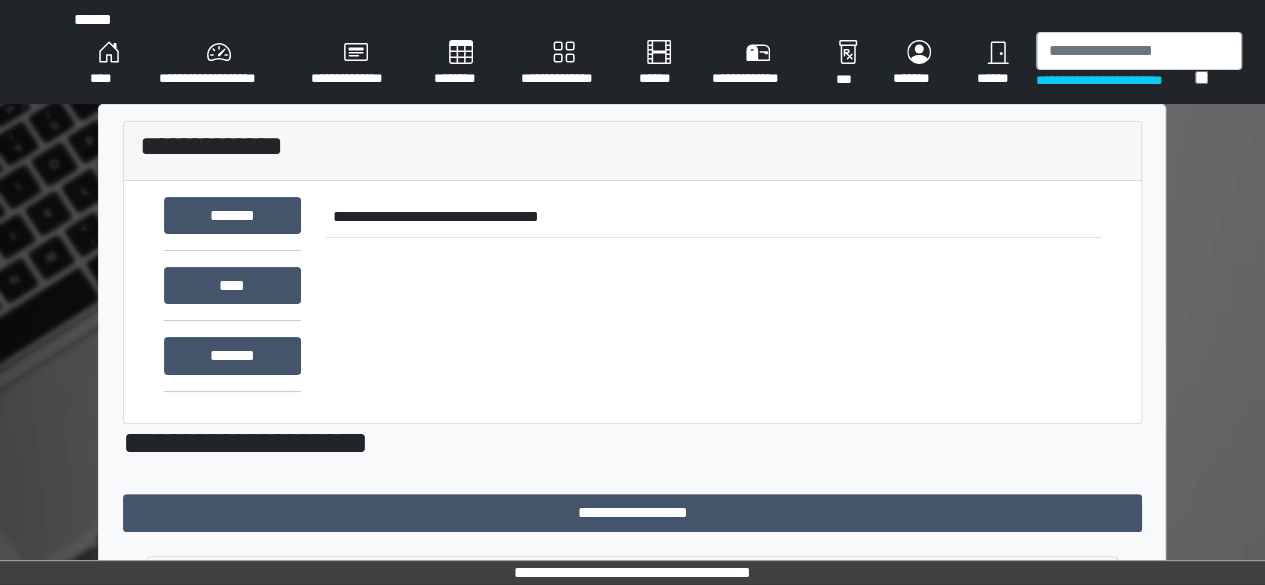 click on "**********" at bounding box center (563, 64) 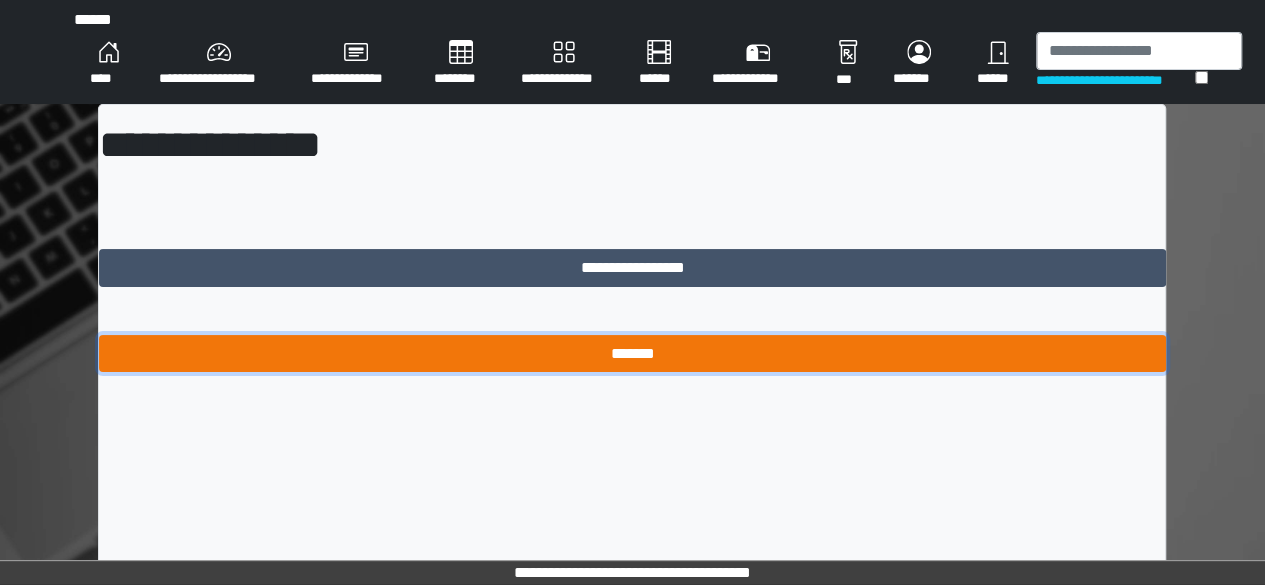 click on "*******" at bounding box center (632, 353) 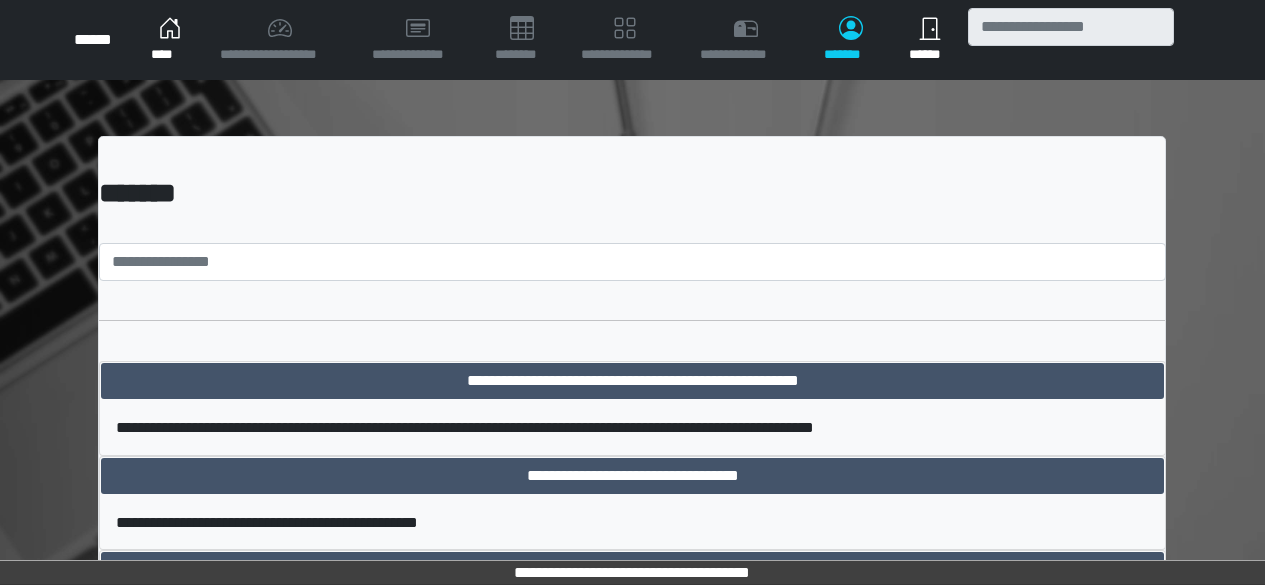scroll, scrollTop: 0, scrollLeft: 0, axis: both 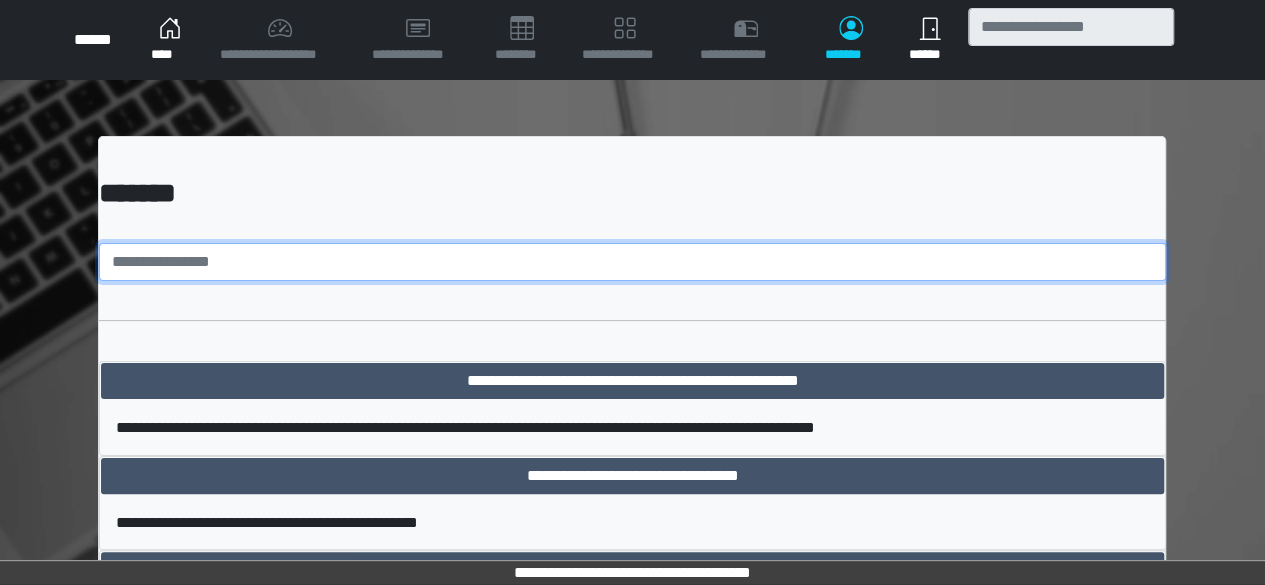 click at bounding box center (632, 262) 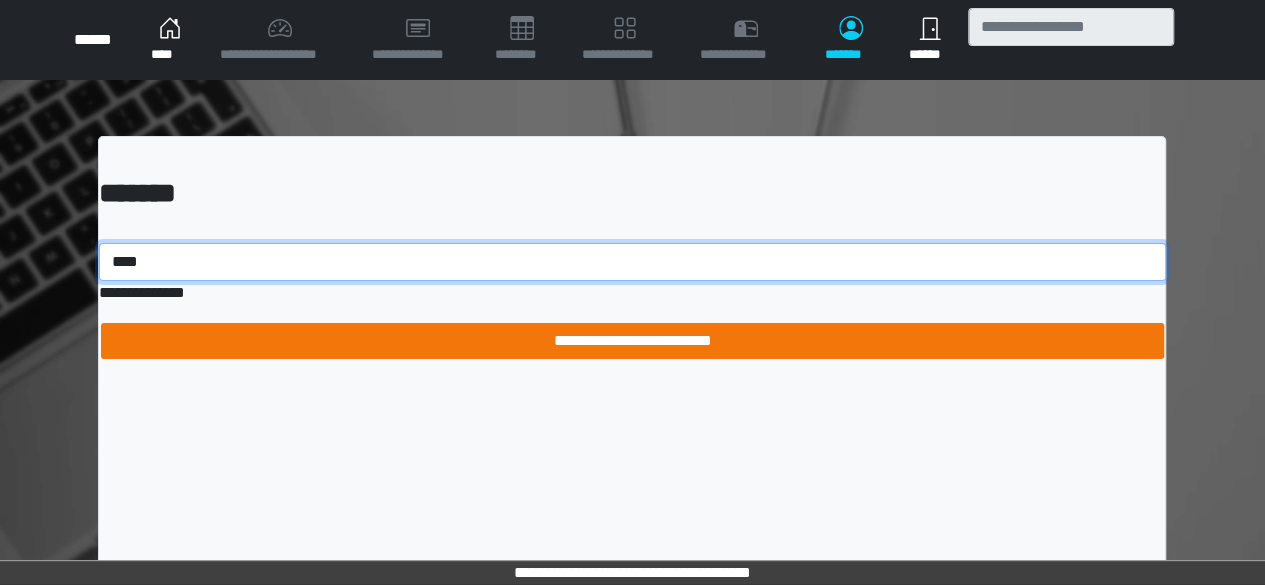 type on "****" 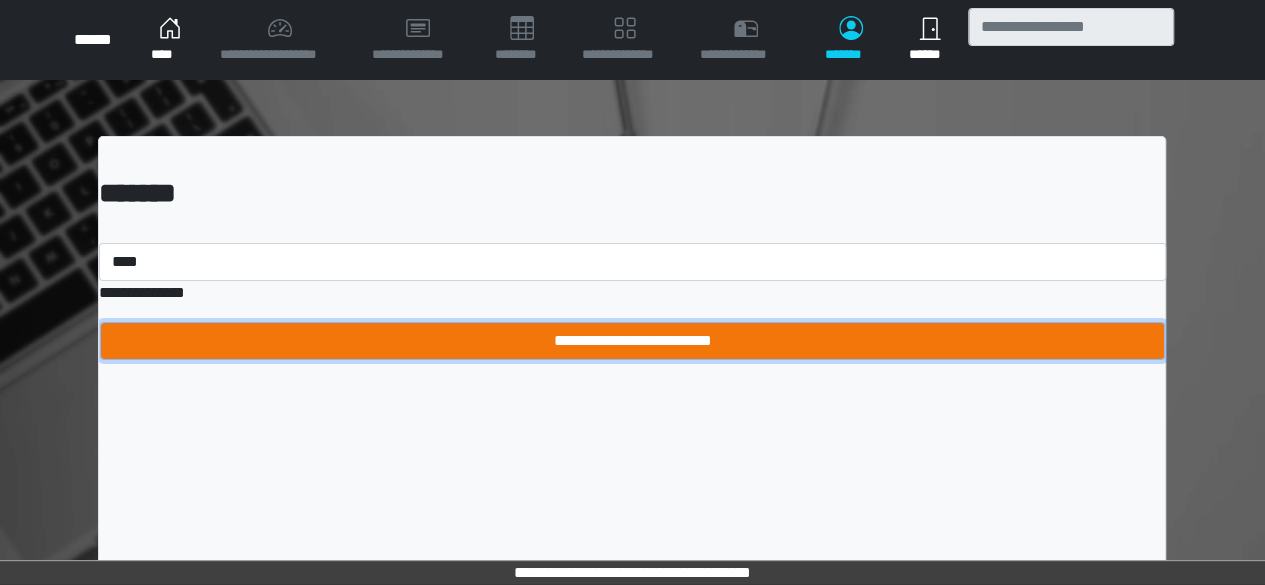 click on "**********" at bounding box center (632, 341) 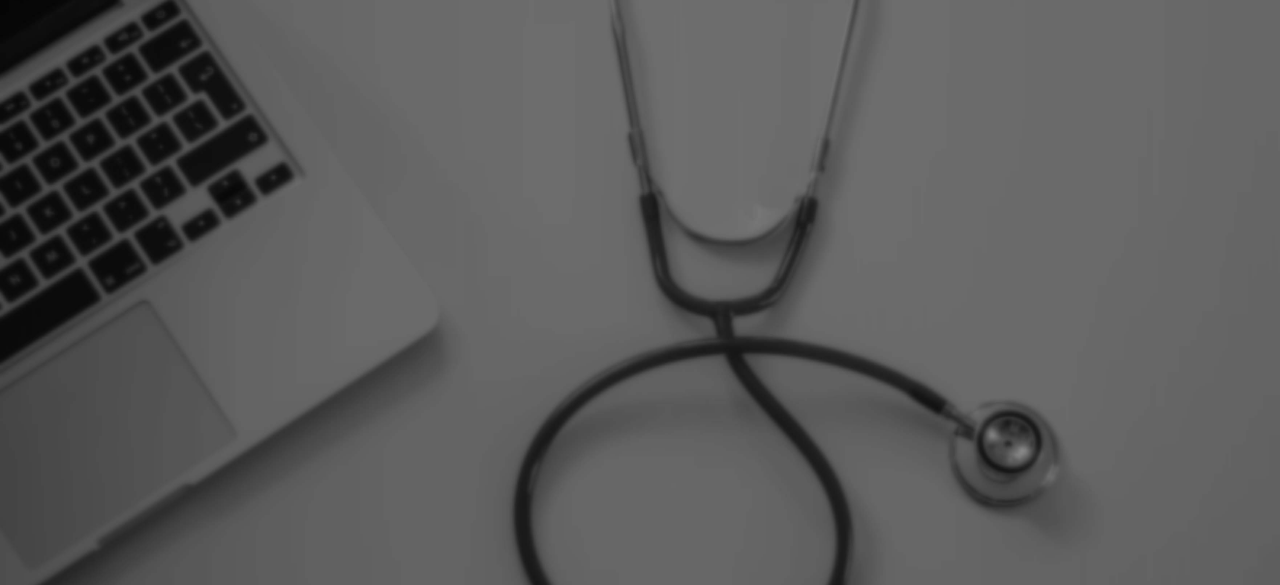 scroll, scrollTop: 0, scrollLeft: 0, axis: both 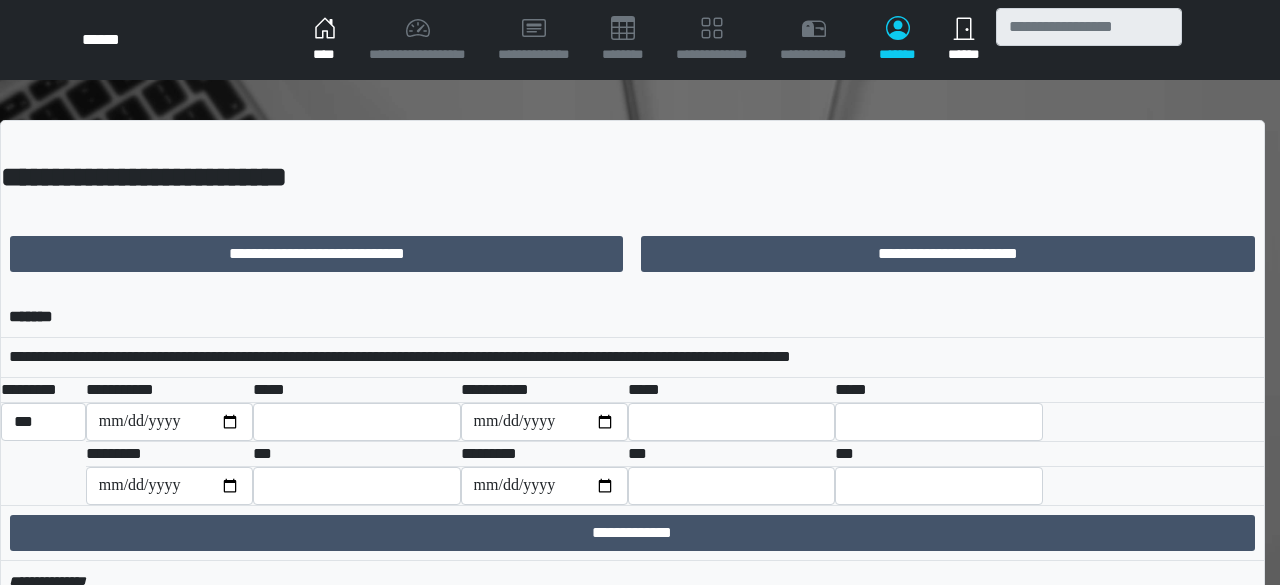 click on "****" at bounding box center [325, 40] 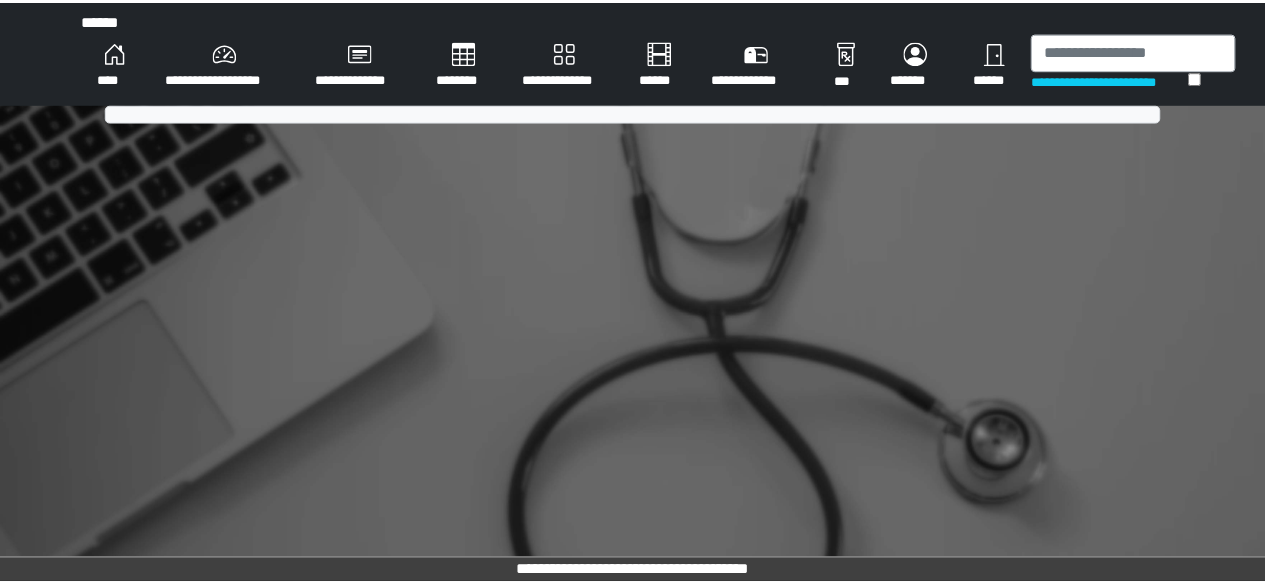 scroll, scrollTop: 0, scrollLeft: 0, axis: both 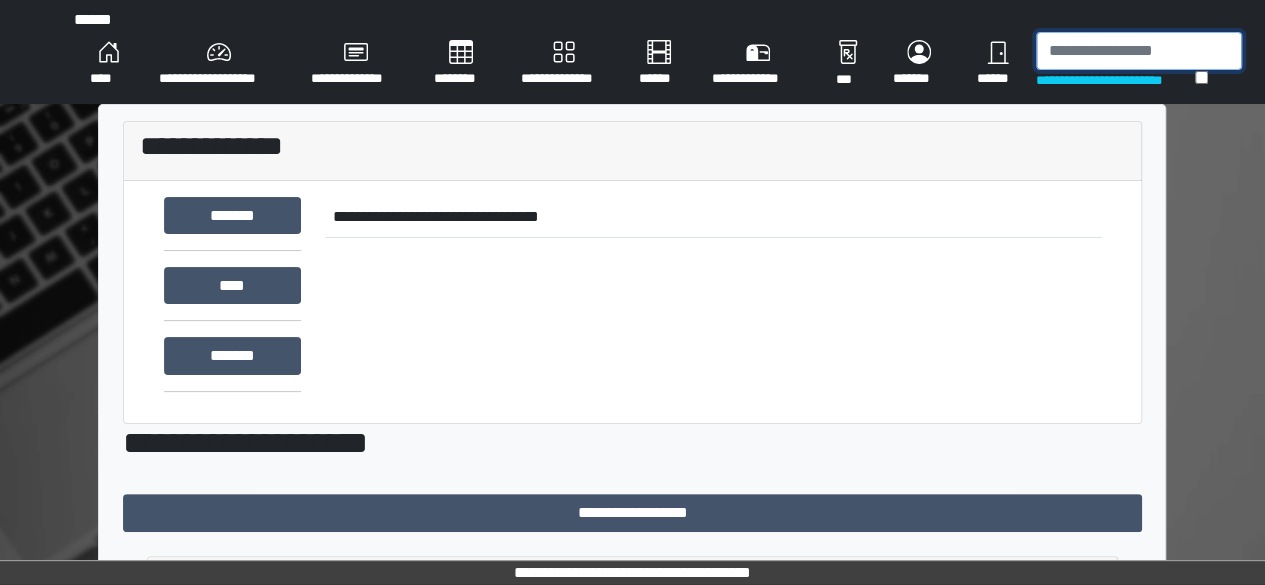 click at bounding box center [1139, 51] 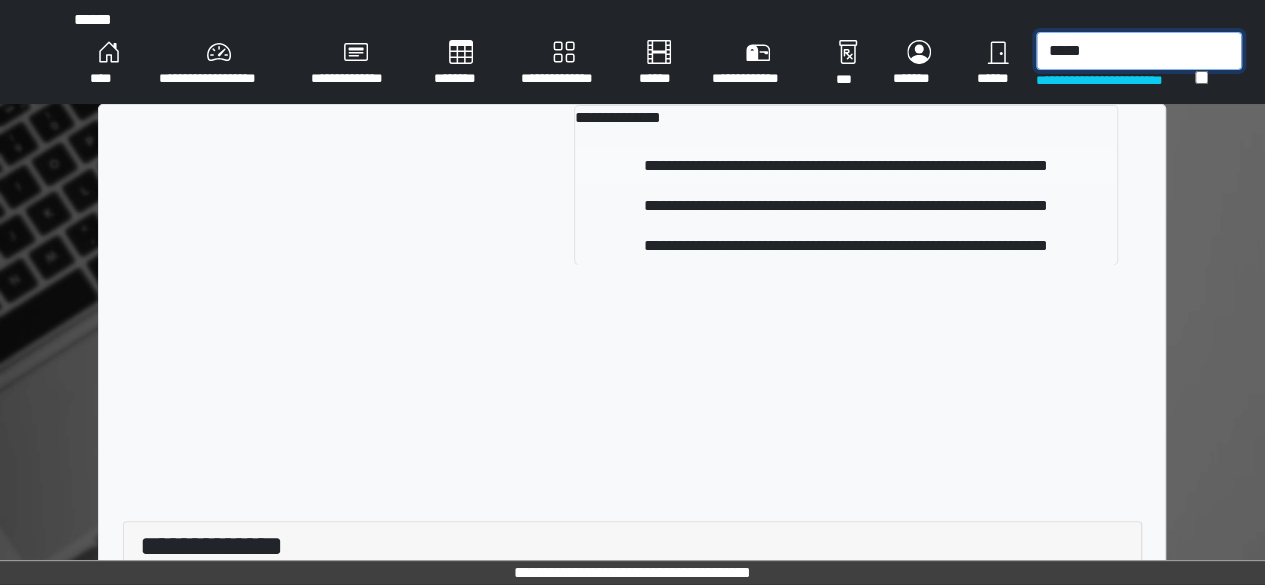 type on "*****" 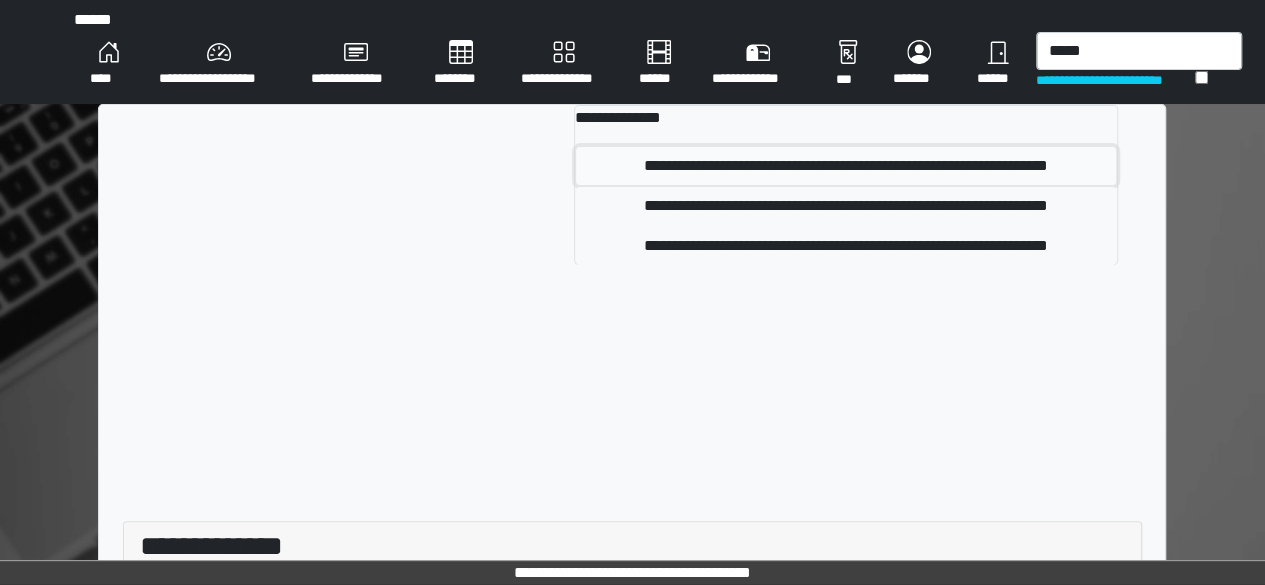 click on "**********" at bounding box center (846, 166) 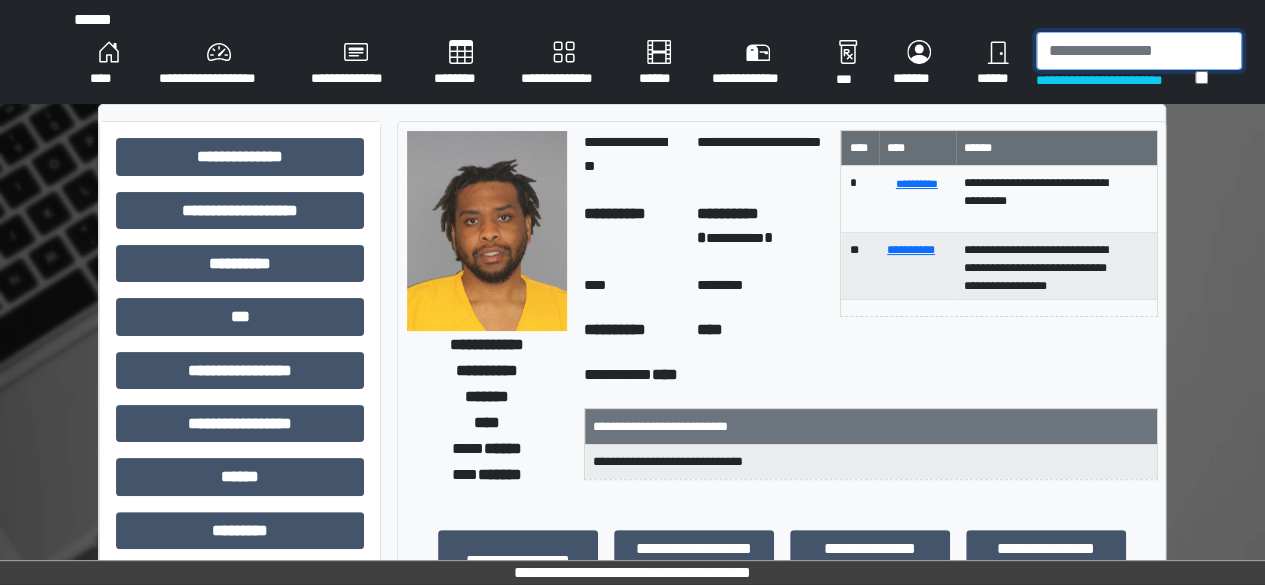 click at bounding box center (1139, 51) 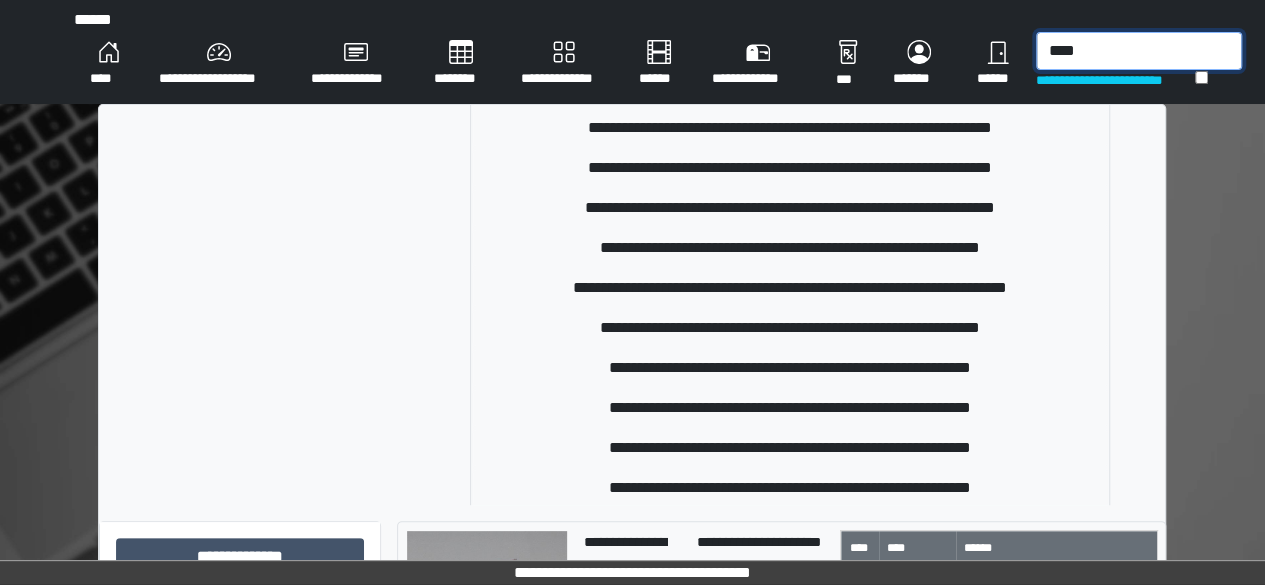 scroll, scrollTop: 199, scrollLeft: 0, axis: vertical 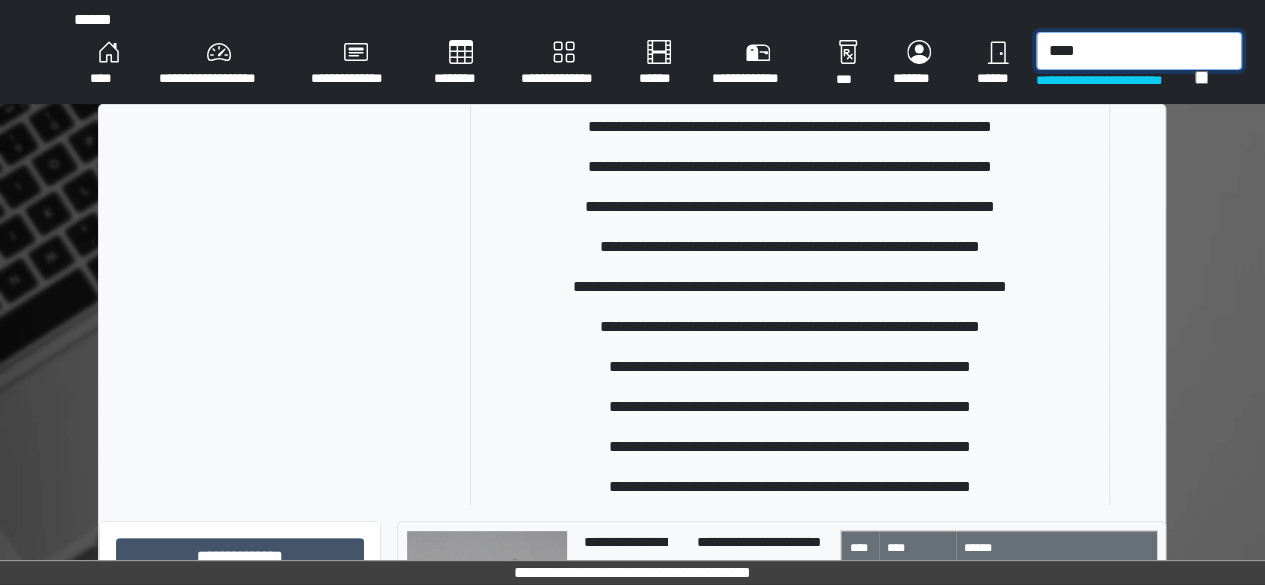 type on "****" 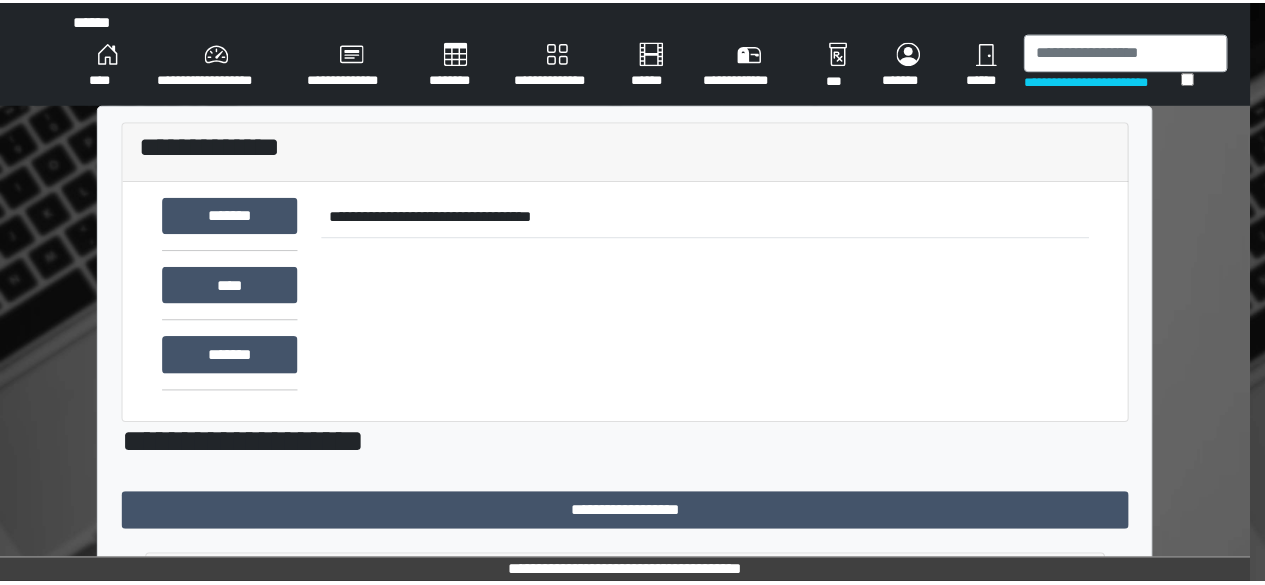 scroll, scrollTop: 0, scrollLeft: 0, axis: both 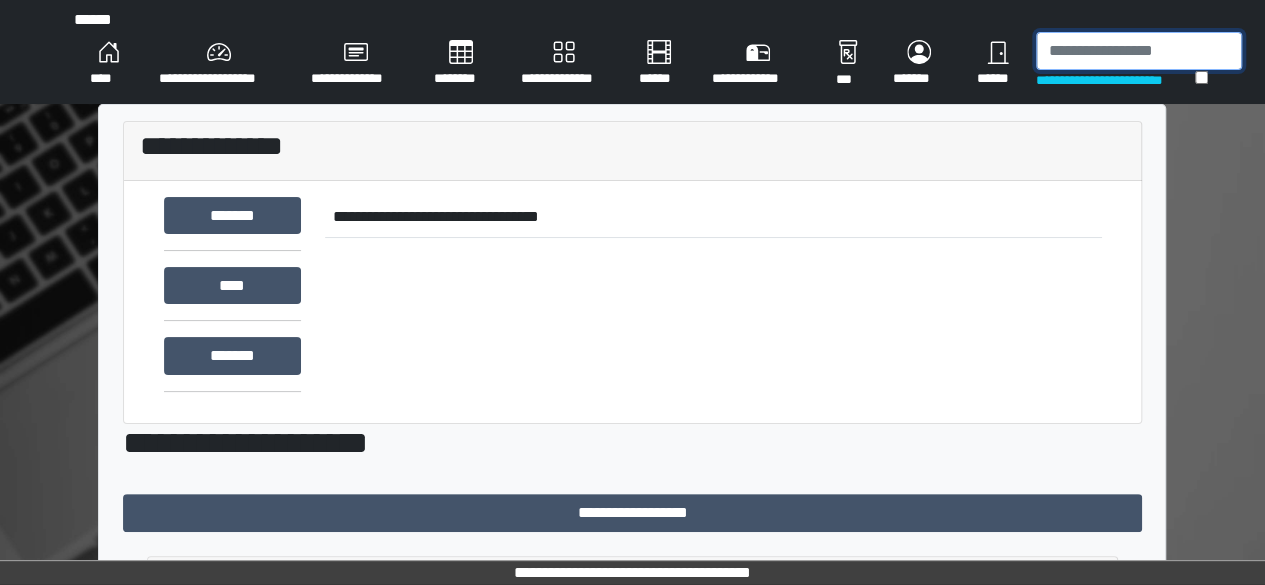 click at bounding box center [1139, 51] 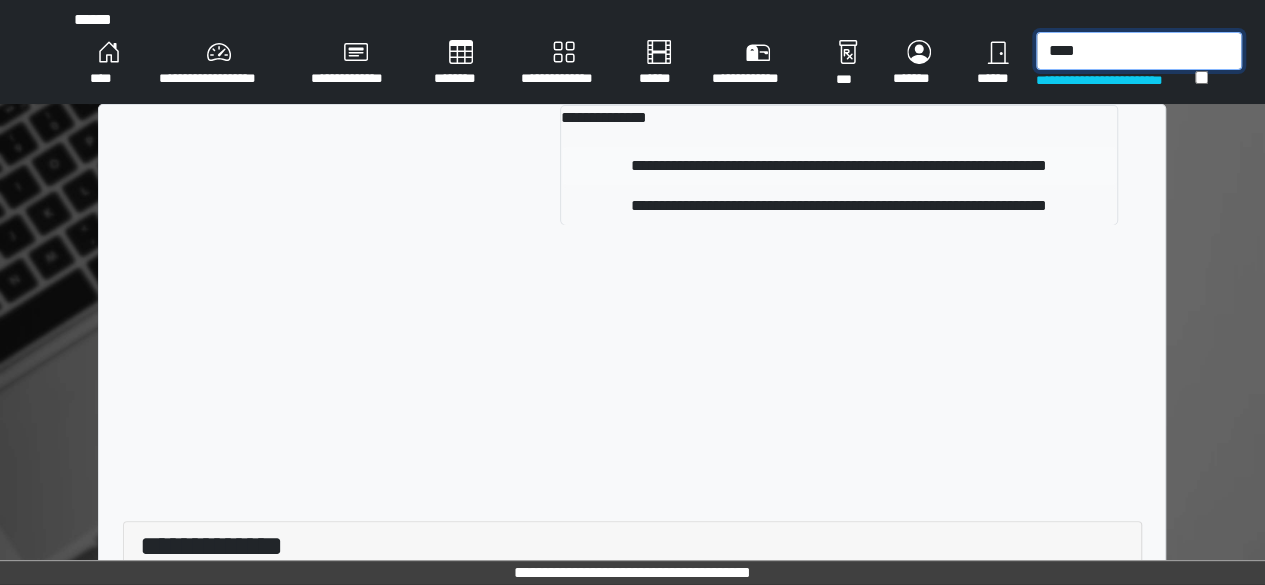 type on "****" 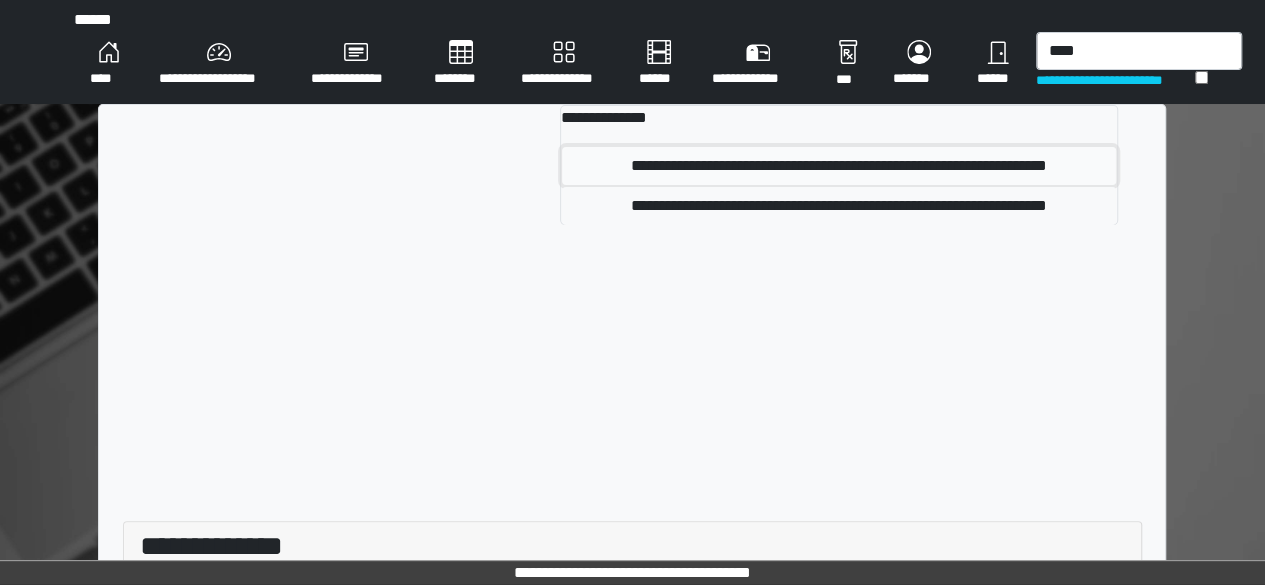 click on "**********" at bounding box center [839, 166] 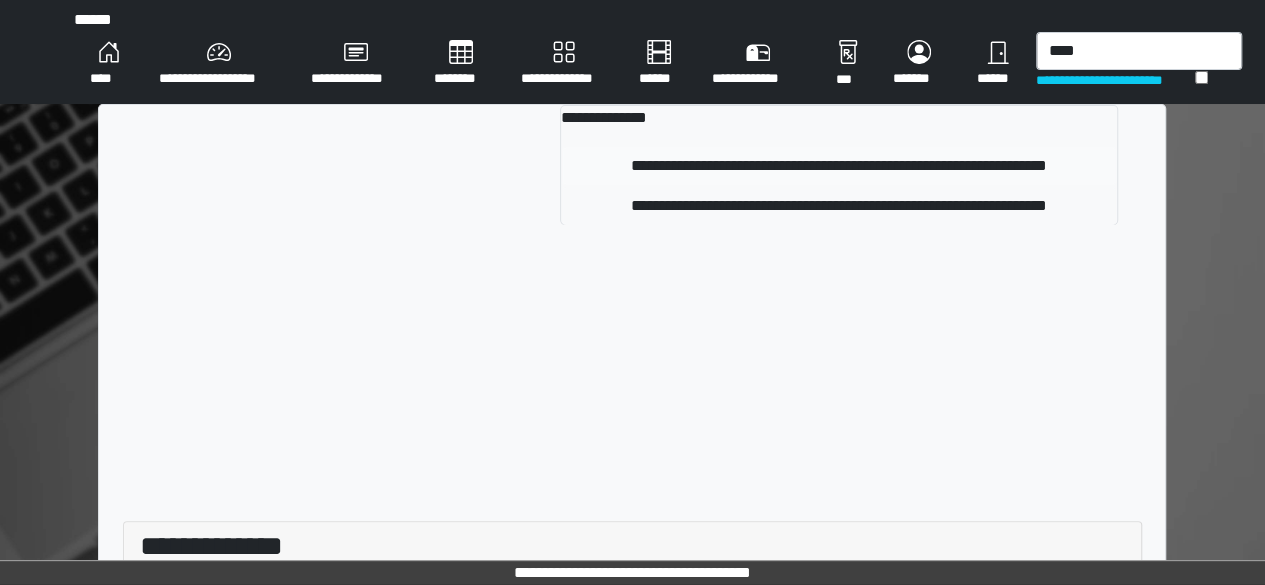 type 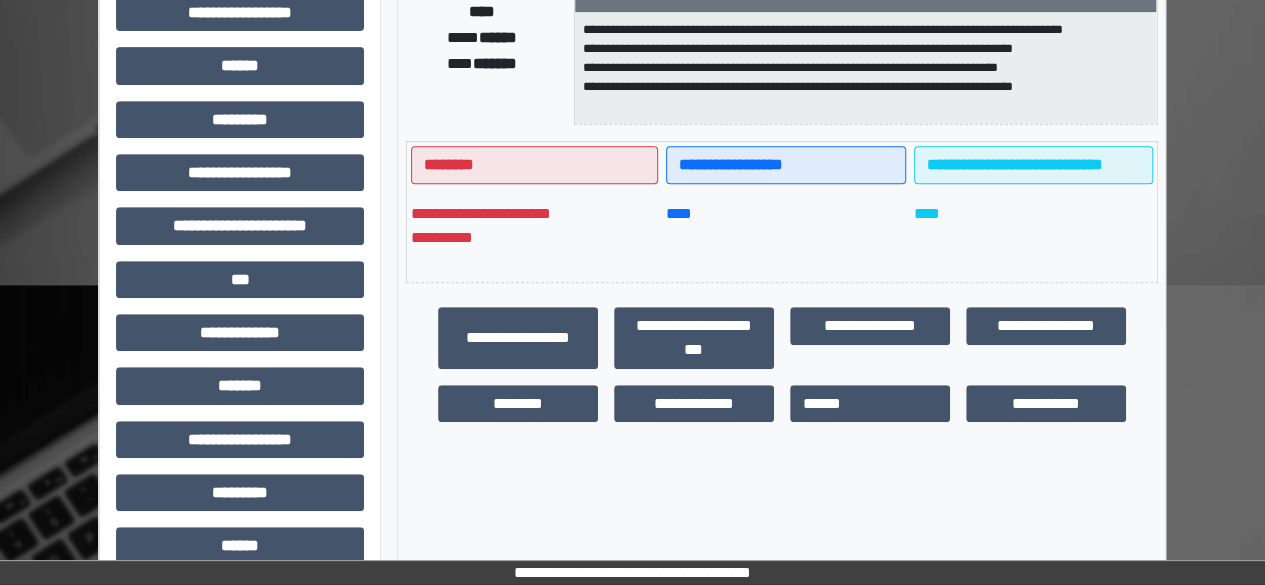 scroll, scrollTop: 412, scrollLeft: 0, axis: vertical 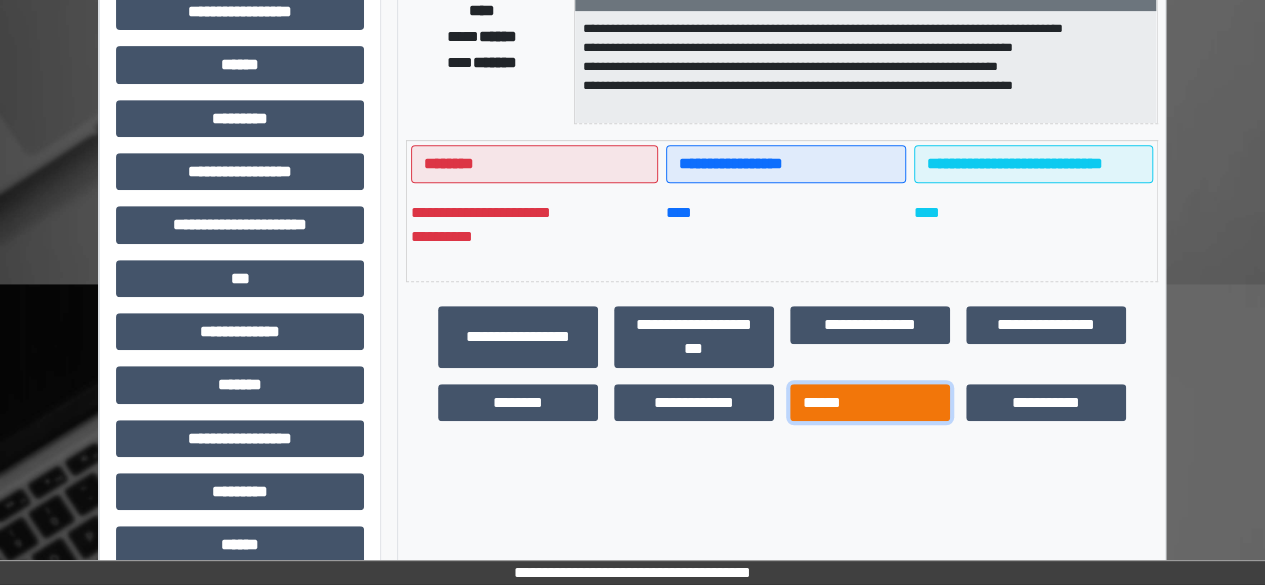 click on "******" at bounding box center [870, 402] 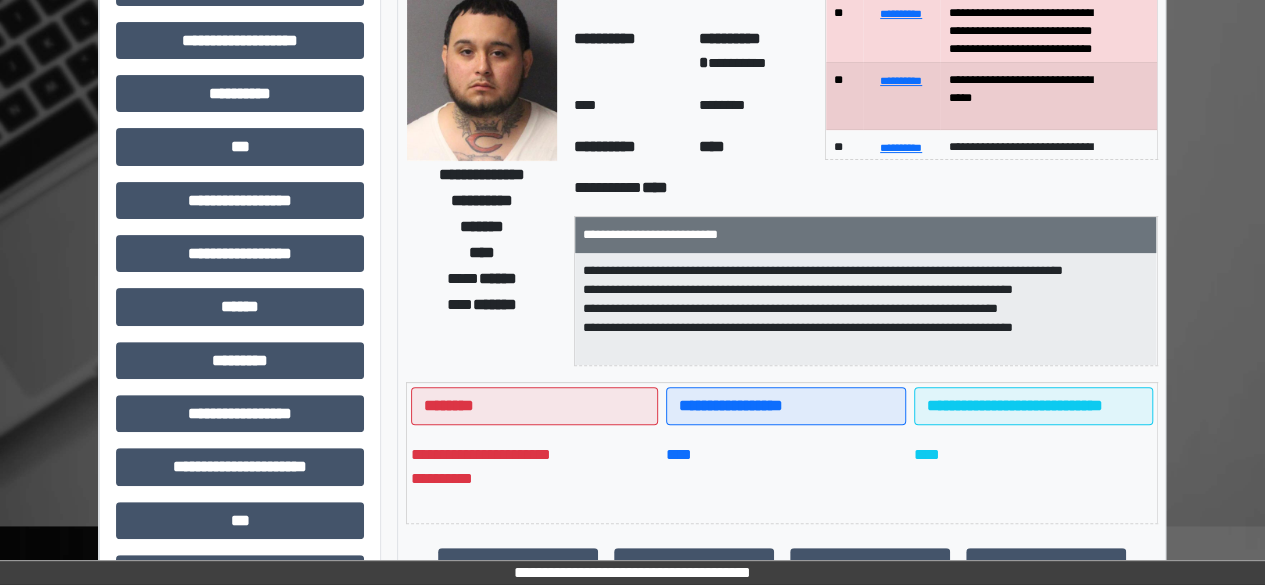 scroll, scrollTop: 173, scrollLeft: 0, axis: vertical 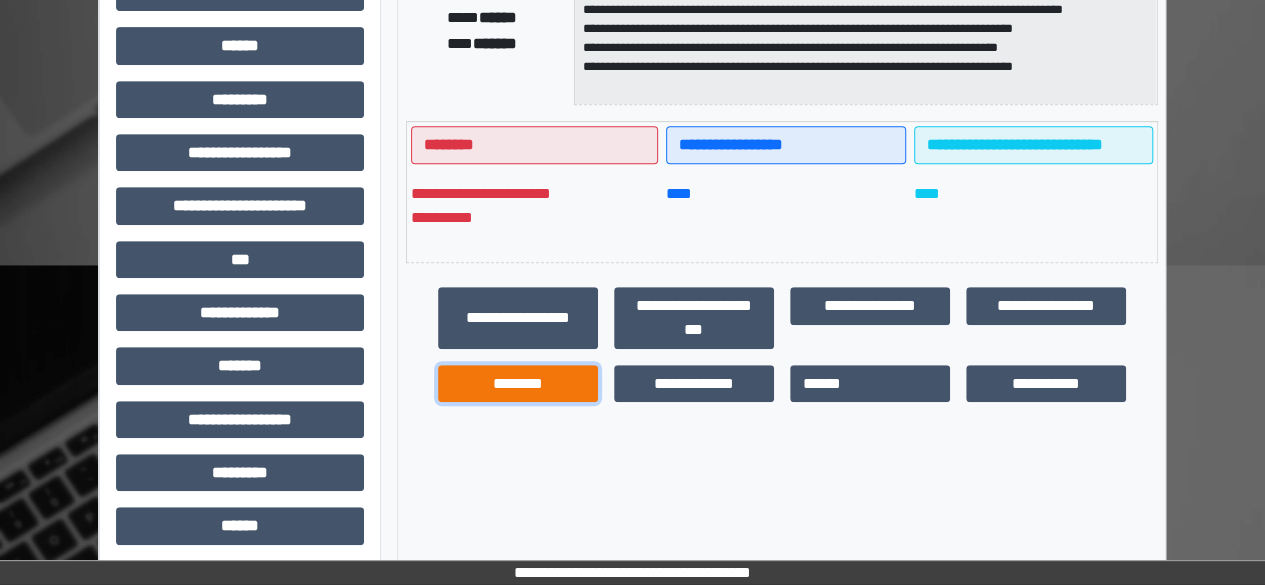 click on "********" at bounding box center (518, 383) 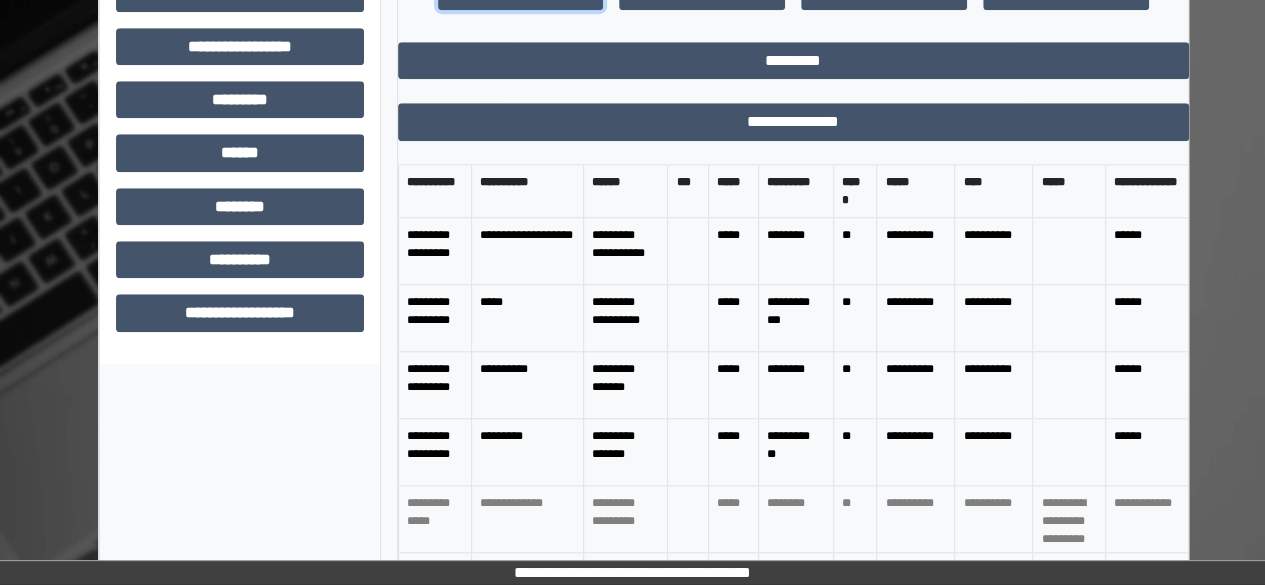 scroll, scrollTop: 811, scrollLeft: 0, axis: vertical 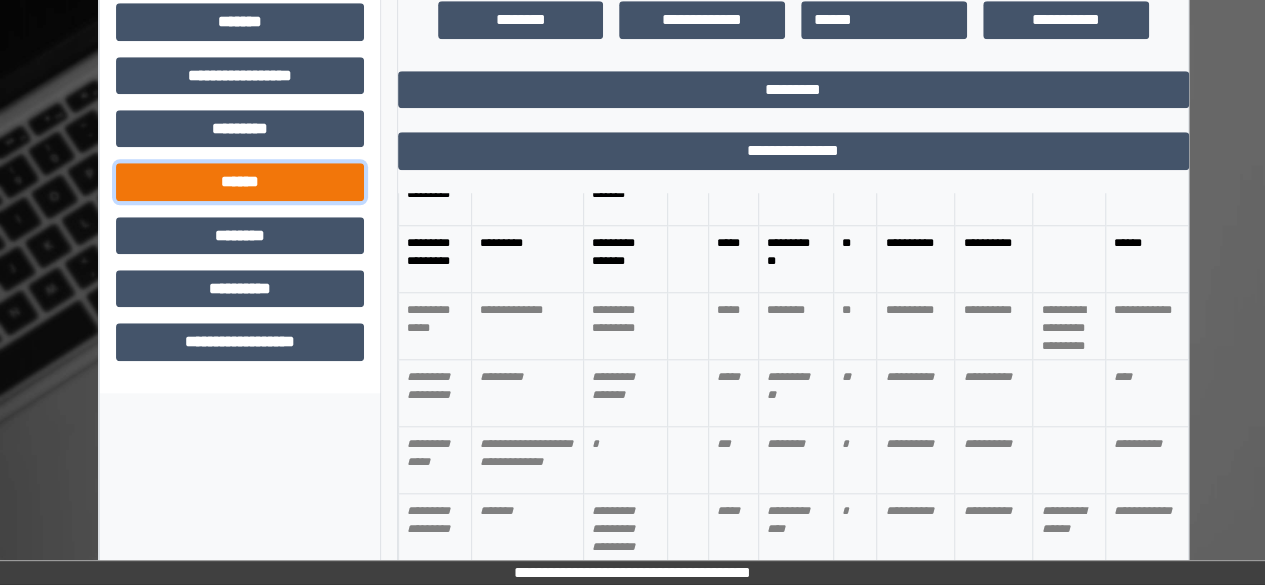 click on "******" at bounding box center [240, 181] 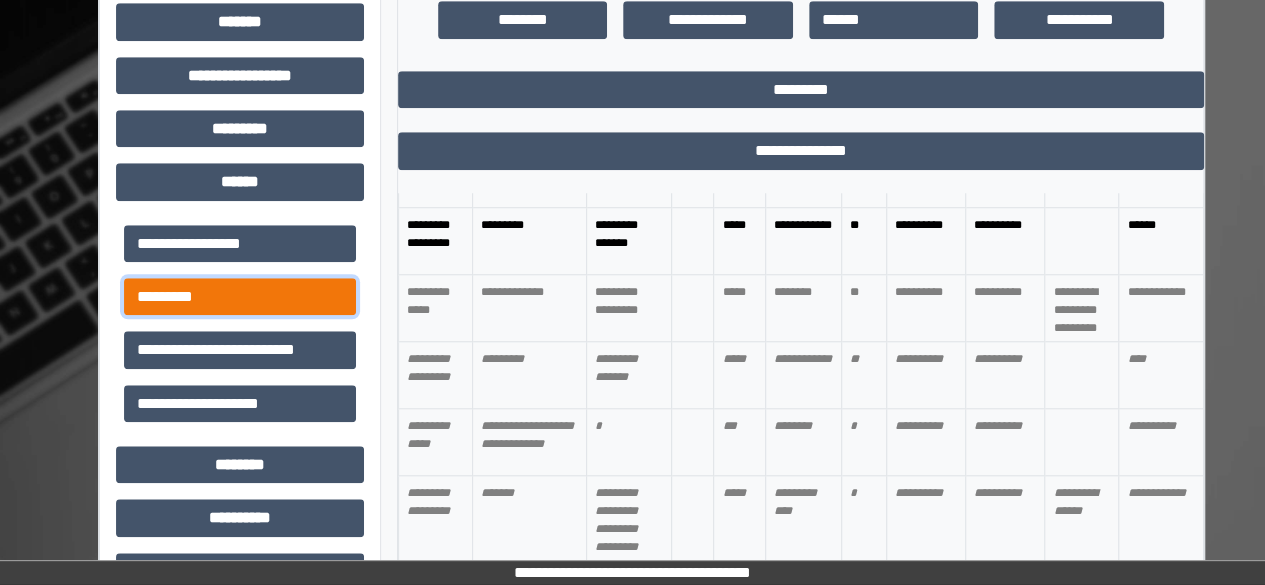 click on "*********" at bounding box center (240, 296) 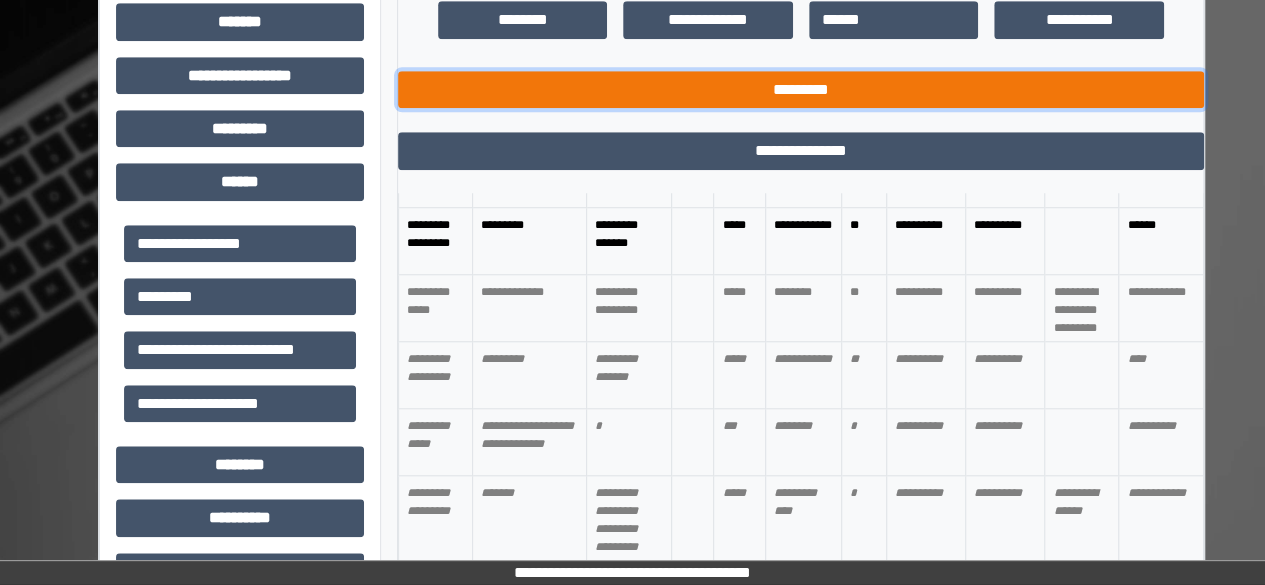 click on "*********" at bounding box center [801, 89] 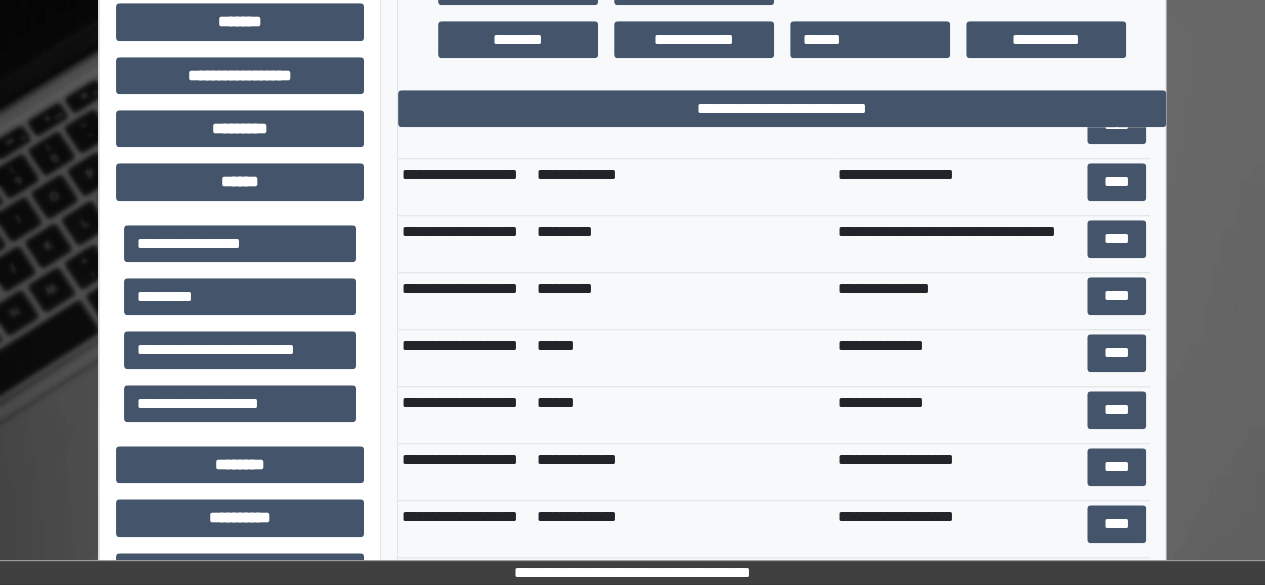scroll, scrollTop: 362, scrollLeft: 0, axis: vertical 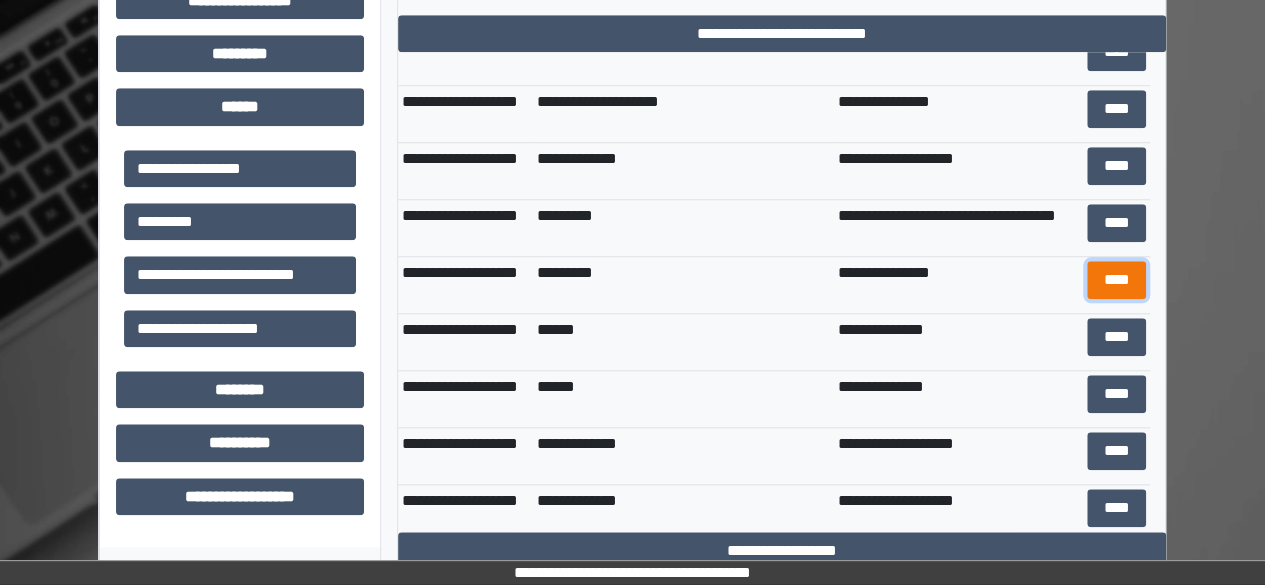 click on "****" at bounding box center (1116, 279) 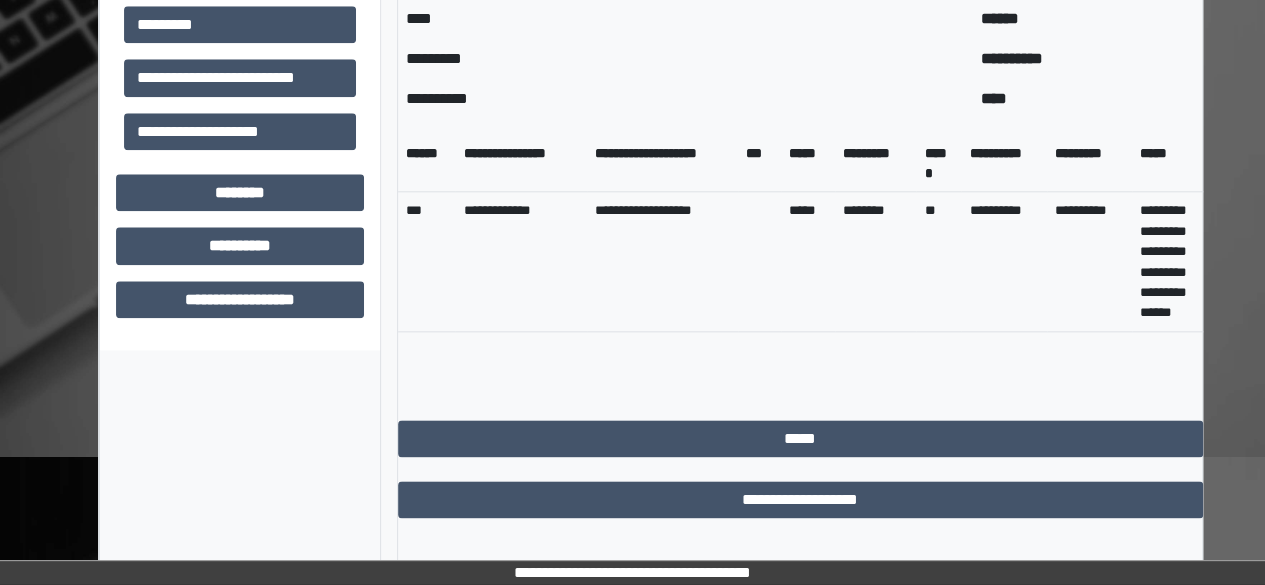 scroll, scrollTop: 1104, scrollLeft: 0, axis: vertical 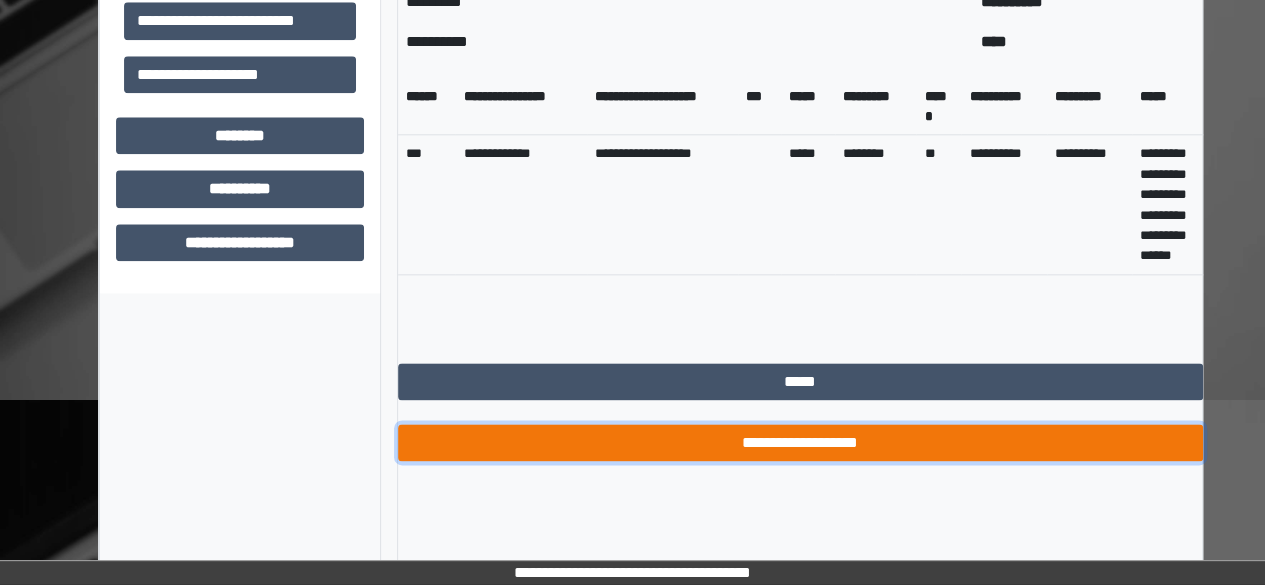 click on "**********" at bounding box center (800, 442) 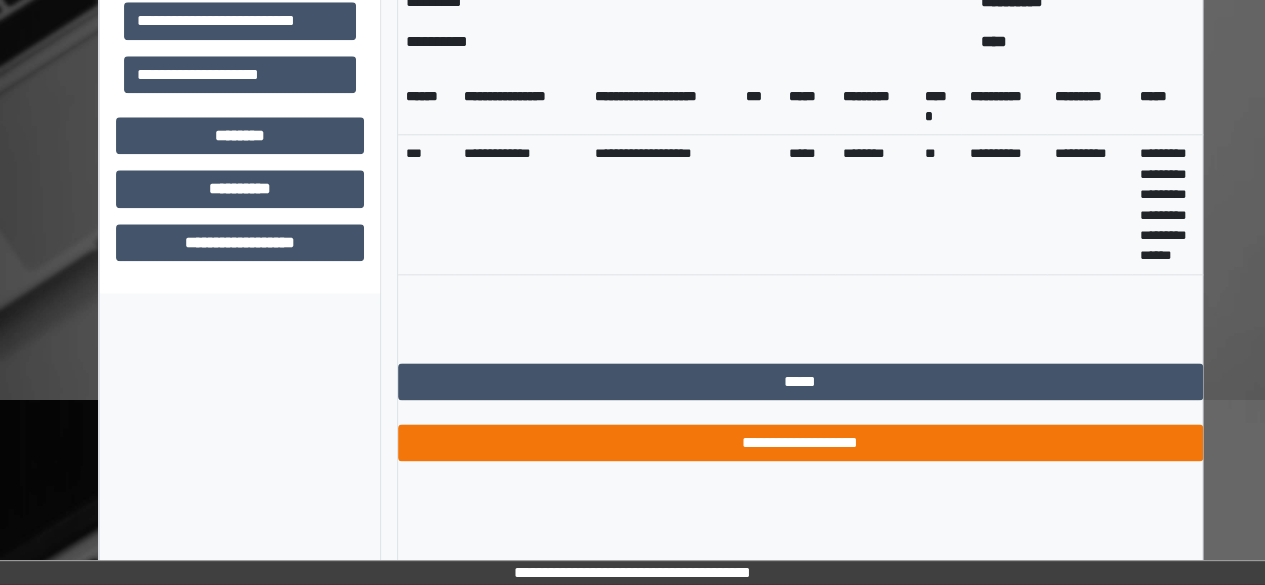 scroll, scrollTop: 850, scrollLeft: 0, axis: vertical 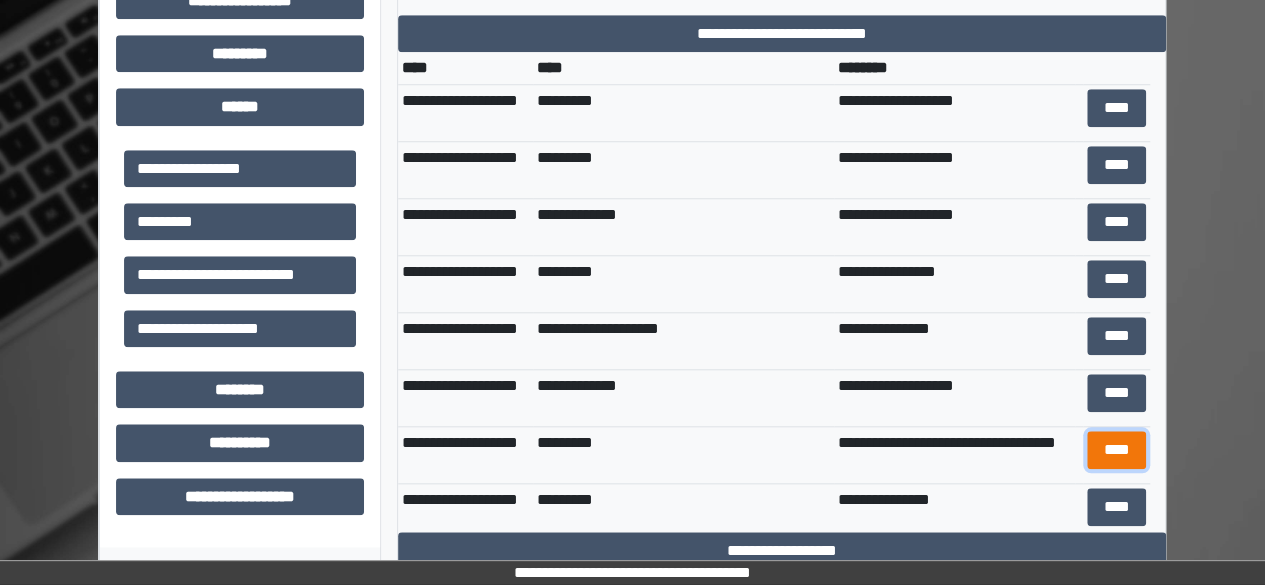 click on "****" at bounding box center (1116, 449) 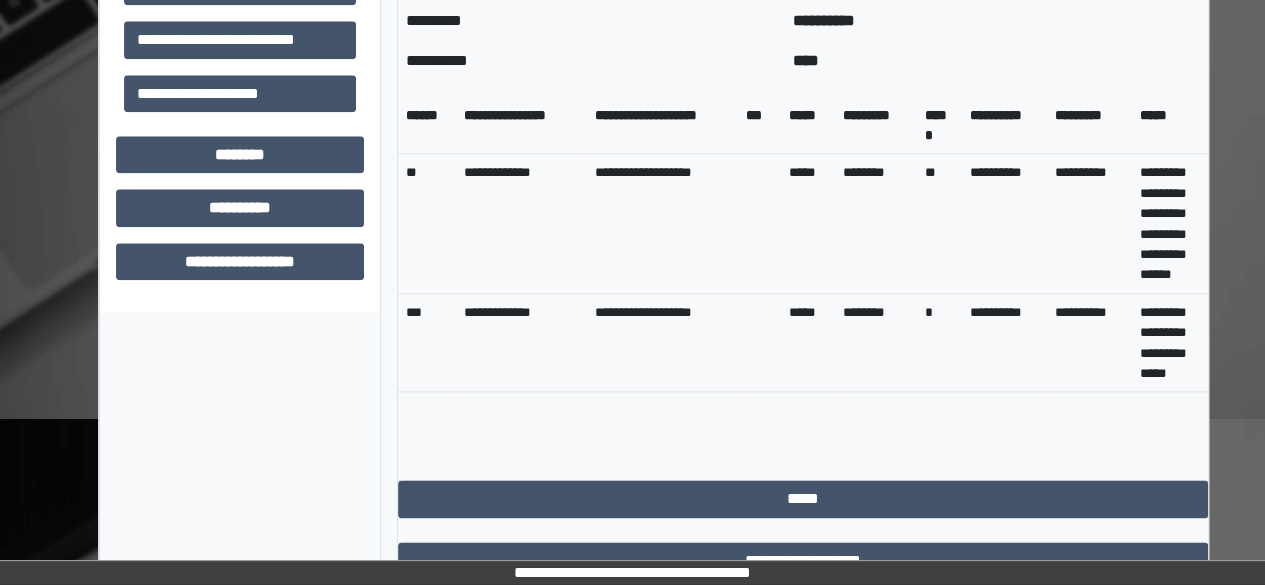 scroll, scrollTop: 1182, scrollLeft: 0, axis: vertical 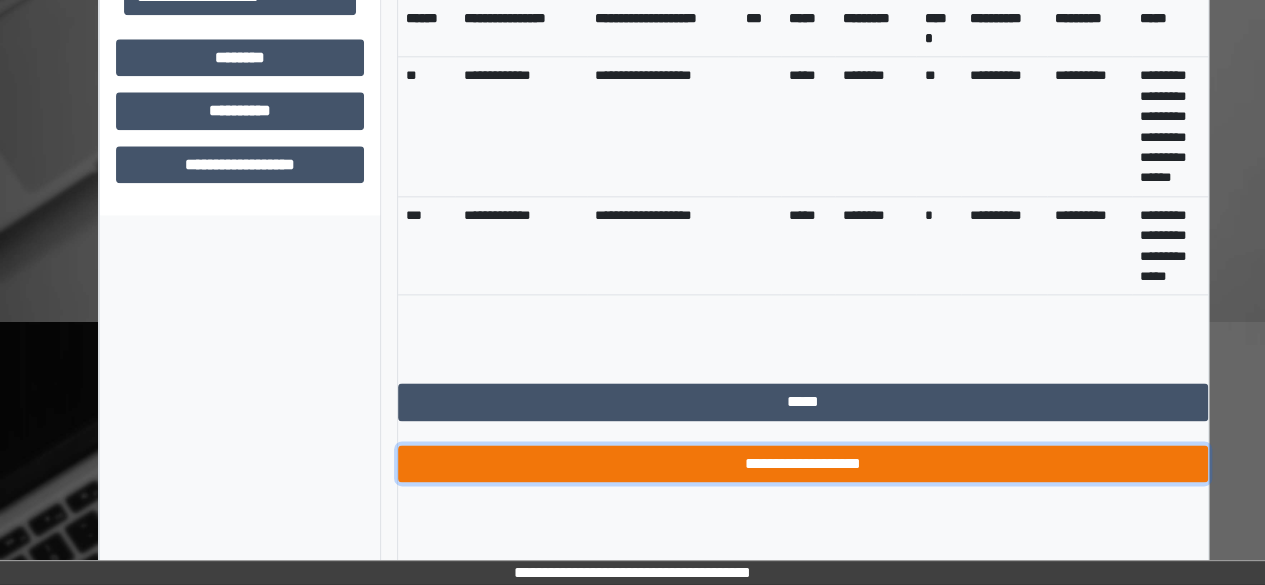 click on "**********" at bounding box center [803, 463] 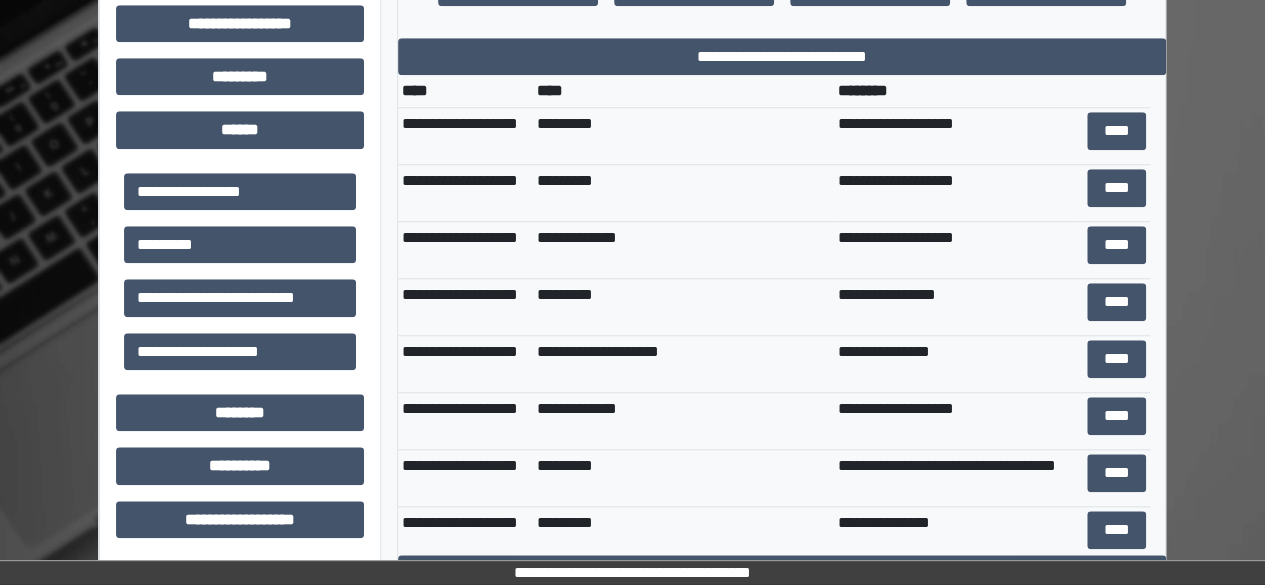 scroll, scrollTop: 822, scrollLeft: 0, axis: vertical 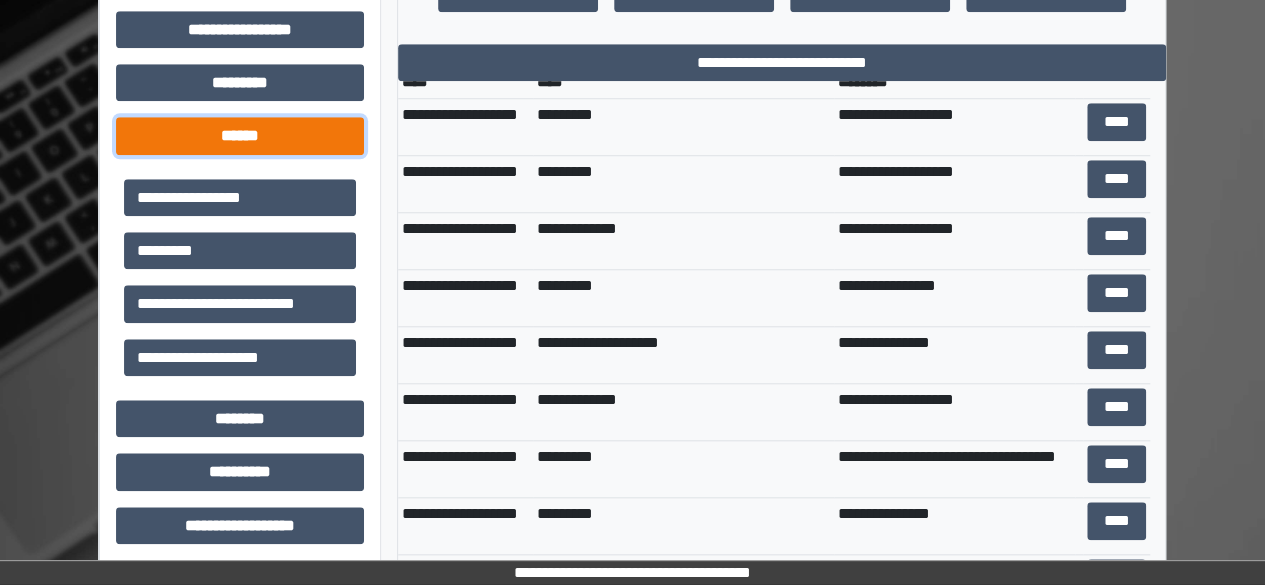 click on "******" at bounding box center (240, 135) 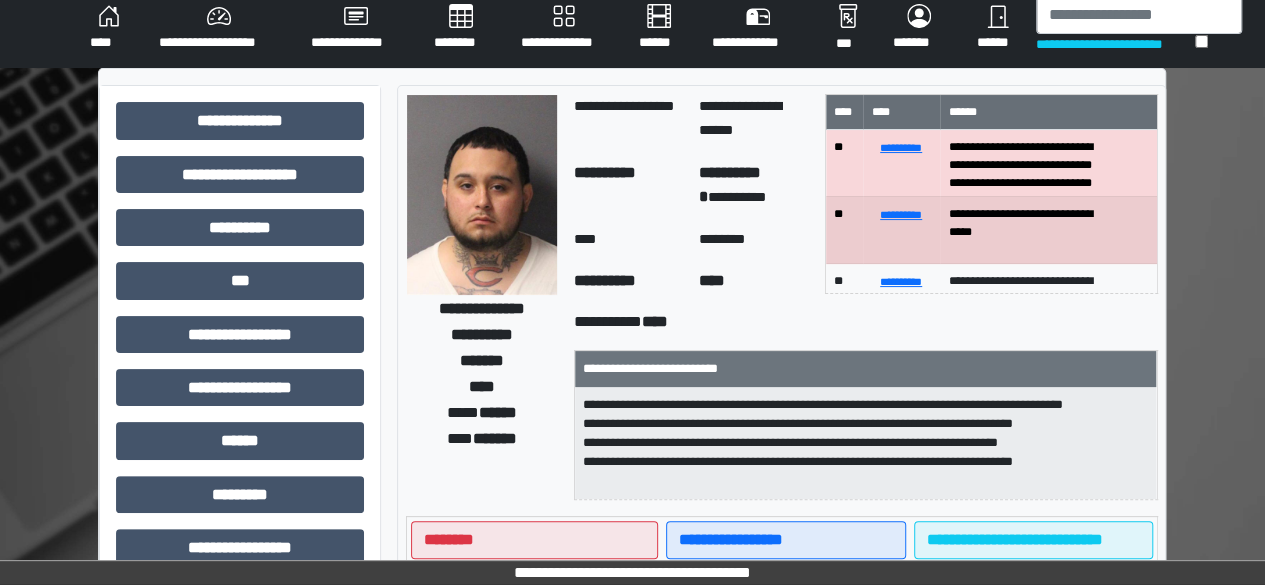 scroll, scrollTop: 0, scrollLeft: 0, axis: both 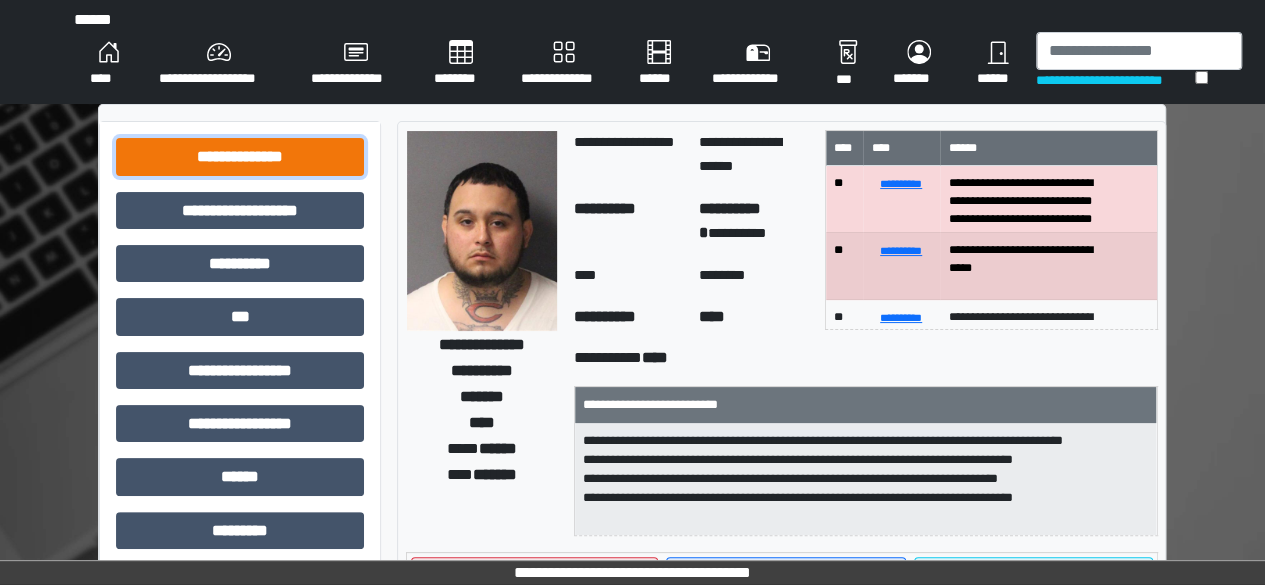 click on "**********" at bounding box center (240, 156) 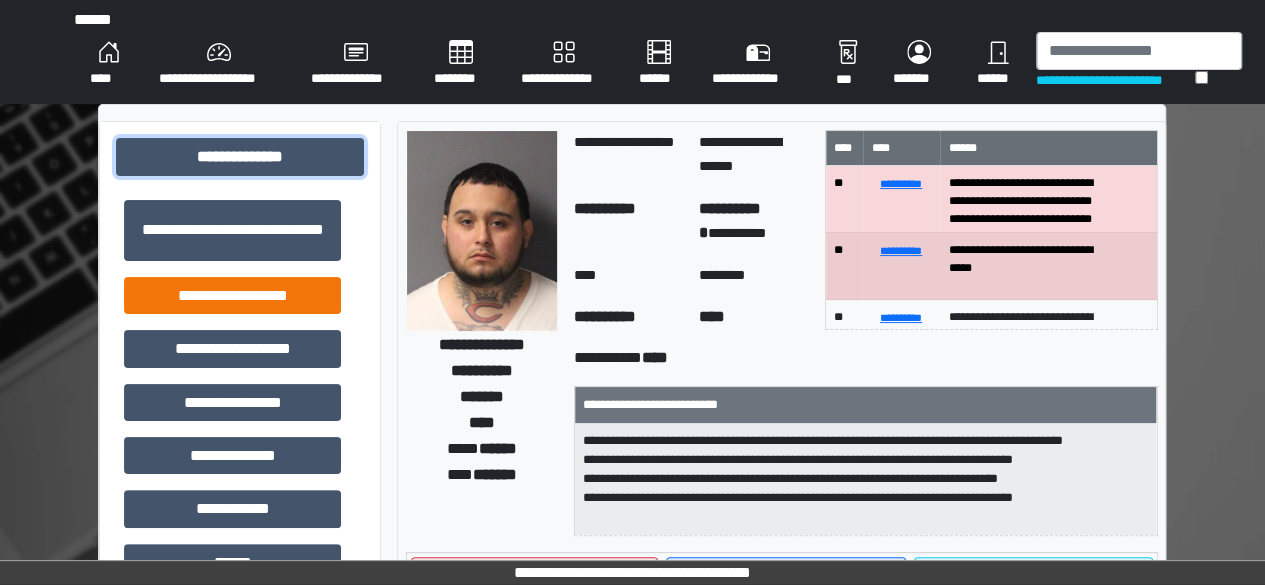 click on "**********" at bounding box center [232, 295] 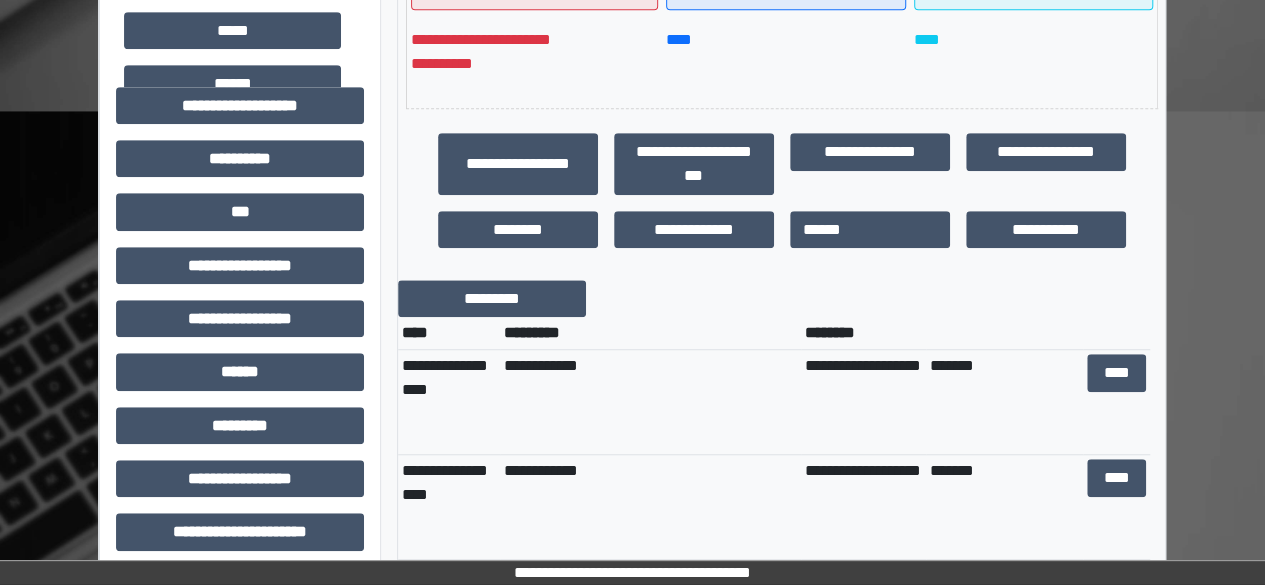 scroll, scrollTop: 858, scrollLeft: 0, axis: vertical 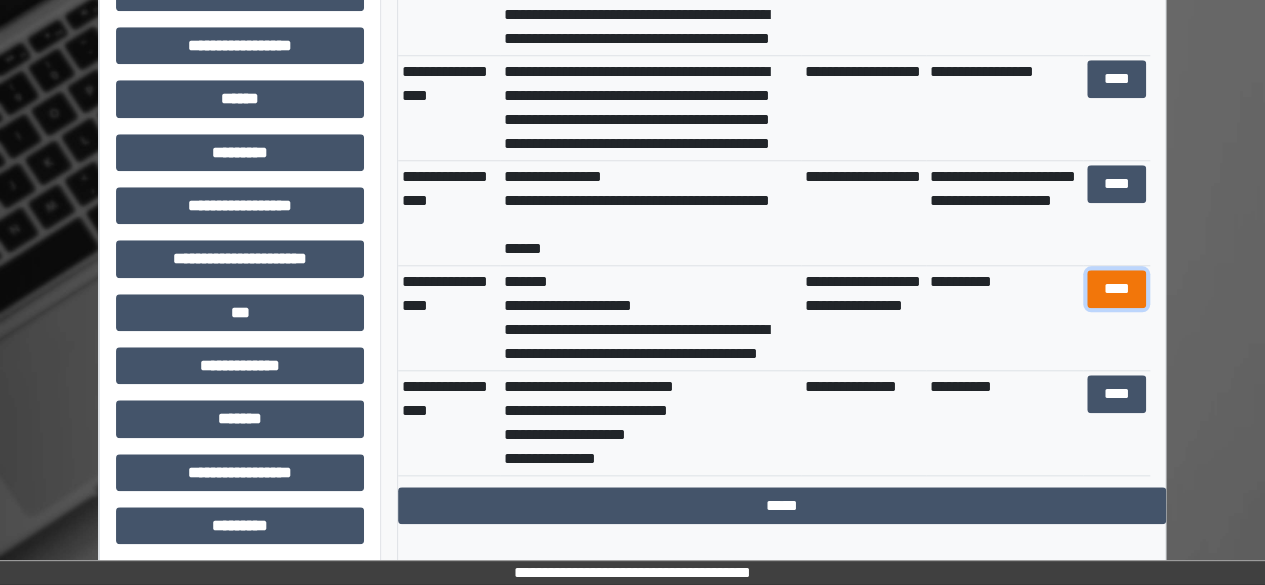 click on "****" at bounding box center [1116, 288] 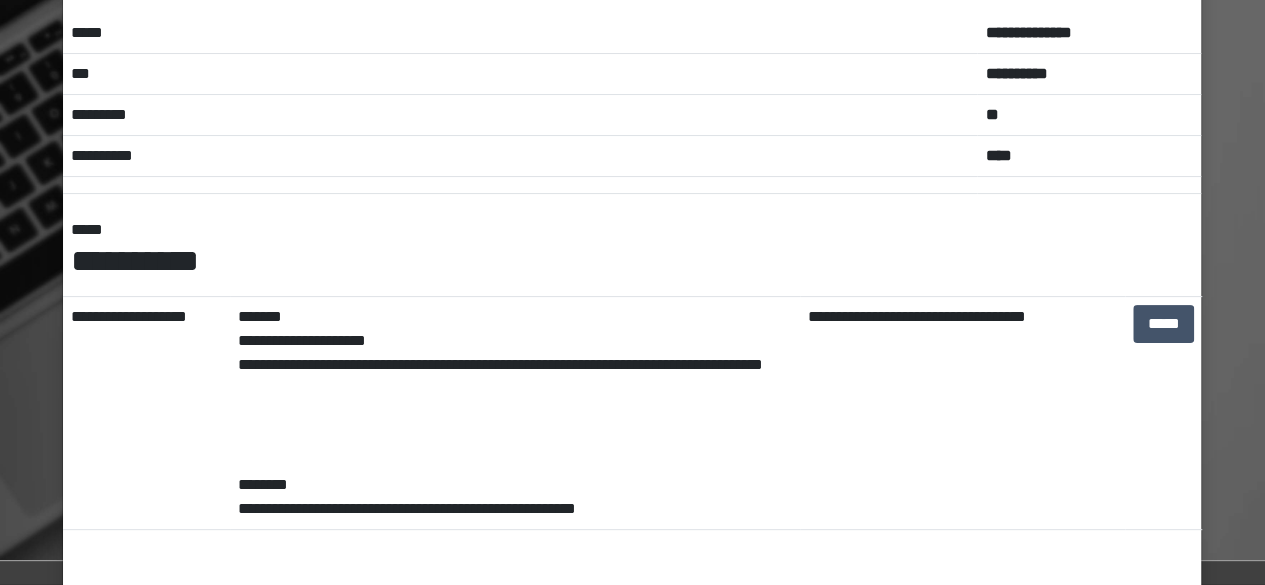 scroll, scrollTop: 222, scrollLeft: 0, axis: vertical 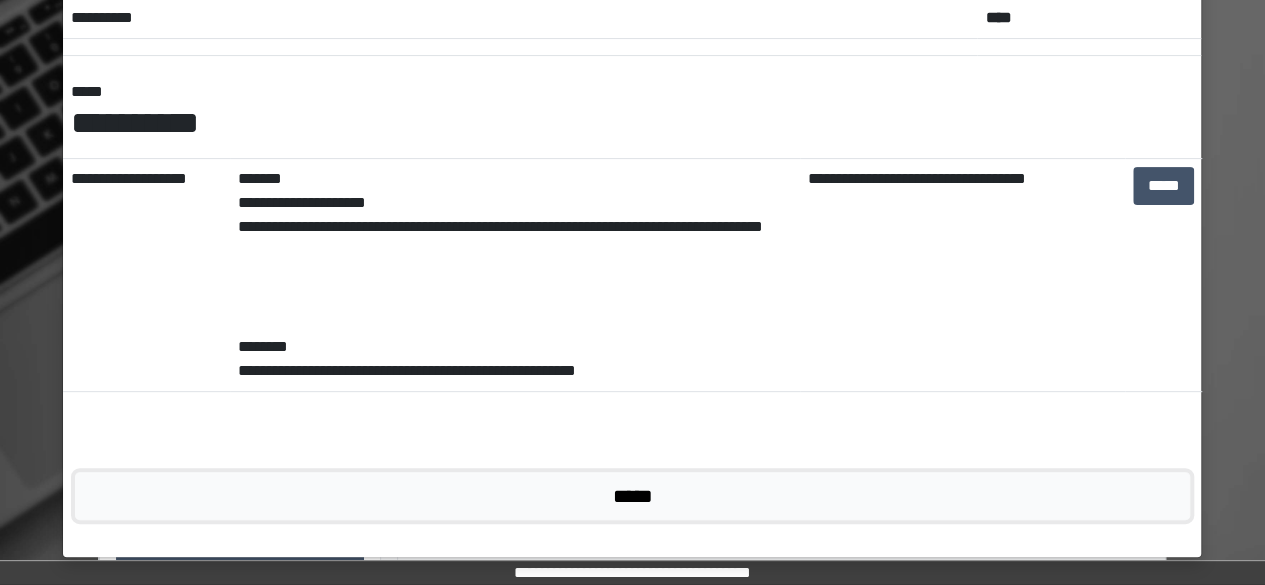 click on "*****" at bounding box center (632, 495) 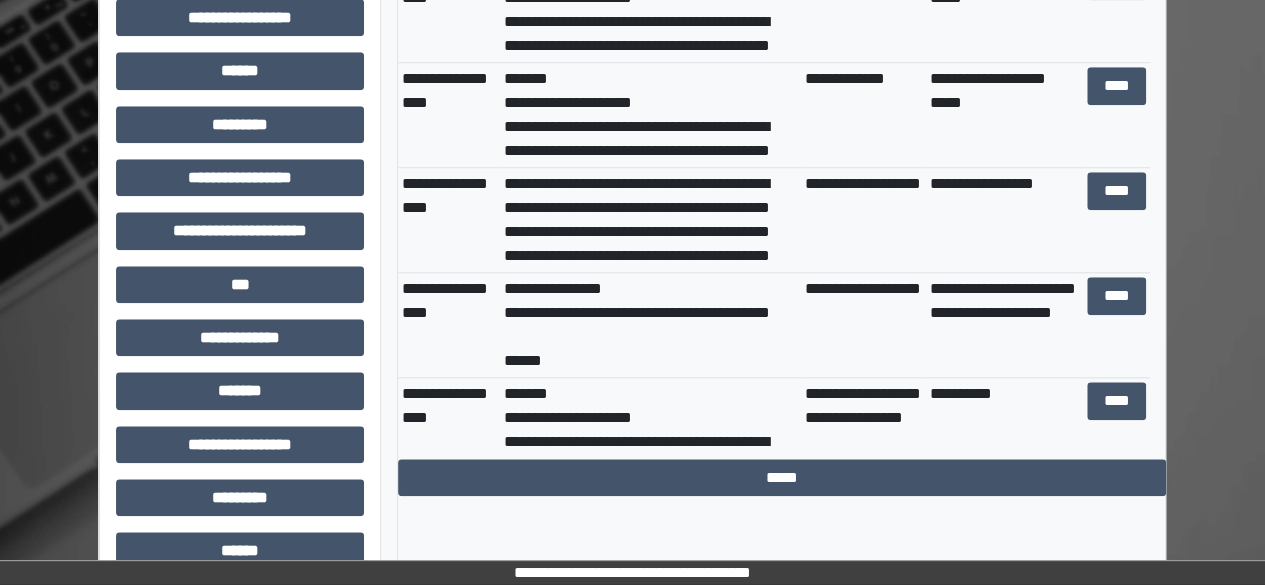 scroll, scrollTop: 966, scrollLeft: 0, axis: vertical 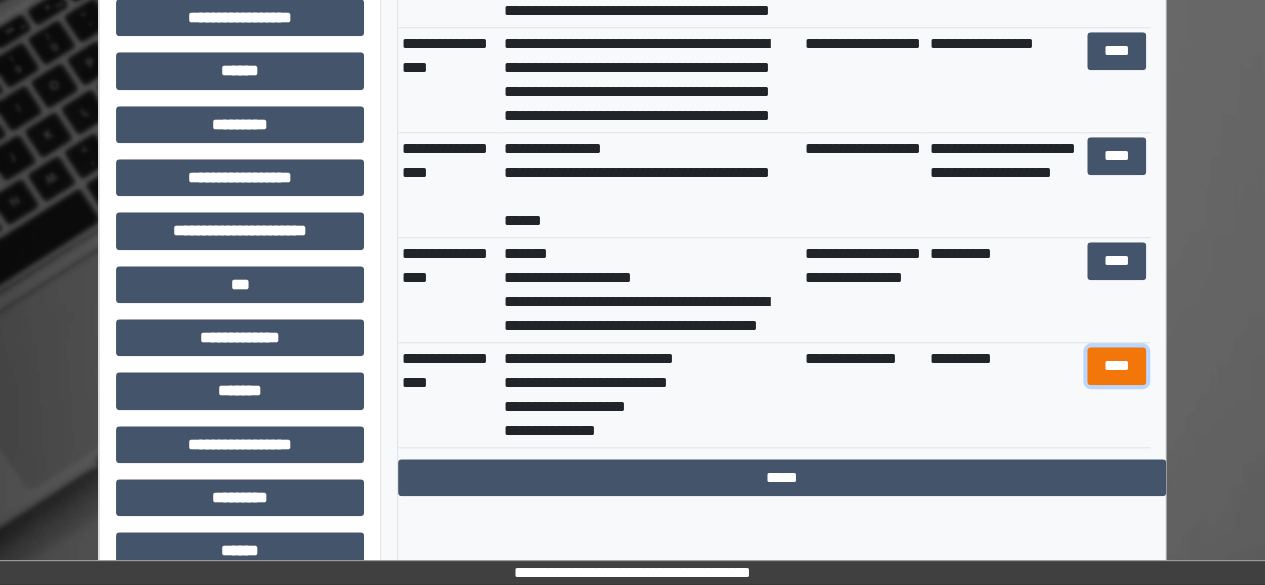 click on "****" at bounding box center (1116, 365) 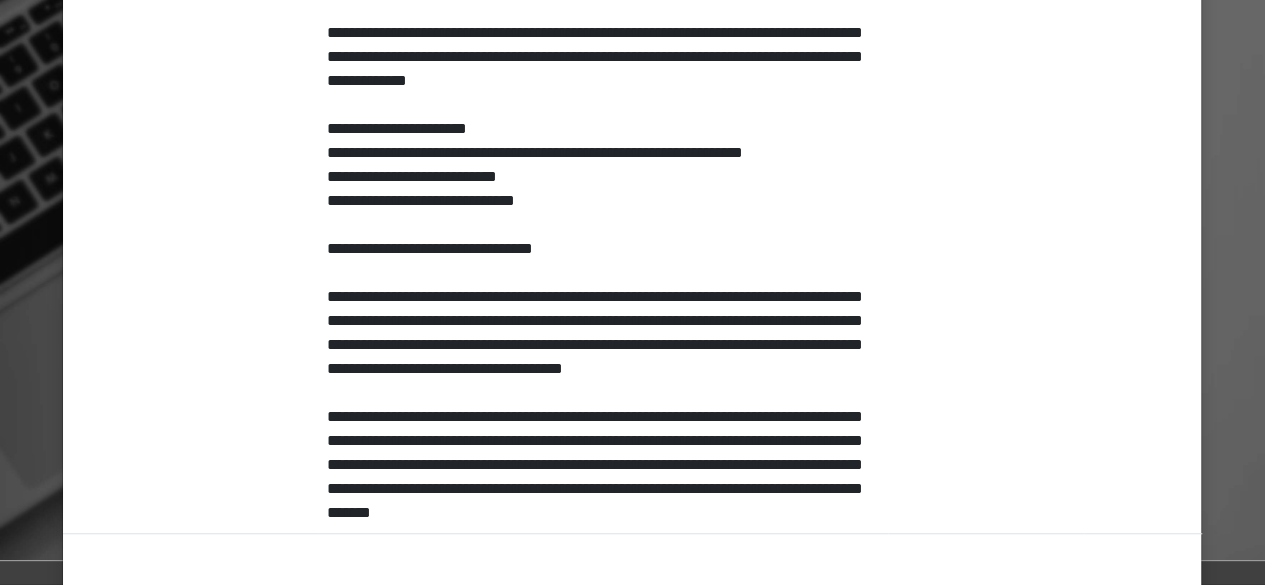 scroll, scrollTop: 654, scrollLeft: 0, axis: vertical 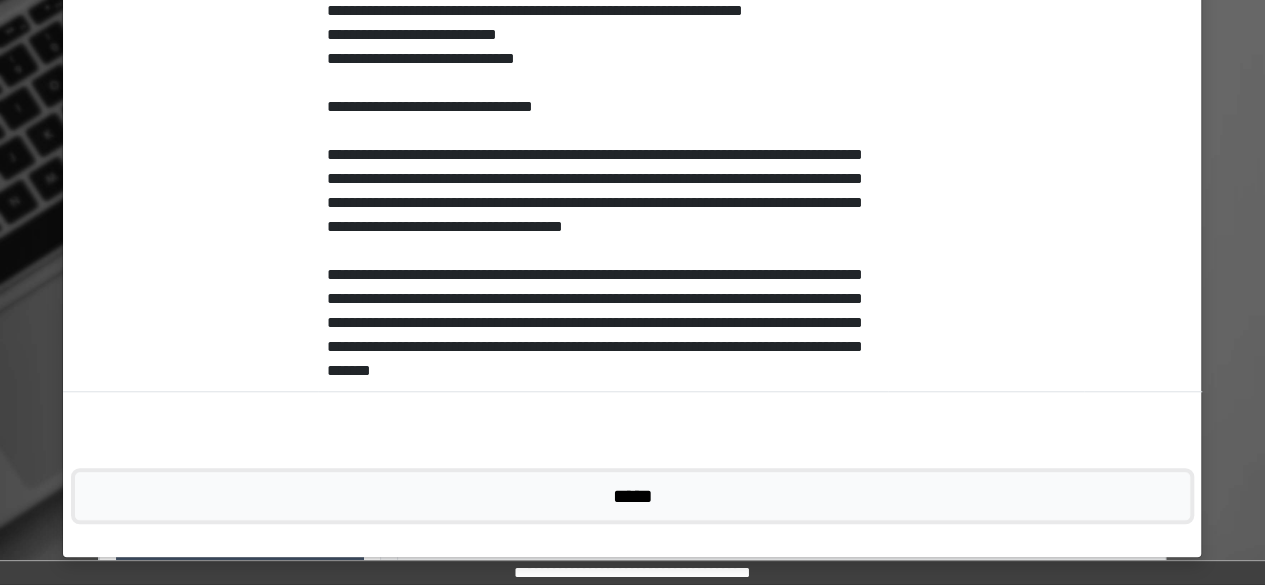 click on "*****" at bounding box center (632, 495) 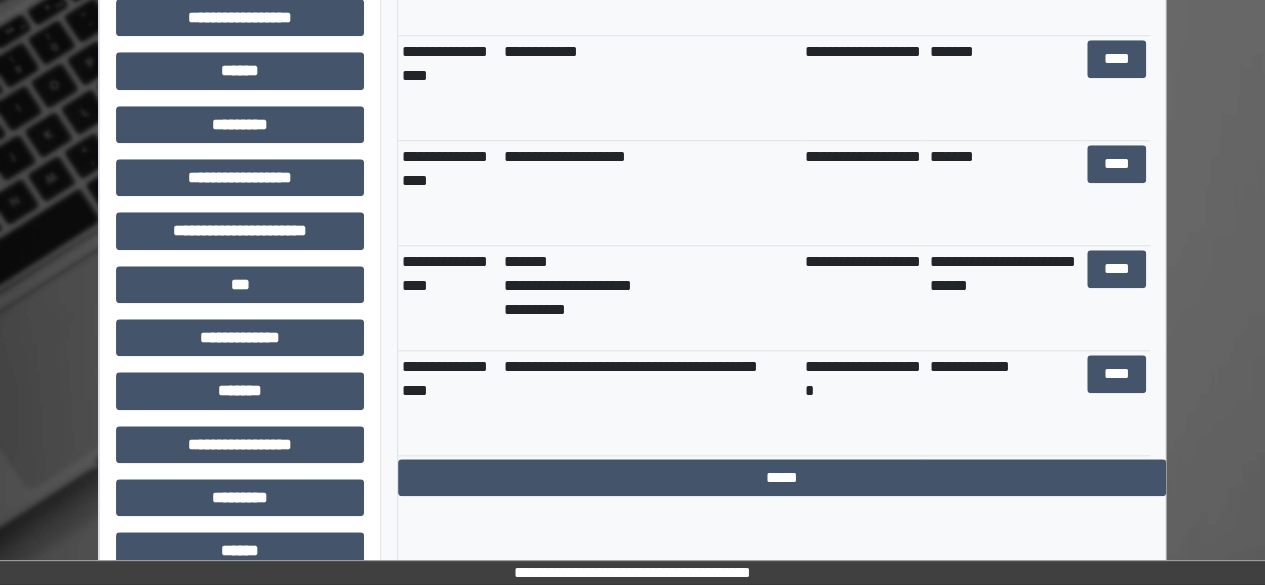 scroll, scrollTop: 0, scrollLeft: 0, axis: both 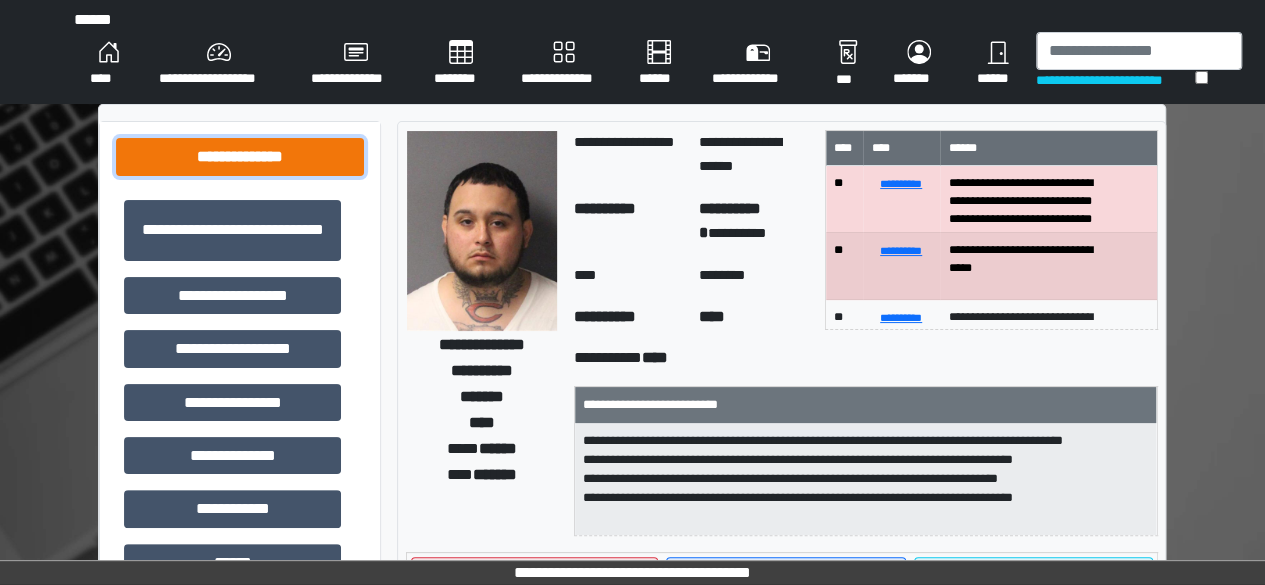 click on "**********" at bounding box center (240, 156) 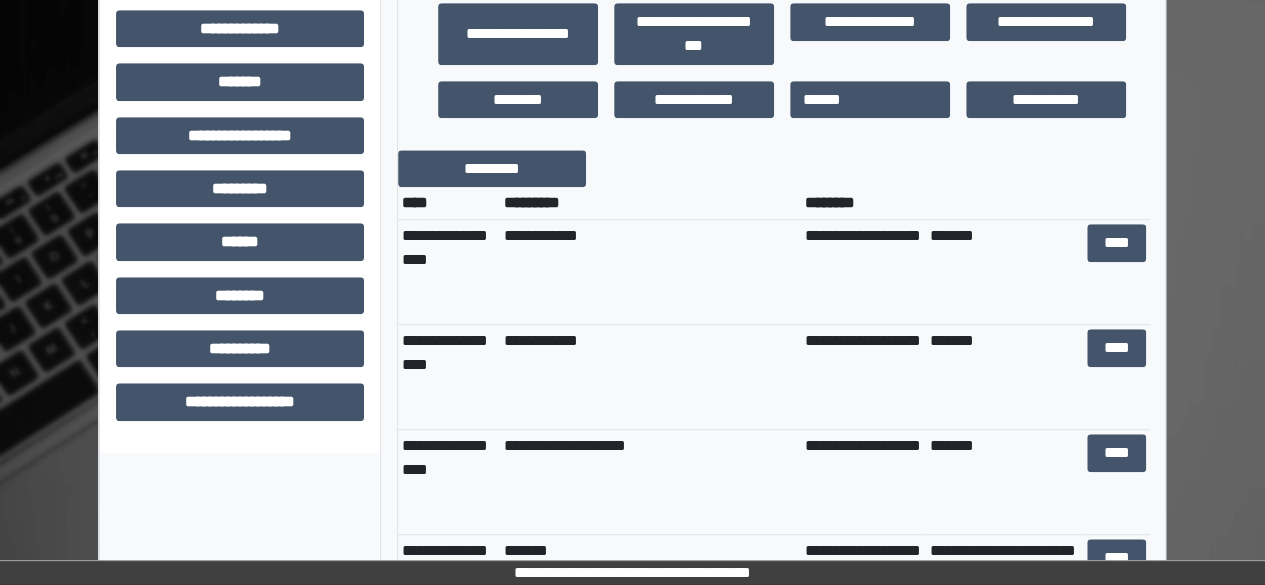 scroll, scrollTop: 812, scrollLeft: 0, axis: vertical 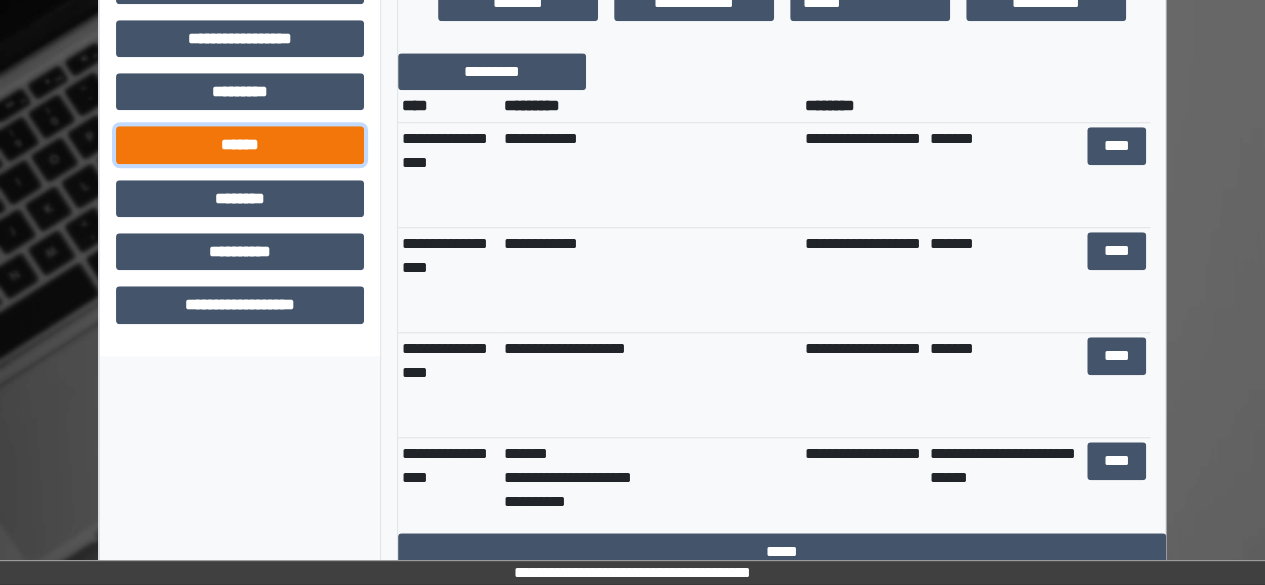 click on "******" at bounding box center [240, 144] 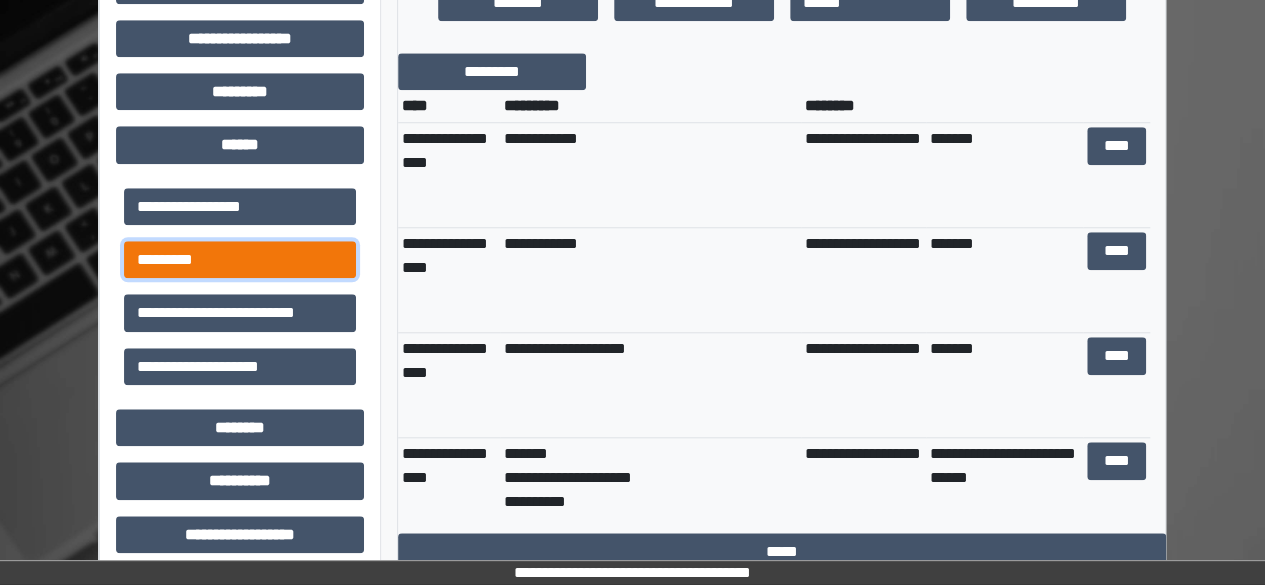 click on "*********" at bounding box center (240, 259) 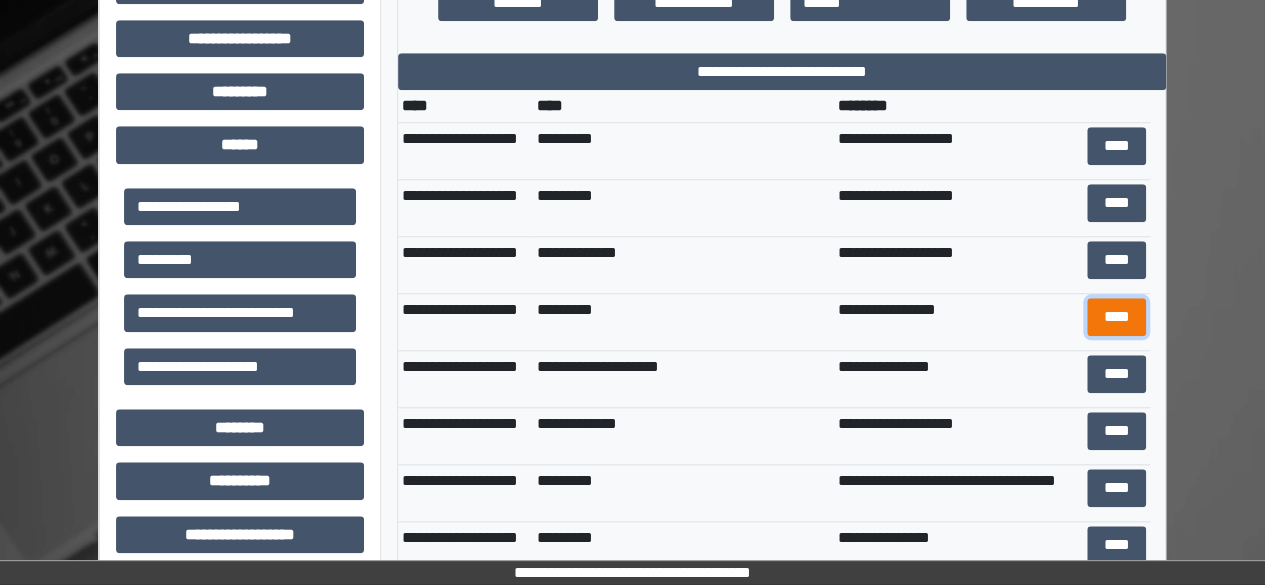 click on "****" at bounding box center [1116, 316] 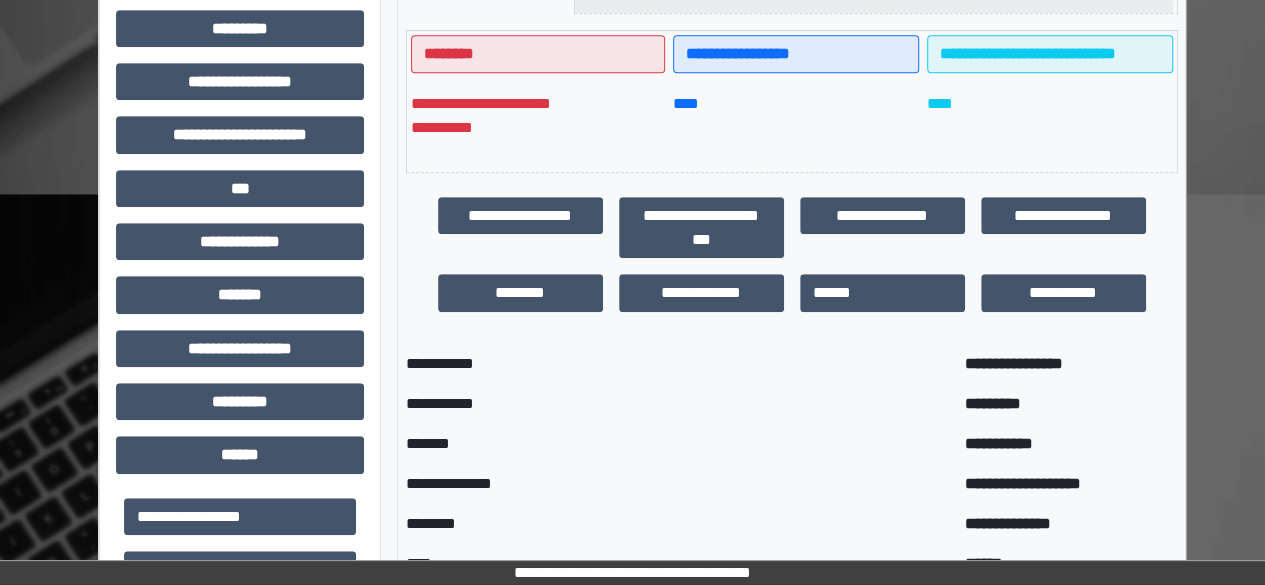 scroll, scrollTop: 508, scrollLeft: 0, axis: vertical 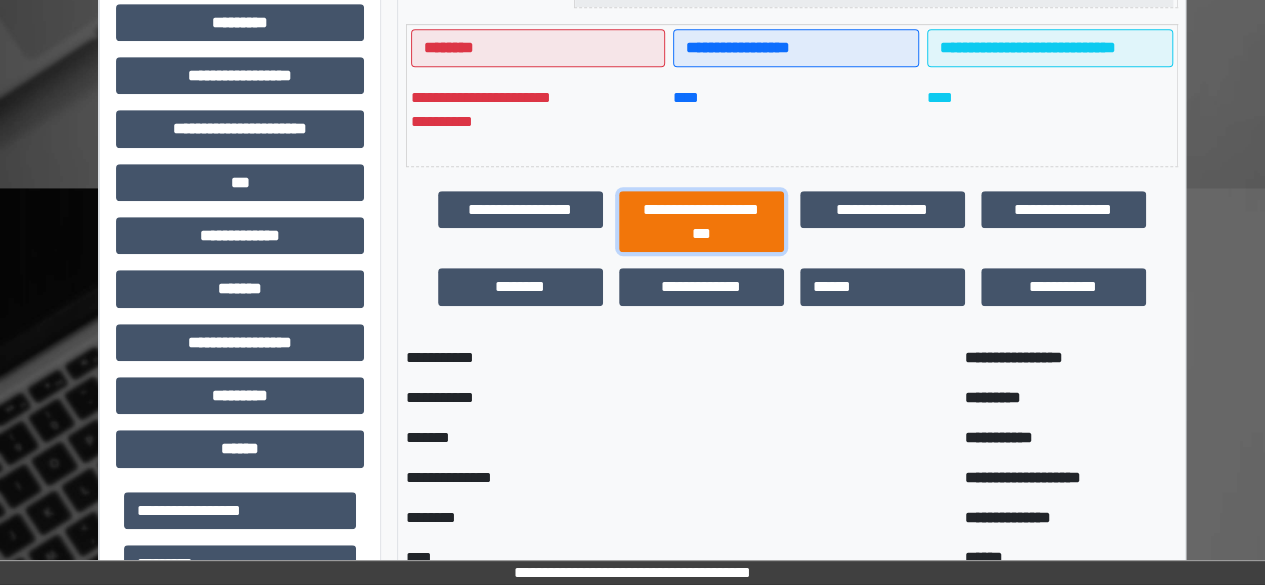click on "**********" at bounding box center (701, 221) 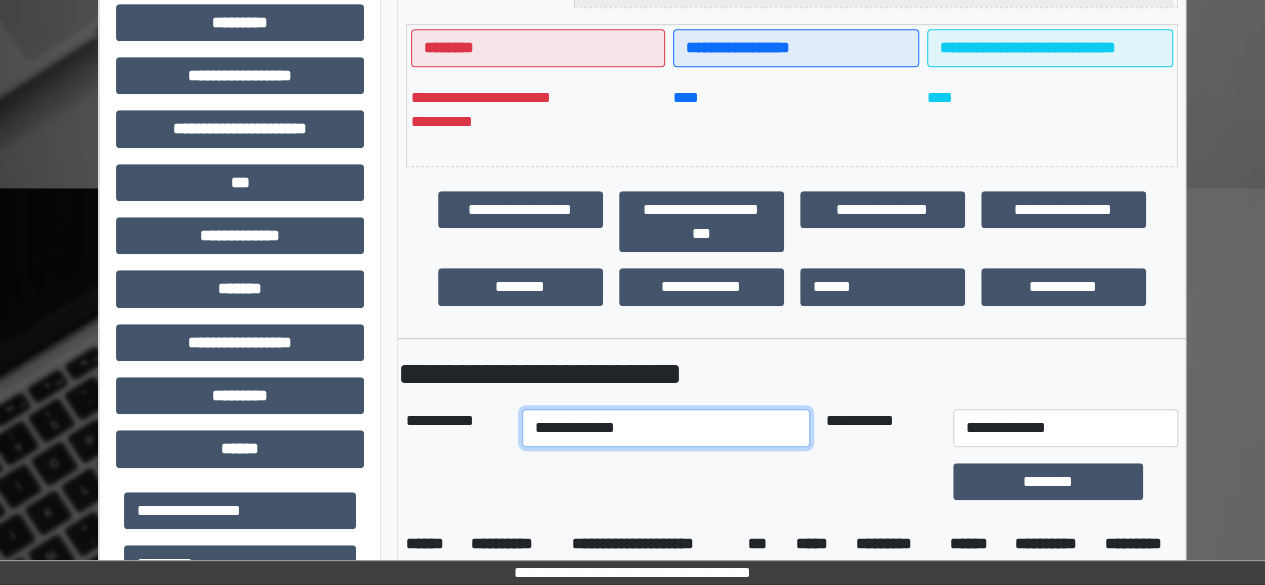 click on "**********" at bounding box center [666, 428] 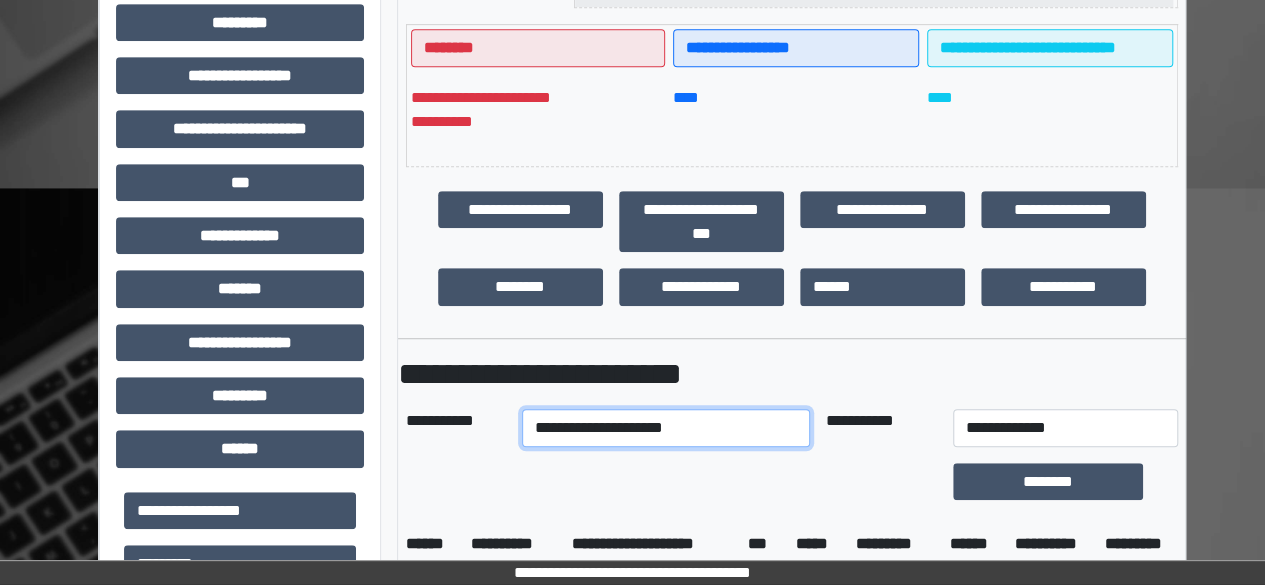 click on "**********" at bounding box center [666, 428] 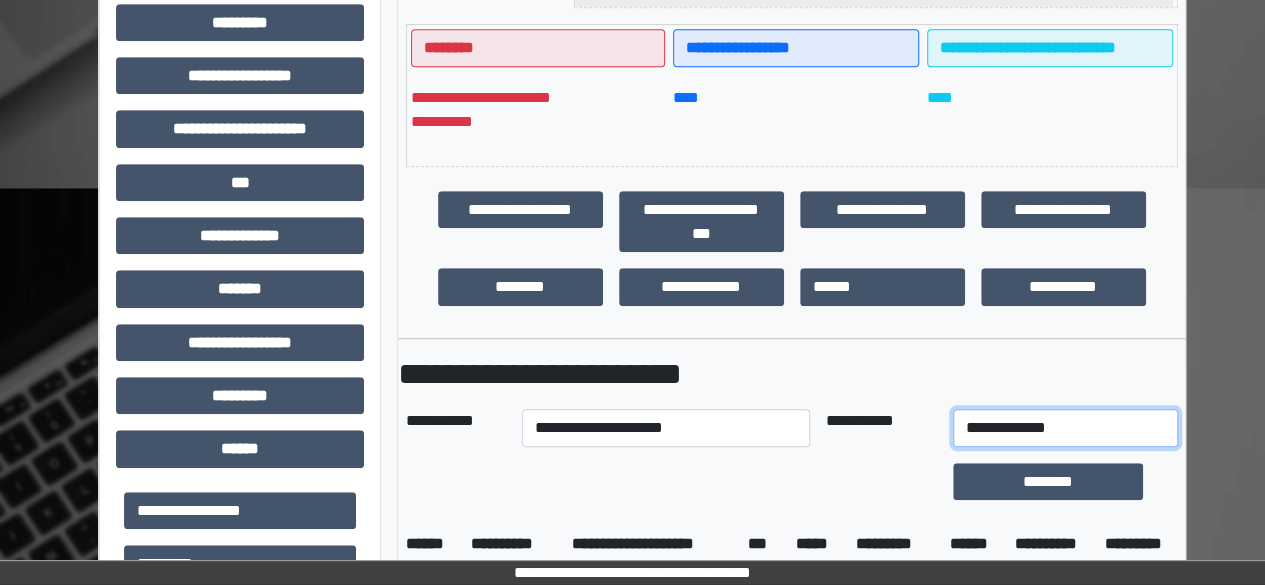 click on "**********" at bounding box center [1065, 428] 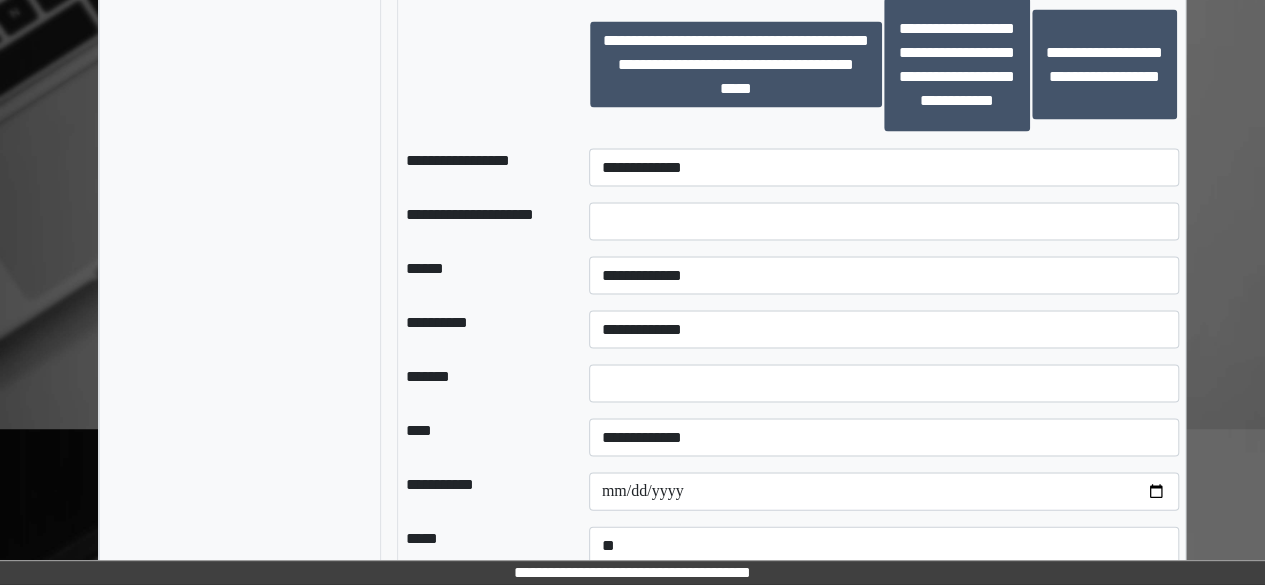 scroll, scrollTop: 1884, scrollLeft: 0, axis: vertical 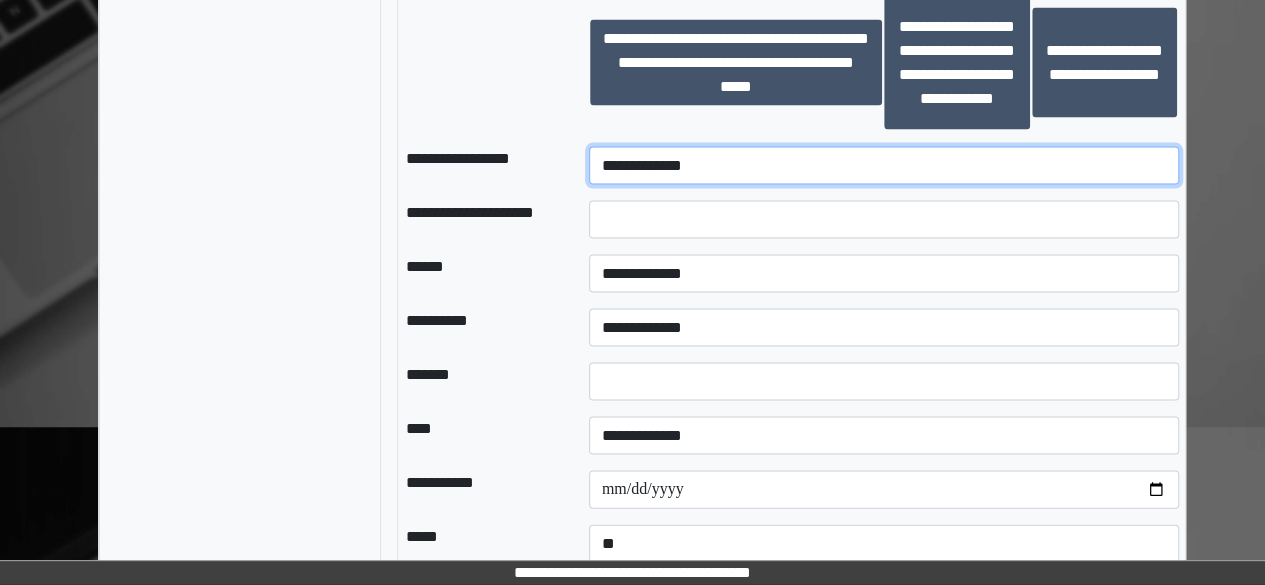 click on "**********" at bounding box center (884, 165) 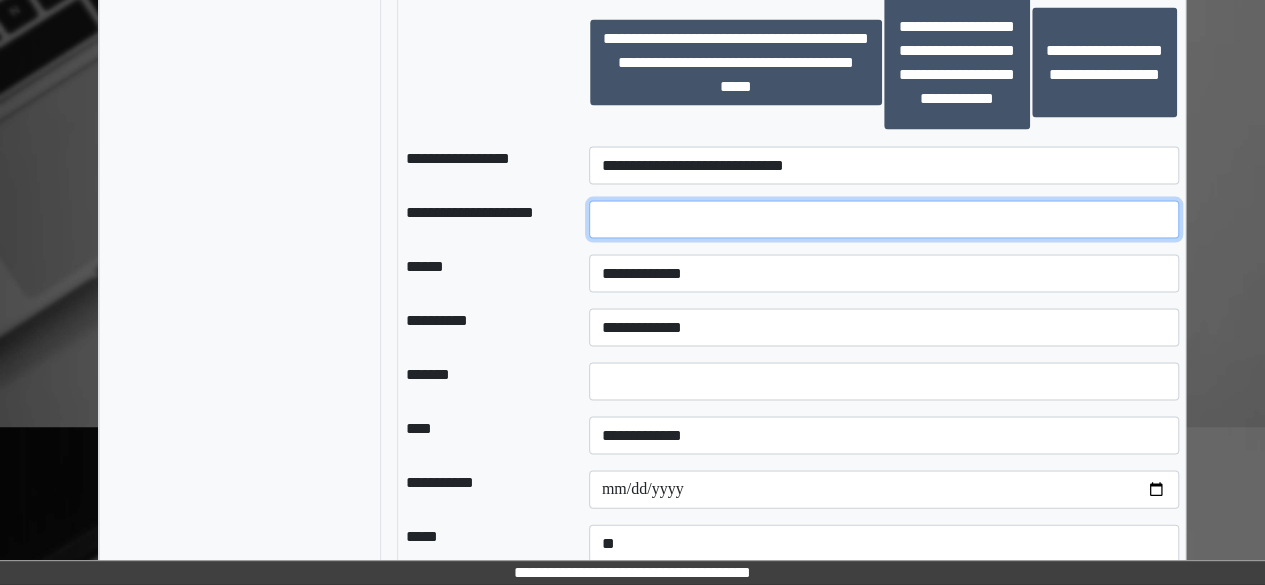 click at bounding box center (884, 219) 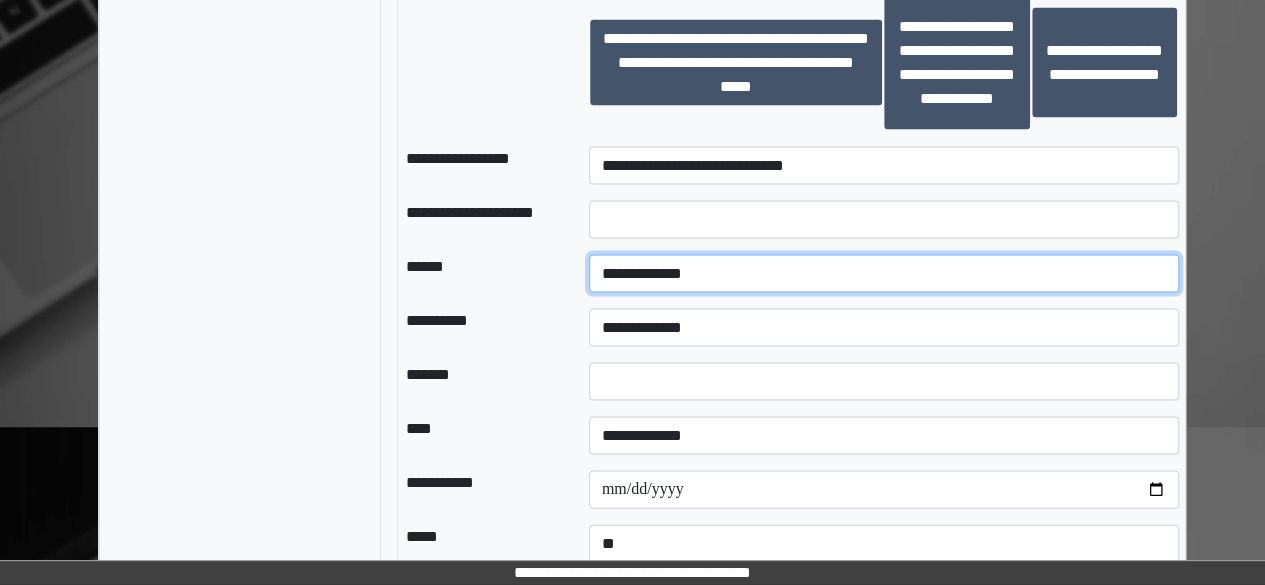 click on "**********" at bounding box center (884, 273) 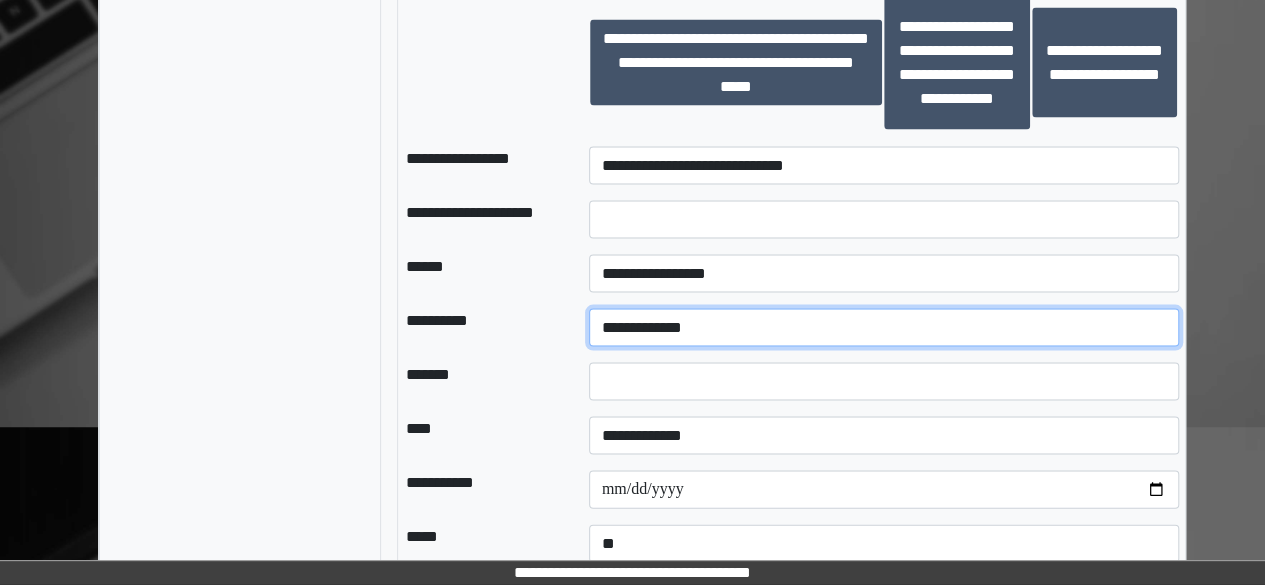 click on "**********" at bounding box center (884, 327) 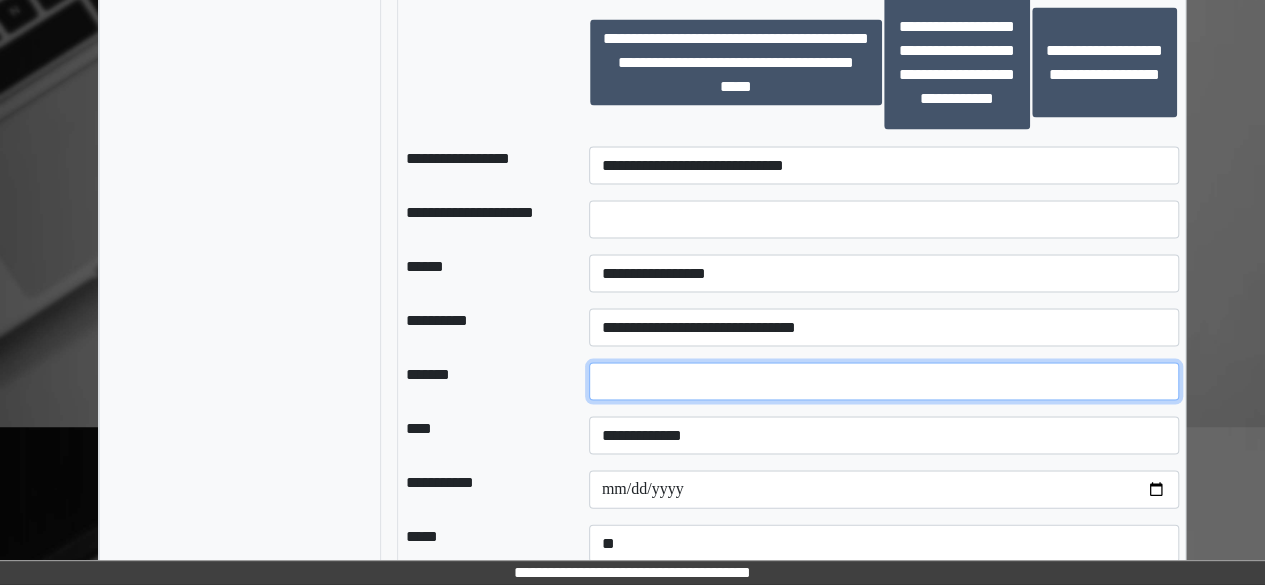click at bounding box center [884, 381] 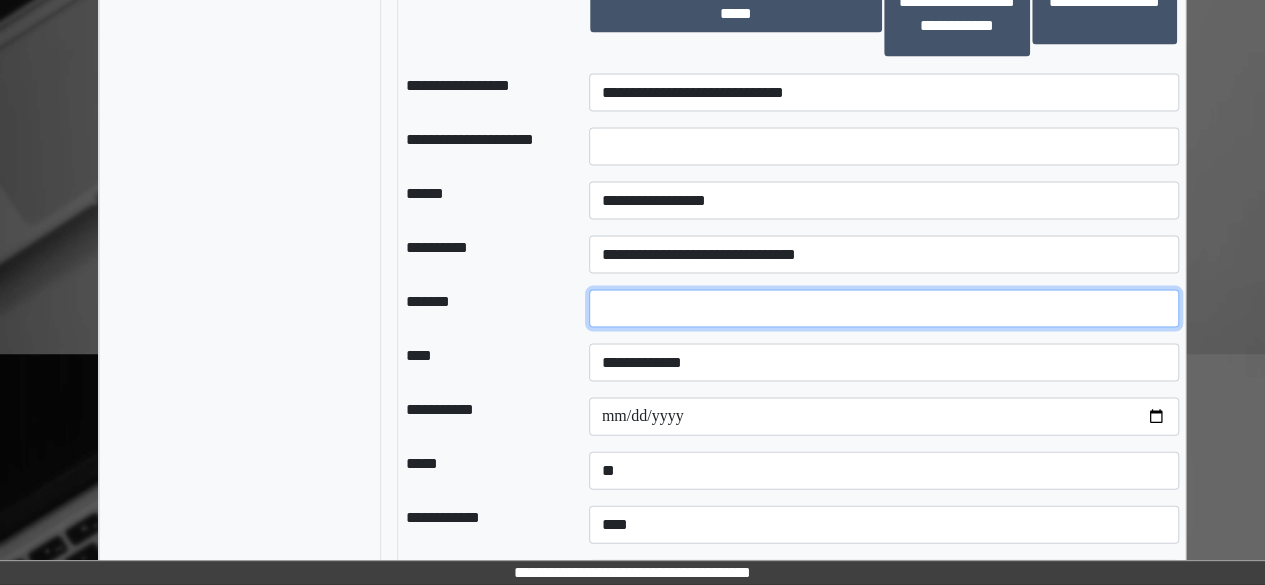 scroll, scrollTop: 1958, scrollLeft: 0, axis: vertical 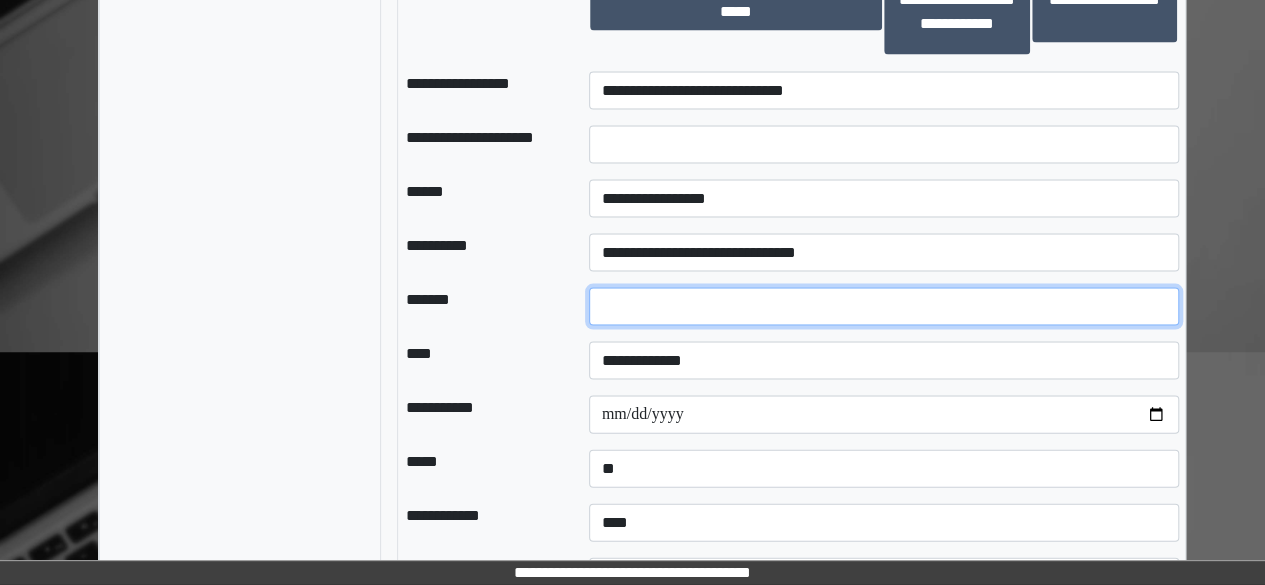 type on "**" 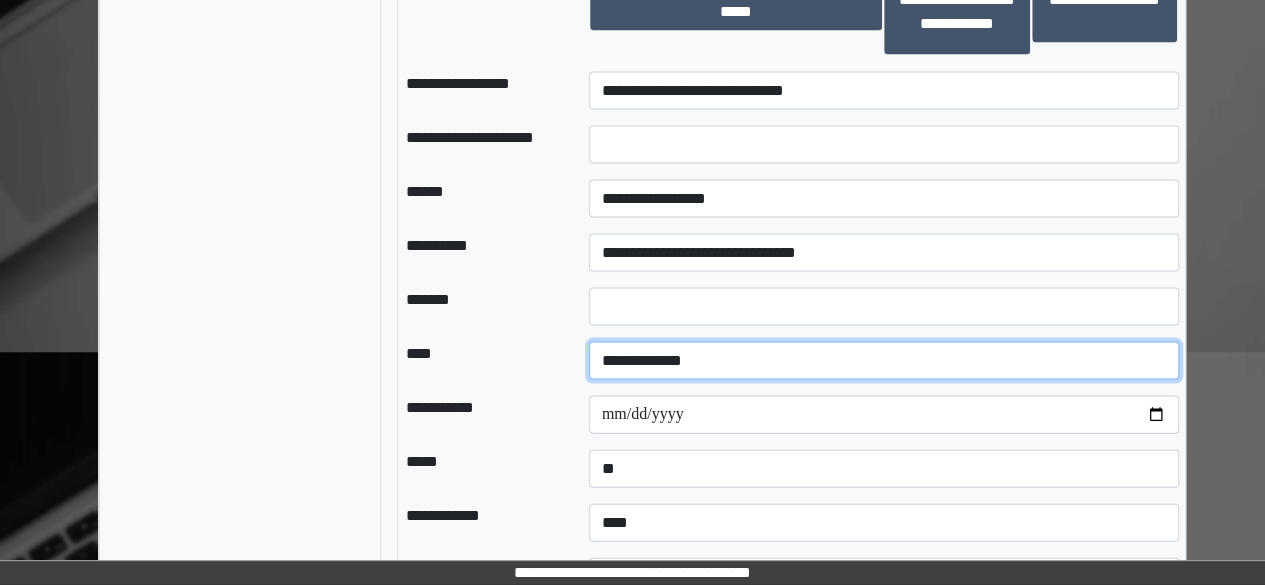 click on "**********" at bounding box center [884, 361] 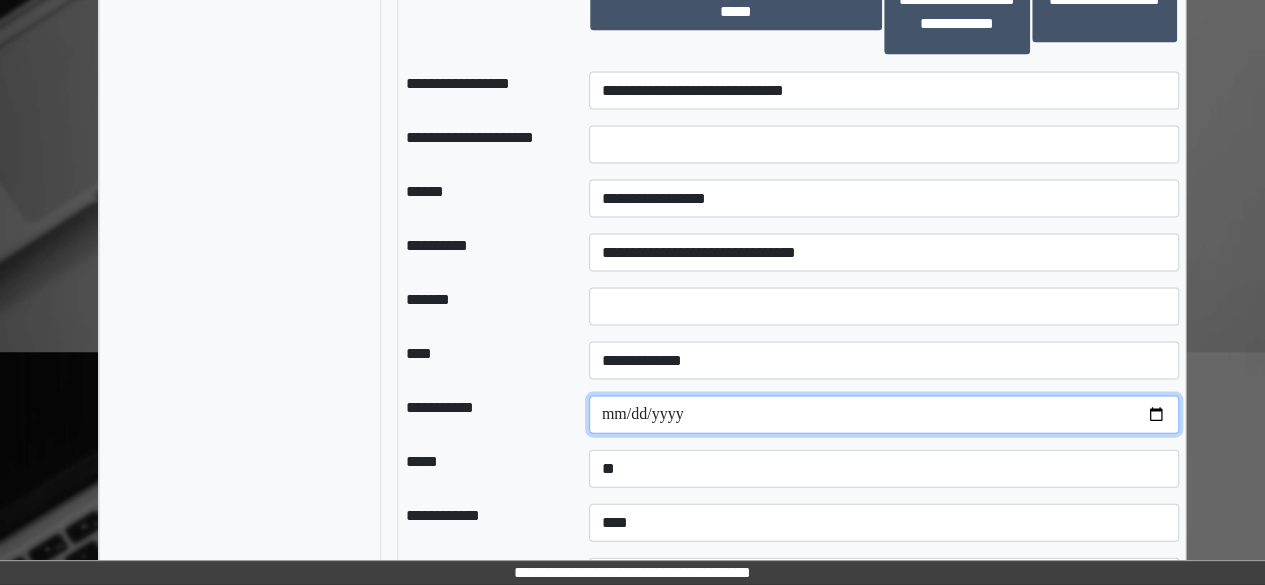 click at bounding box center [884, 415] 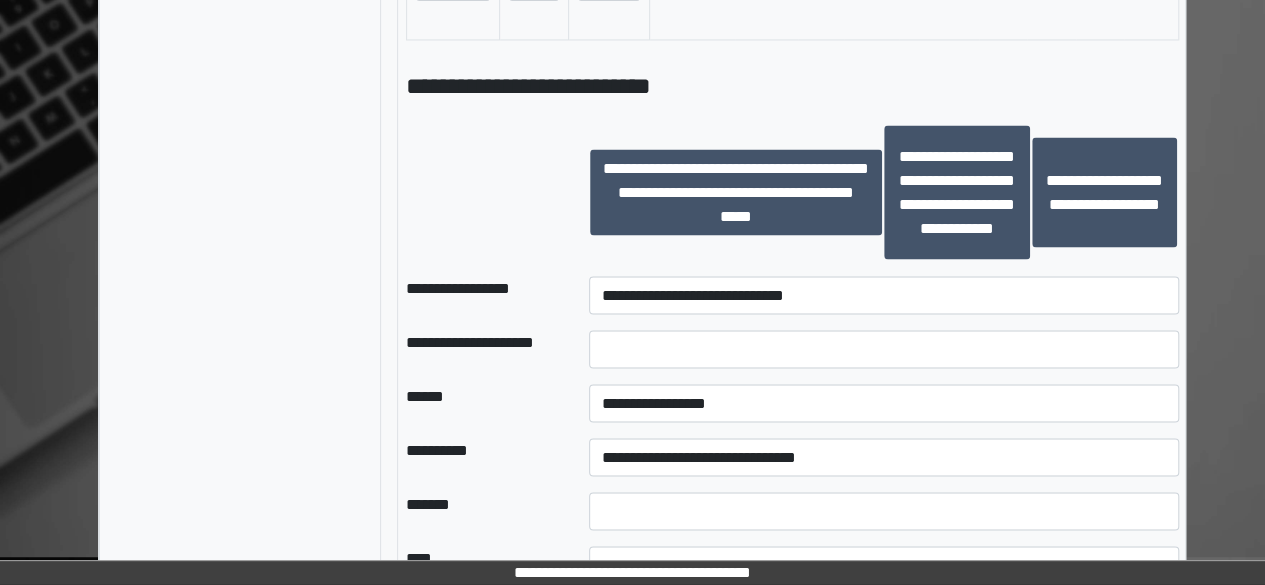 scroll, scrollTop: 1750, scrollLeft: 0, axis: vertical 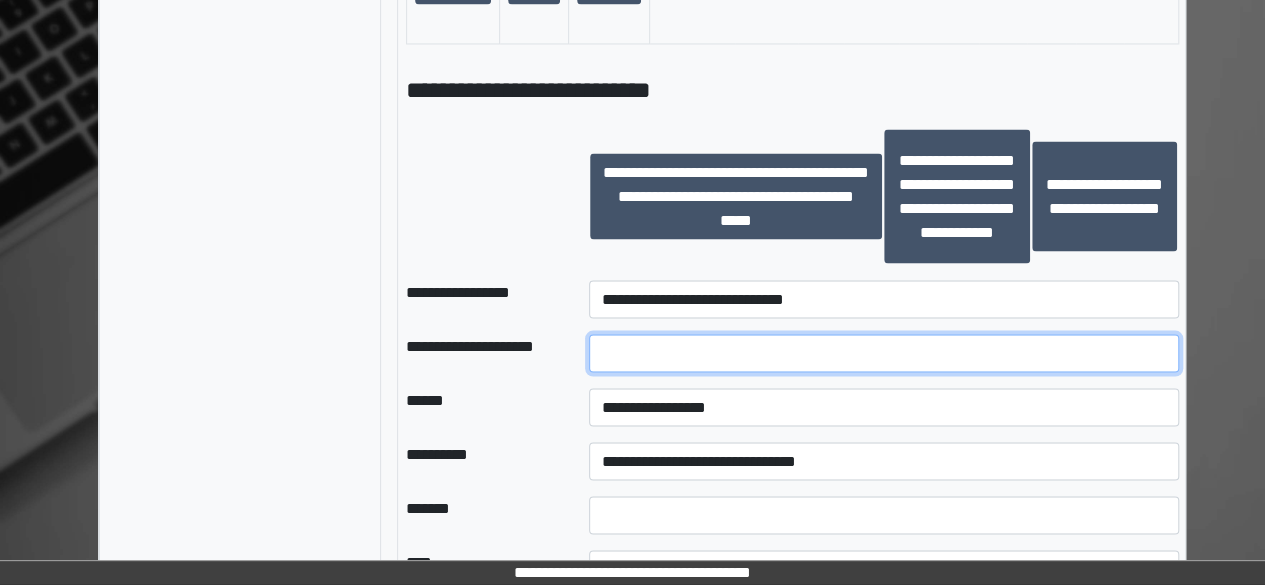 click at bounding box center (884, 353) 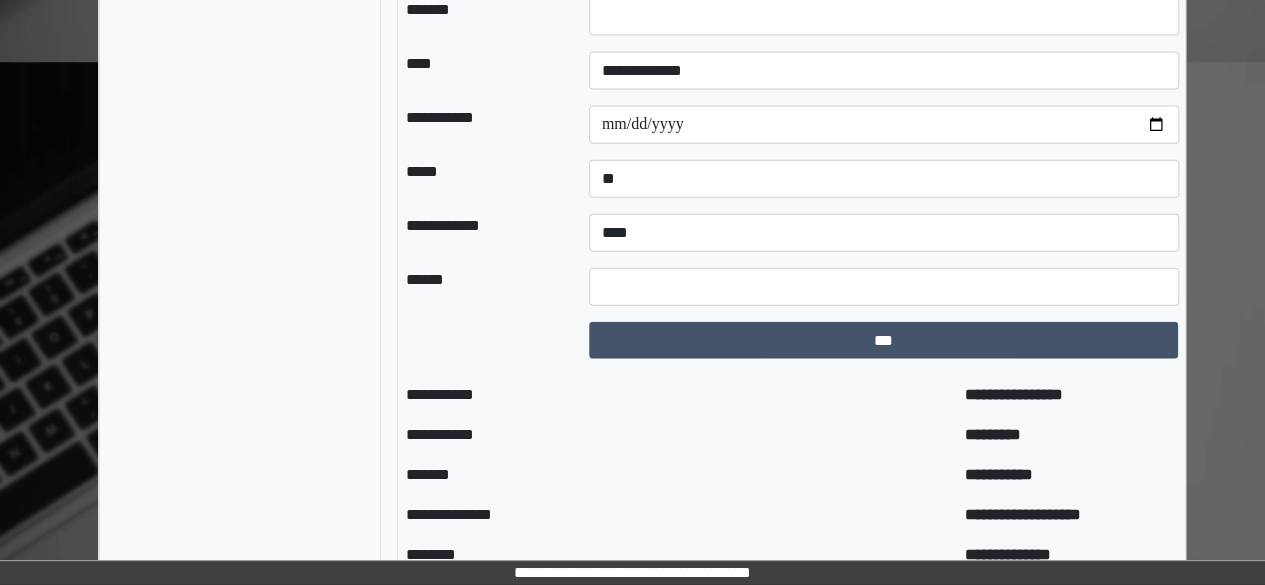 scroll, scrollTop: 2282, scrollLeft: 0, axis: vertical 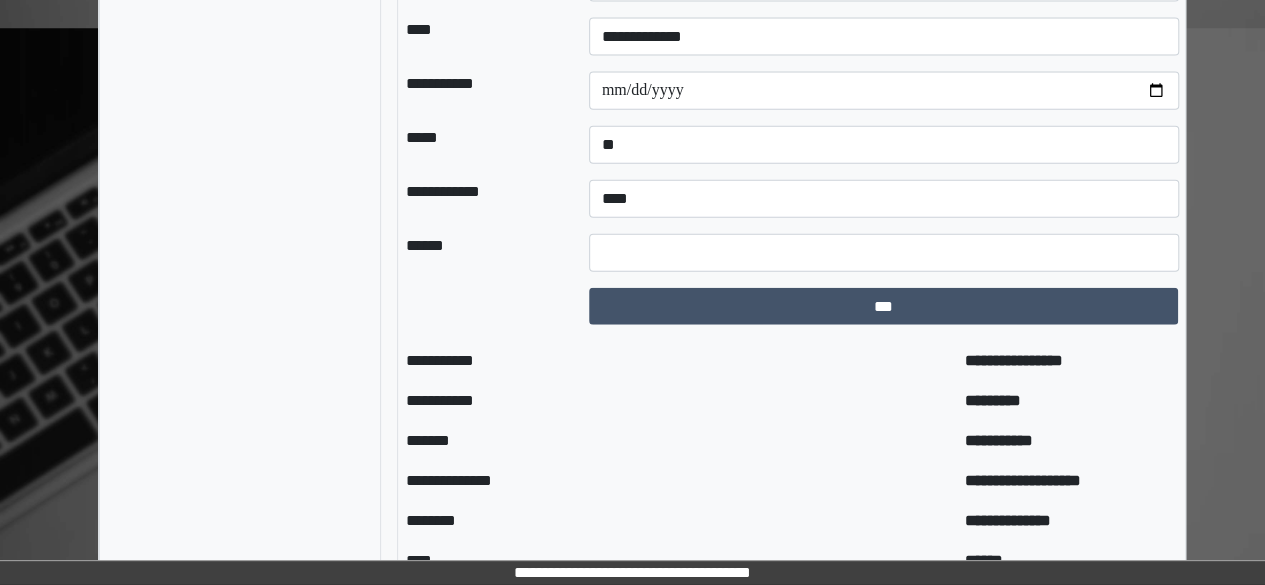 type 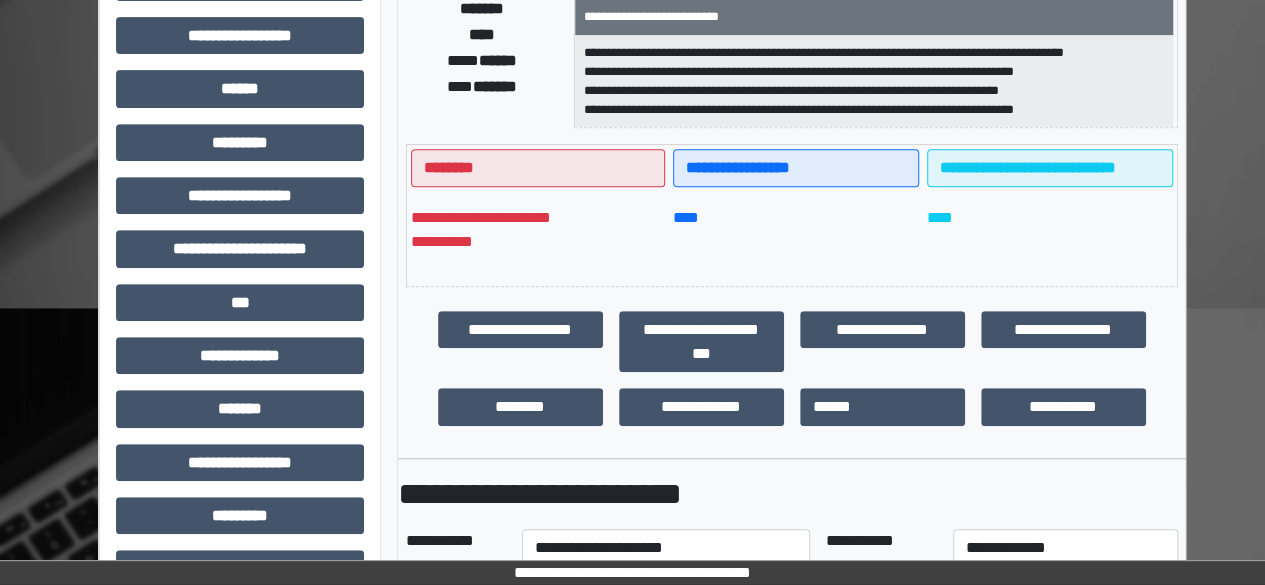 scroll, scrollTop: 186, scrollLeft: 0, axis: vertical 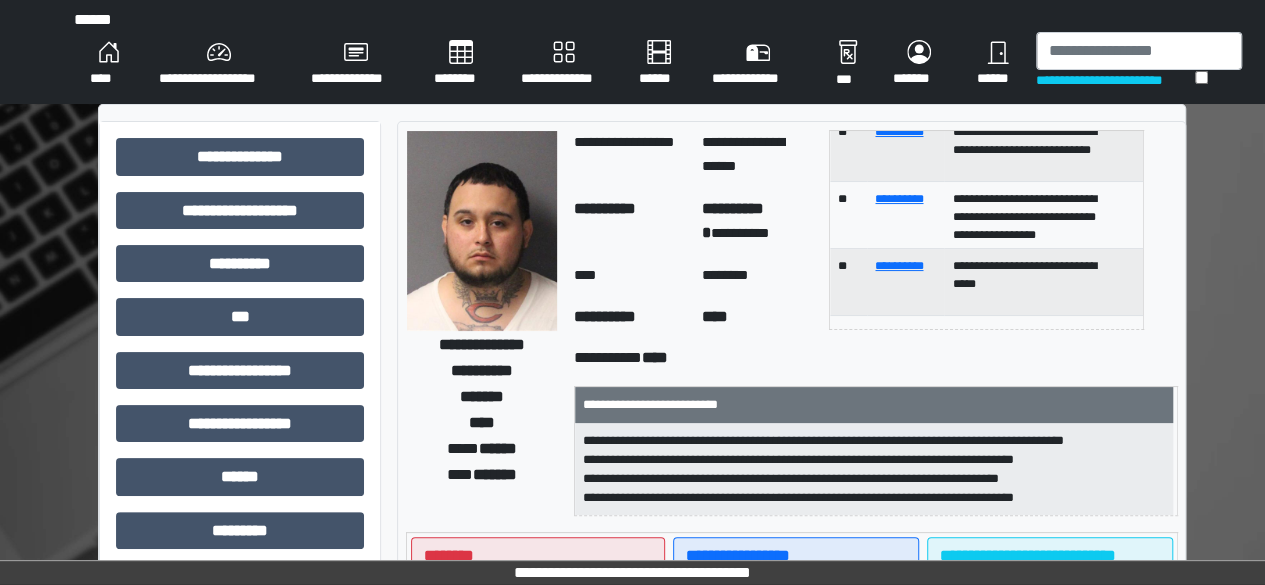 click on "**********" at bounding box center (563, 64) 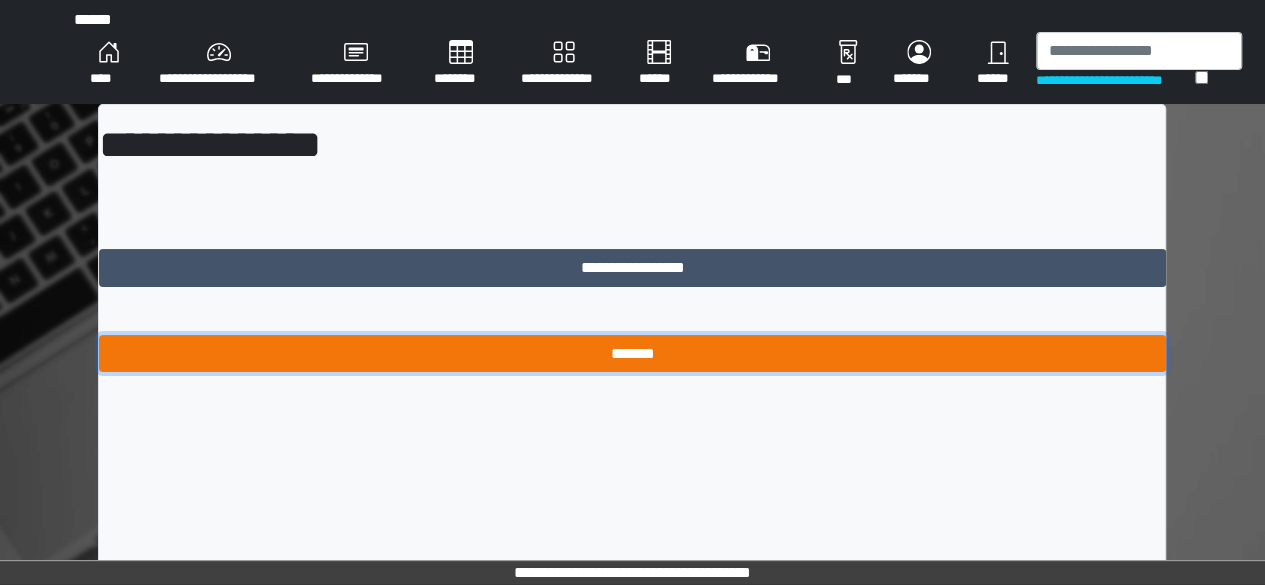 click on "*******" at bounding box center [632, 353] 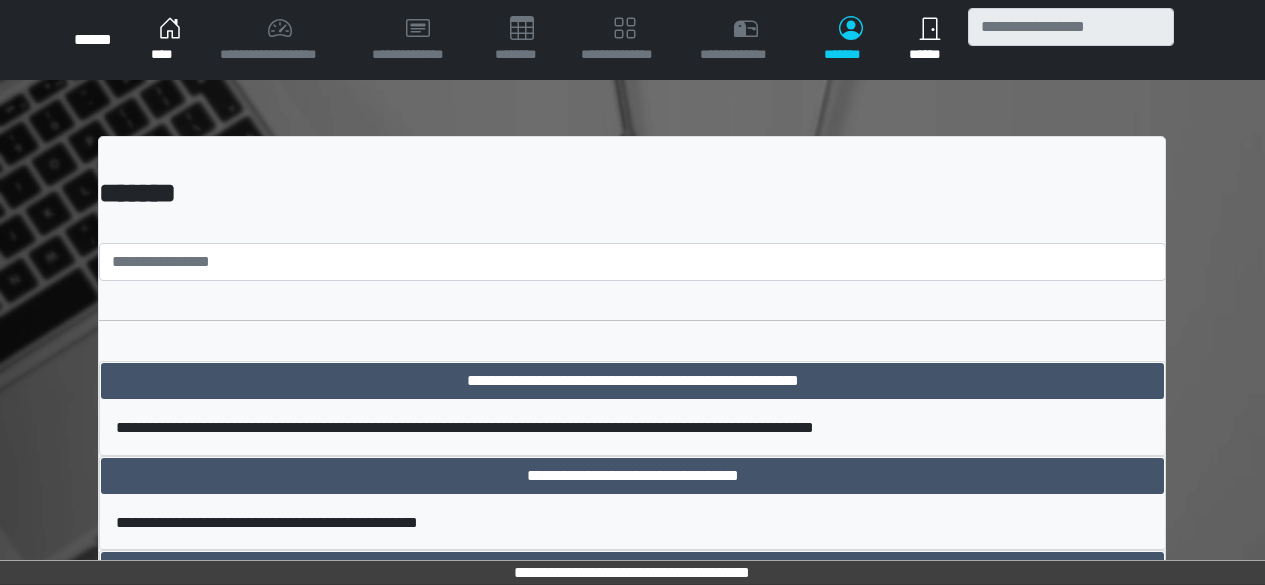 scroll, scrollTop: 0, scrollLeft: 0, axis: both 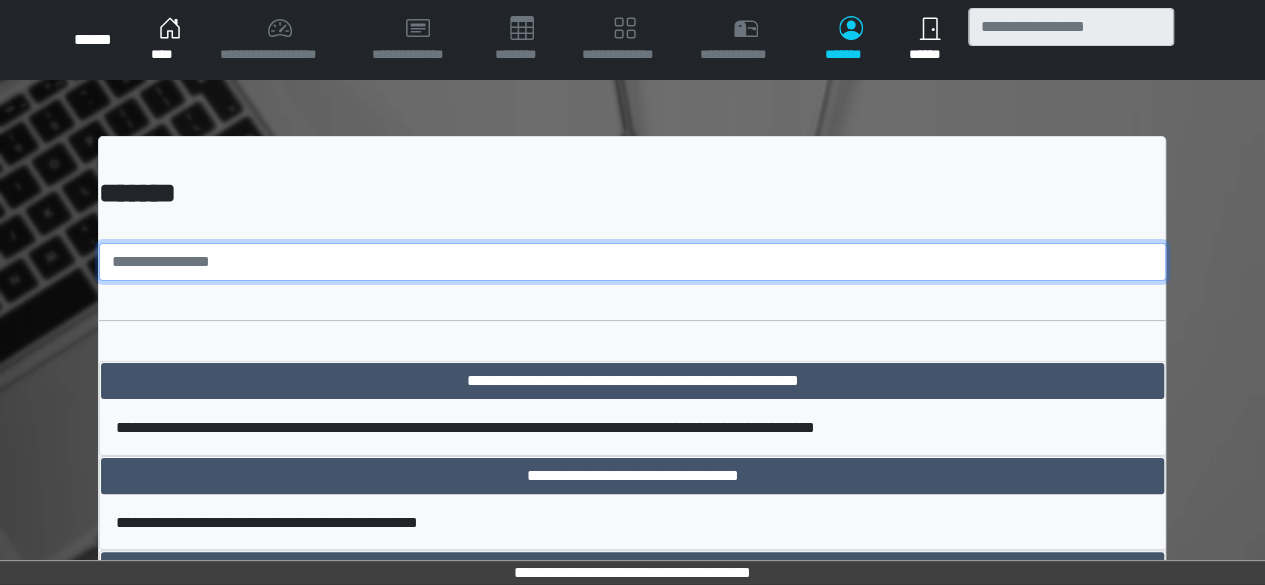 click at bounding box center [632, 262] 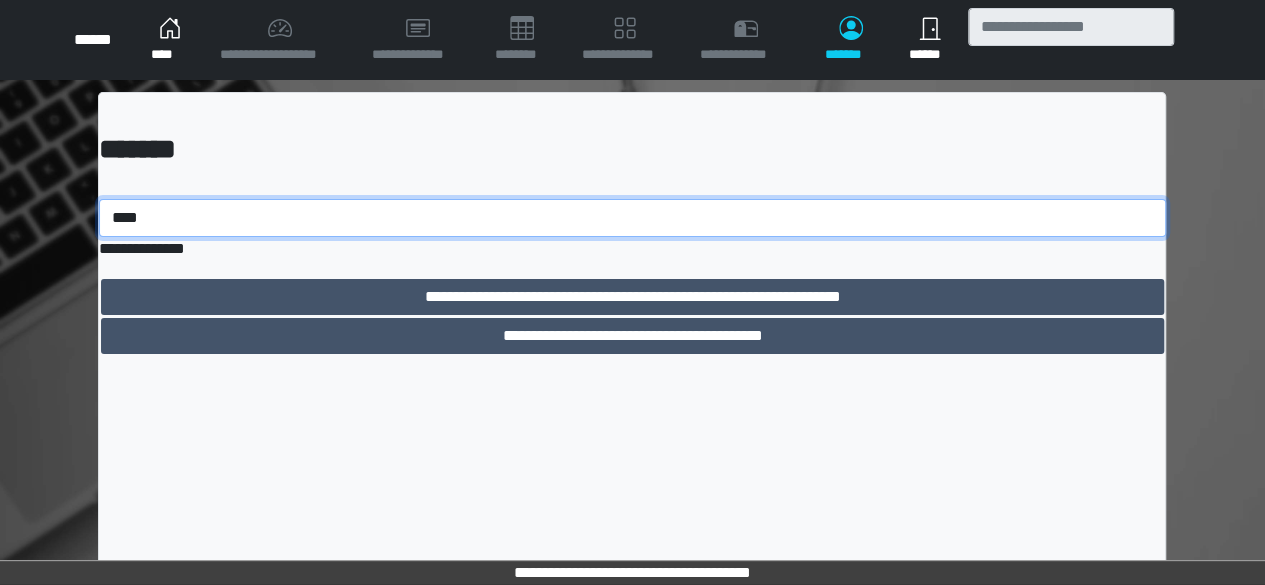 scroll, scrollTop: 45, scrollLeft: 0, axis: vertical 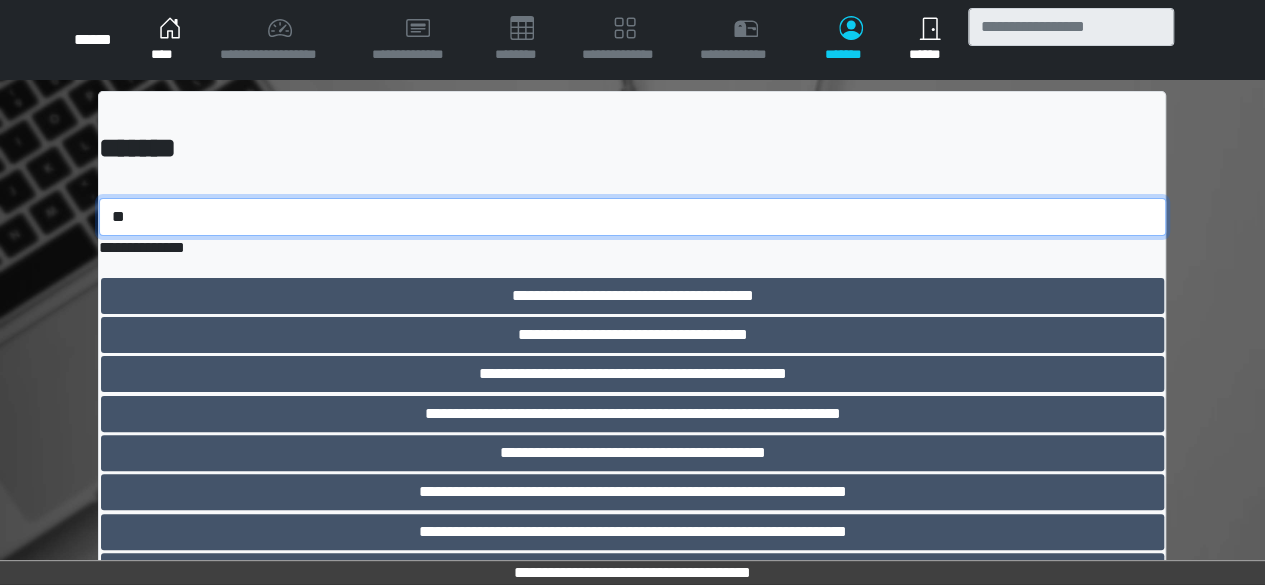type on "*" 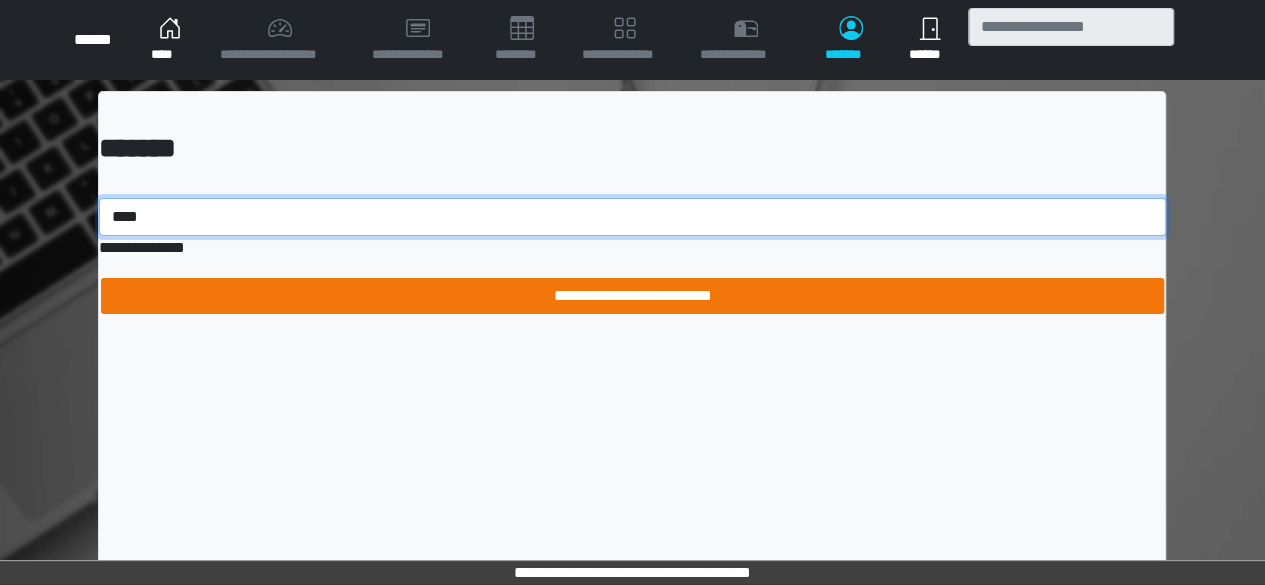 type on "****" 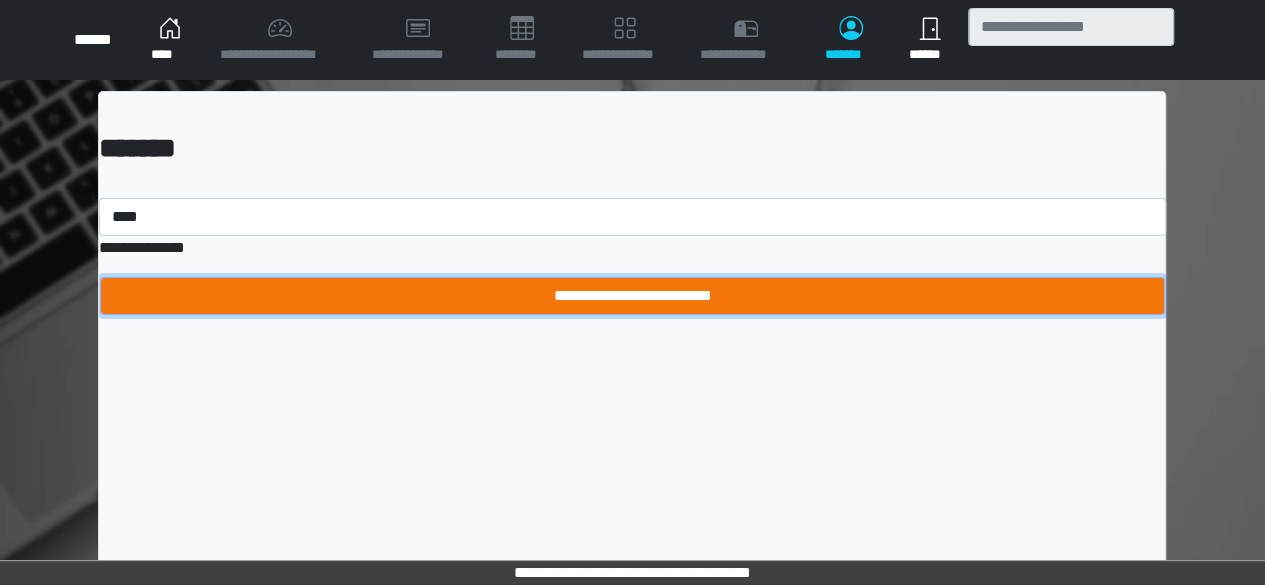 click on "**********" at bounding box center (632, 296) 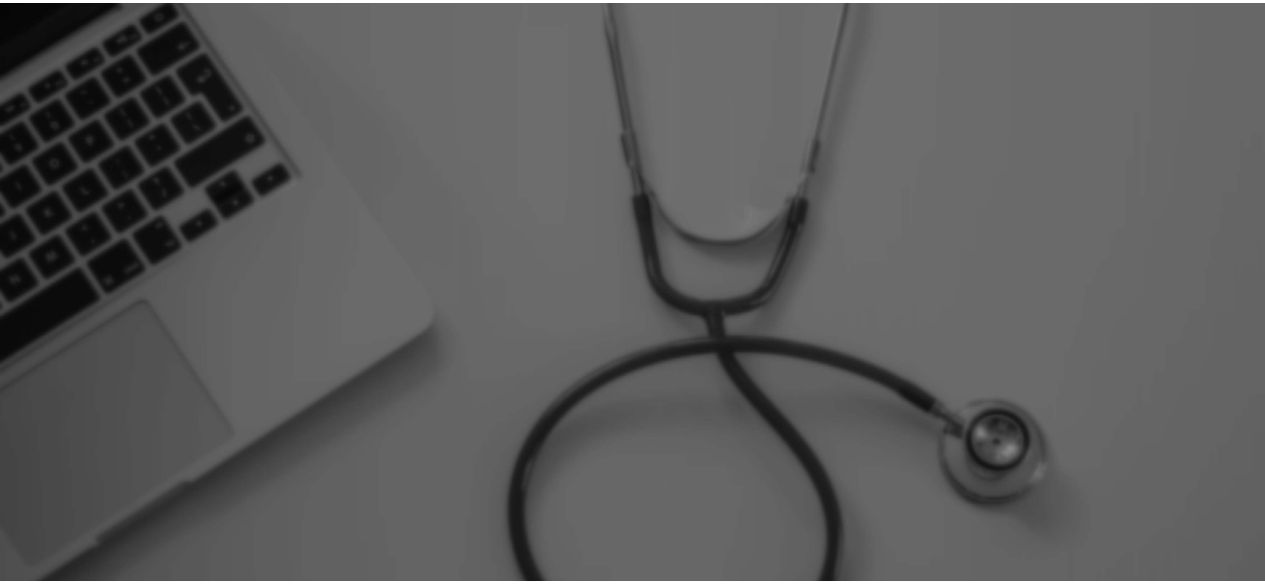 scroll, scrollTop: 0, scrollLeft: 0, axis: both 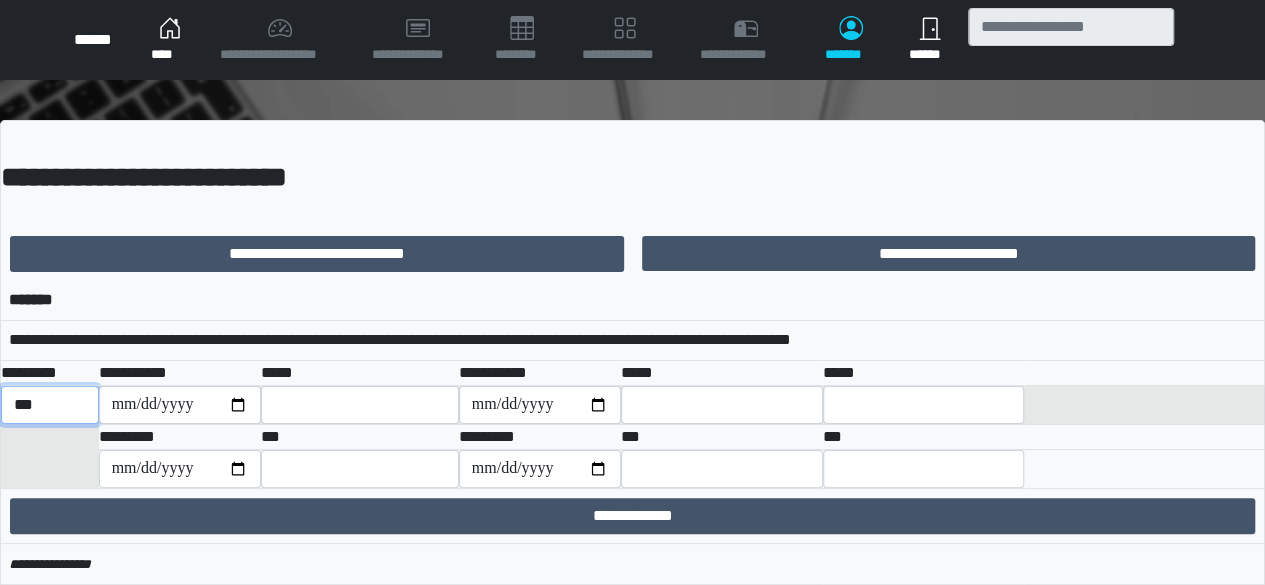 click on "*** *** ******** *** ******** ***** ***" at bounding box center [50, 405] 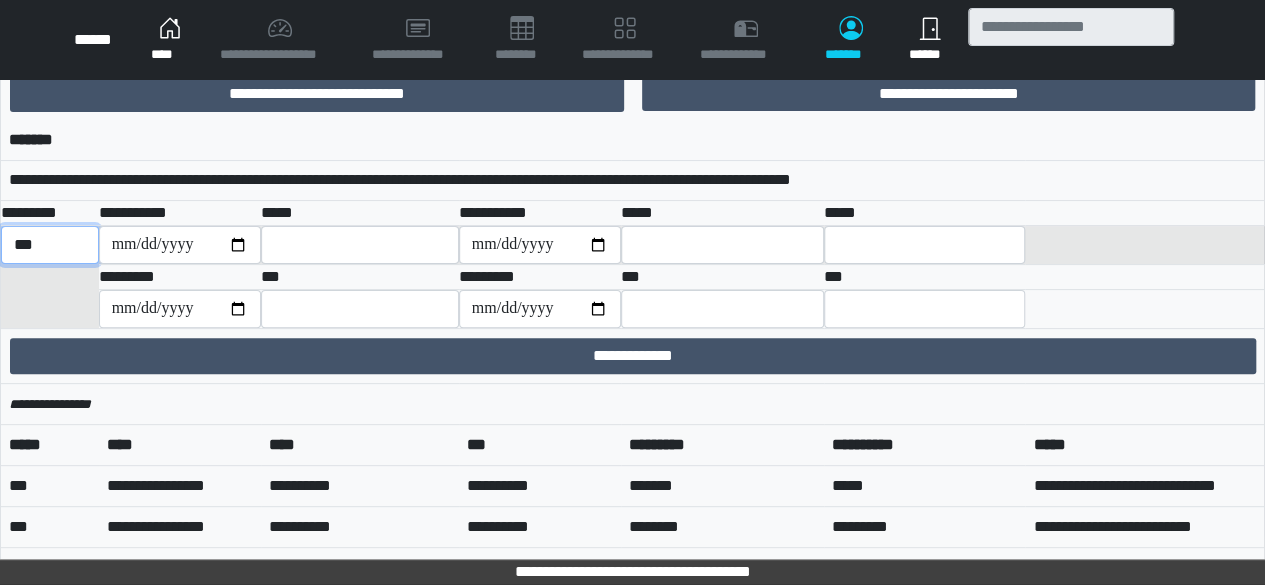 click on "*** *** ******** *** ******** ***** ***" 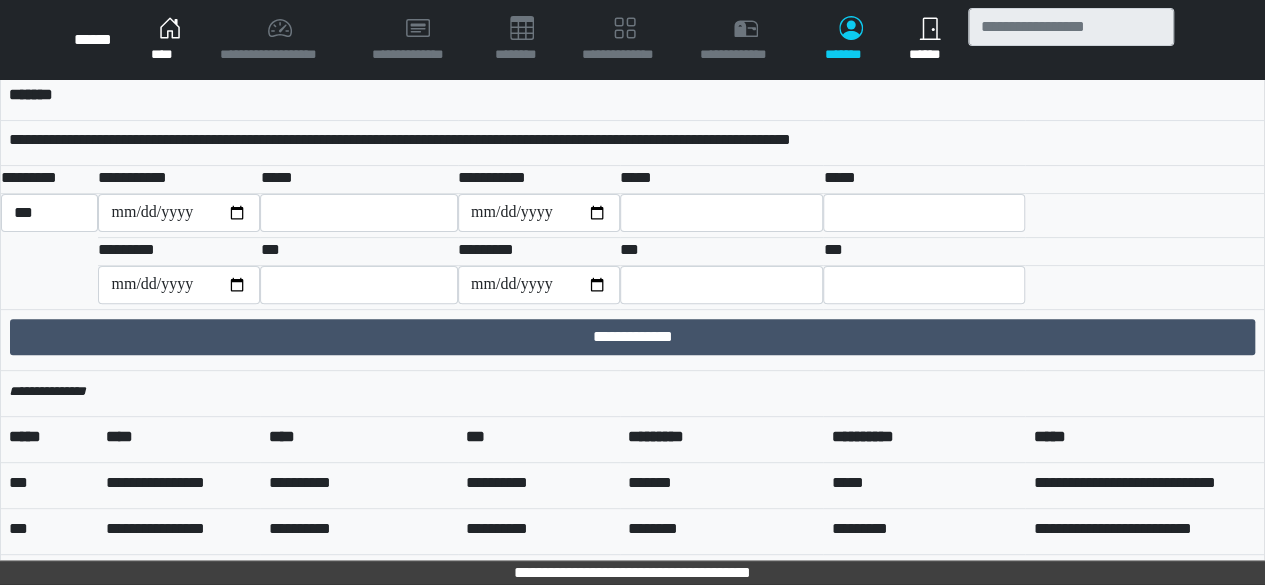 scroll, scrollTop: 64, scrollLeft: 0, axis: vertical 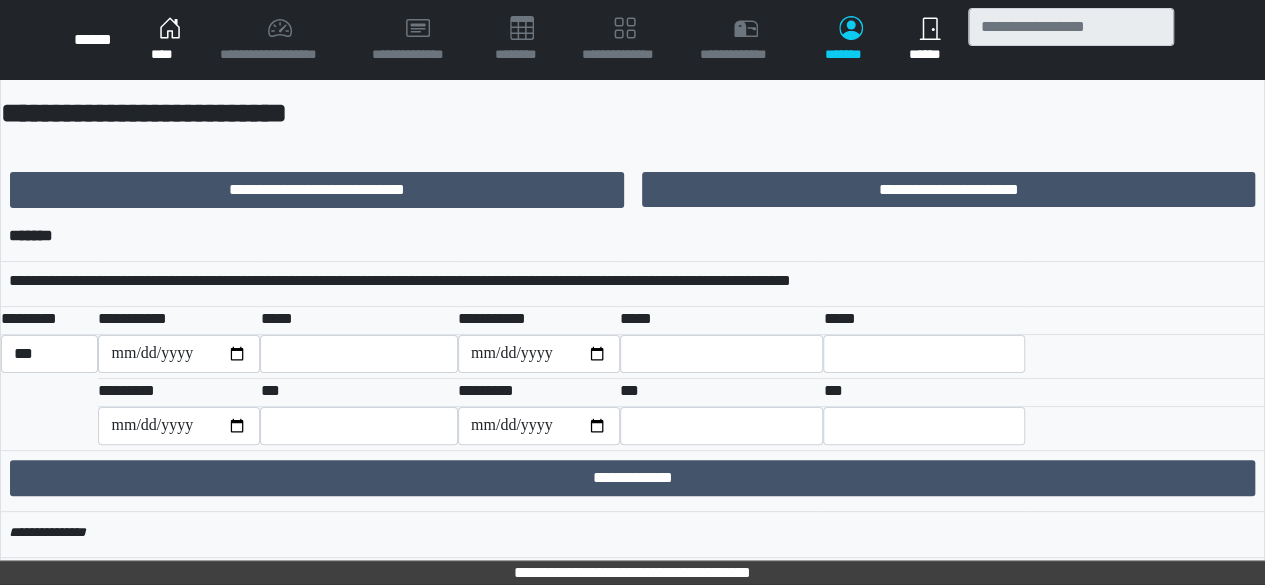 click on "****" at bounding box center [169, 40] 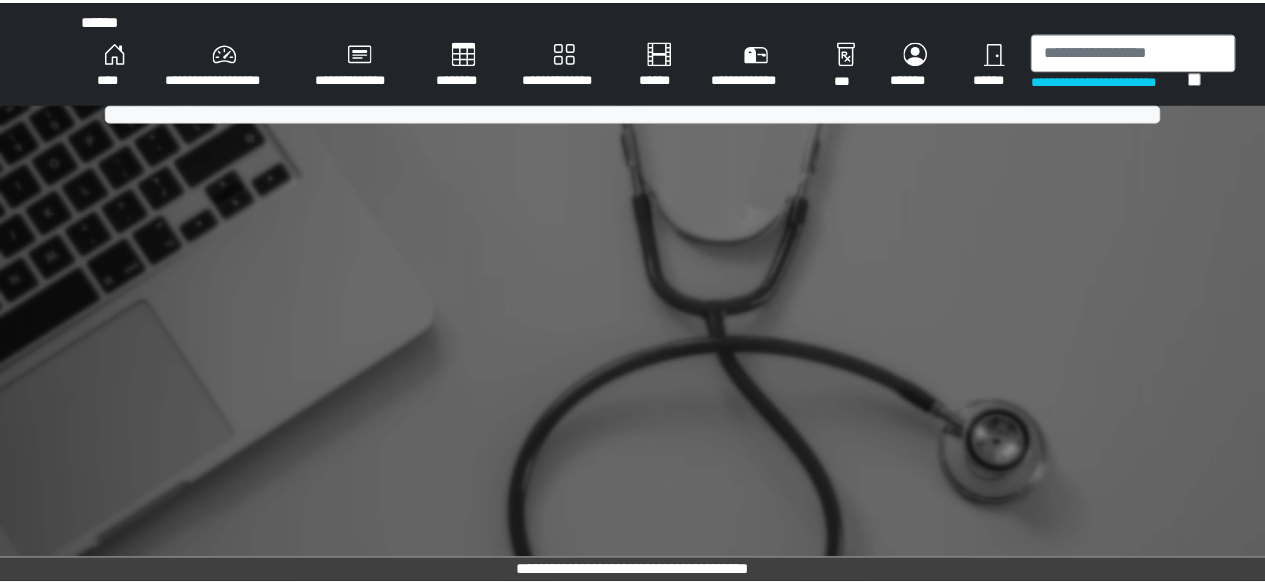 scroll, scrollTop: 0, scrollLeft: 0, axis: both 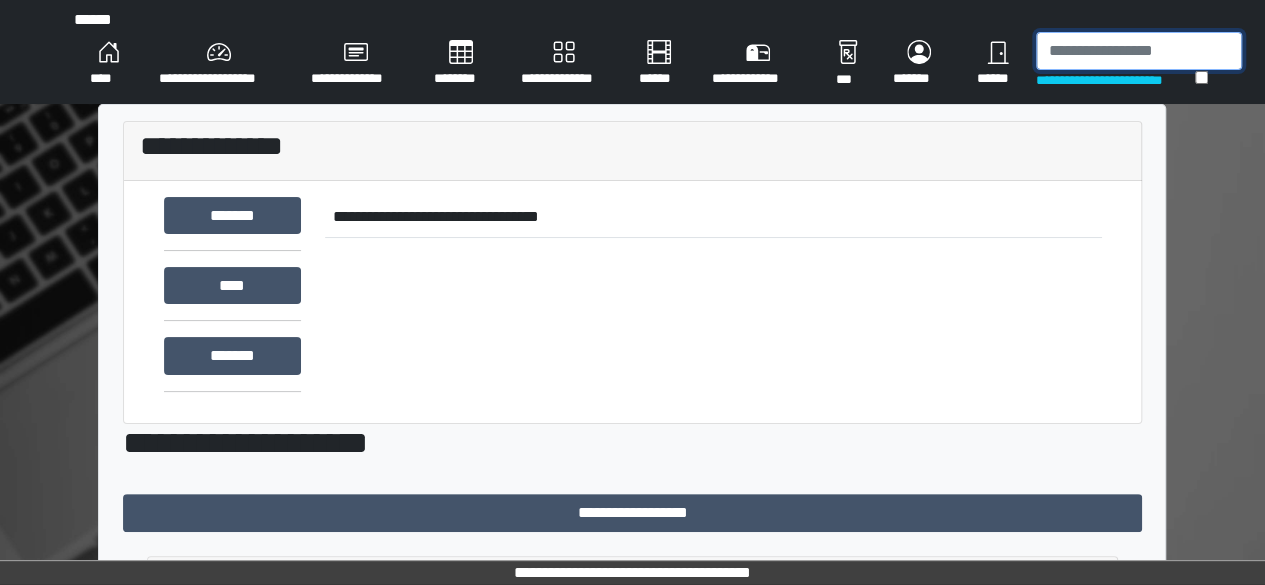 click at bounding box center (1139, 51) 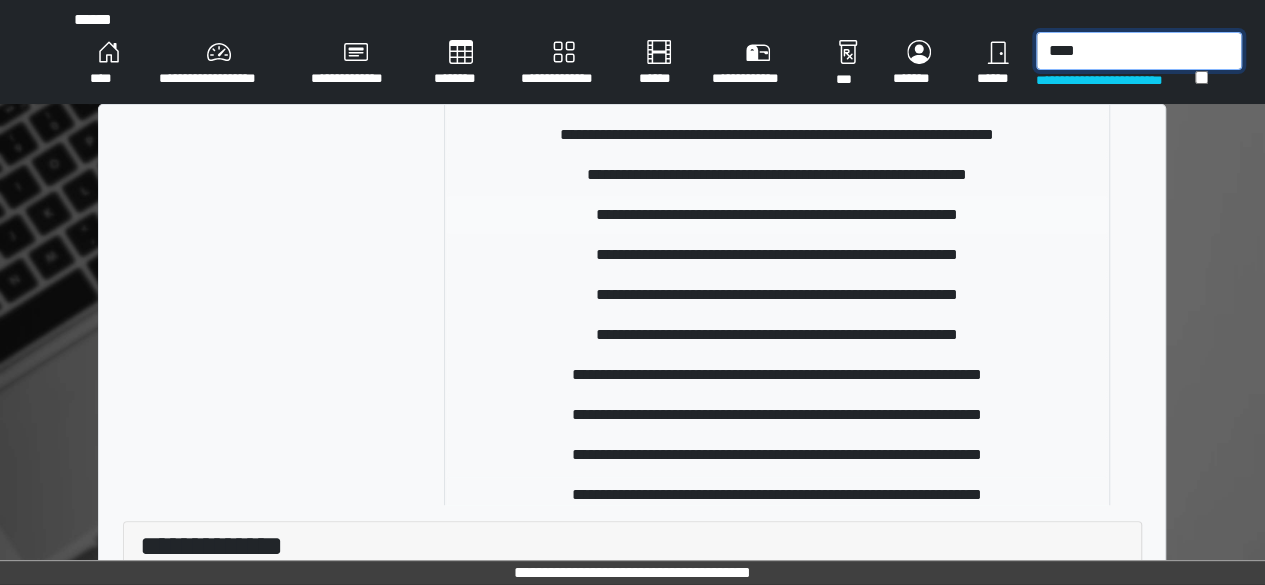 scroll, scrollTop: 353, scrollLeft: 0, axis: vertical 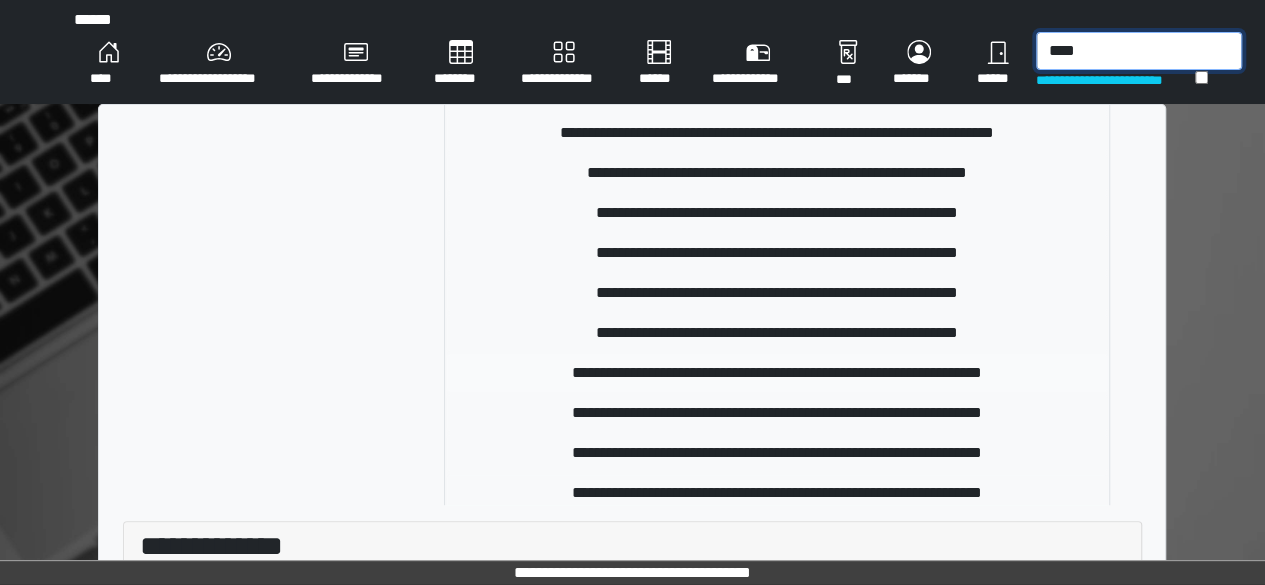 type on "****" 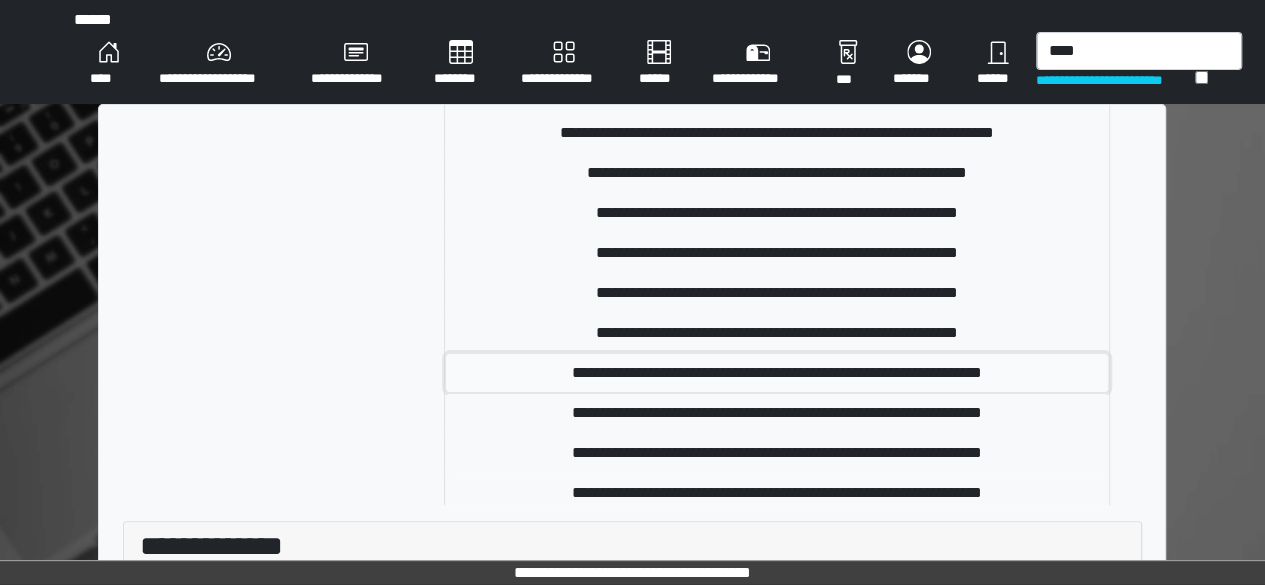 click on "**********" at bounding box center (777, 373) 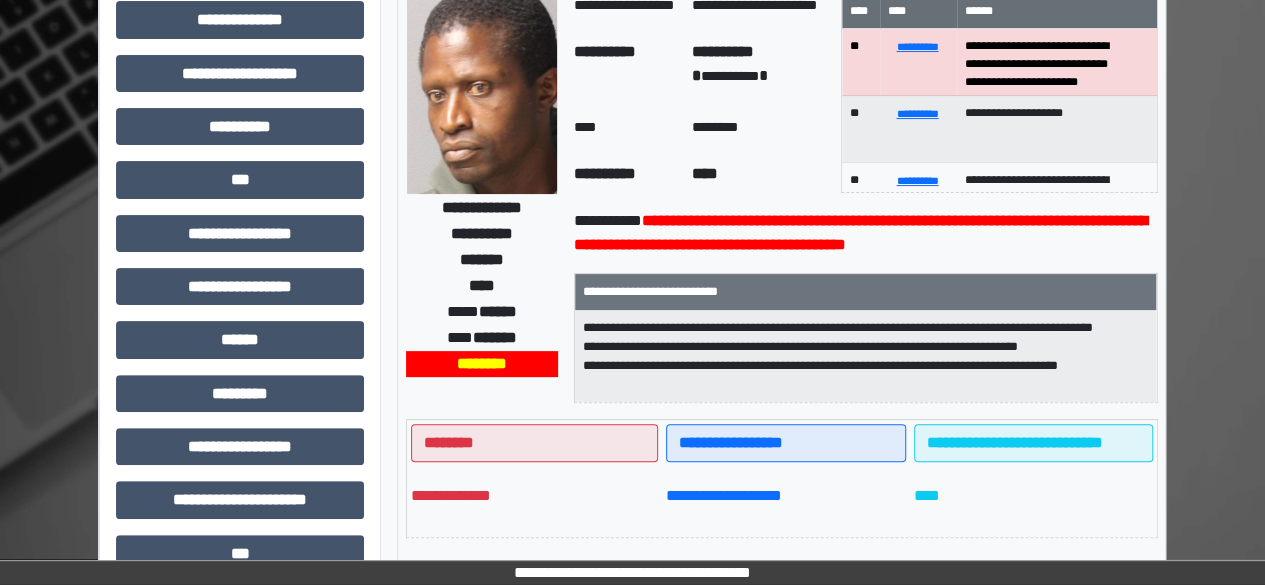 scroll, scrollTop: 0, scrollLeft: 0, axis: both 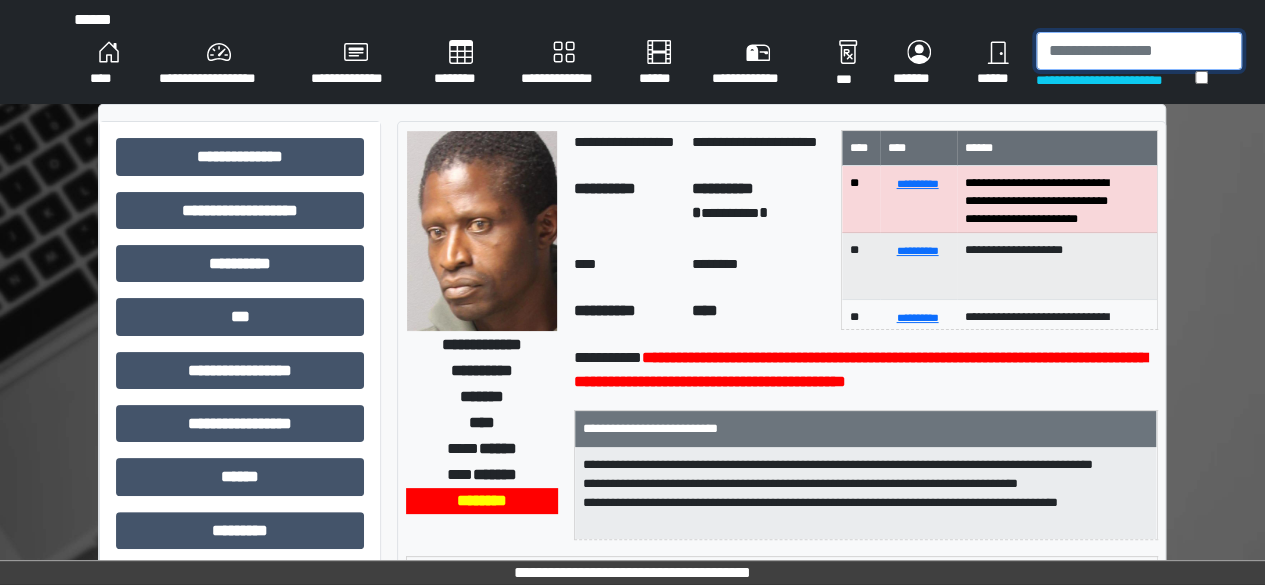 click at bounding box center (1139, 51) 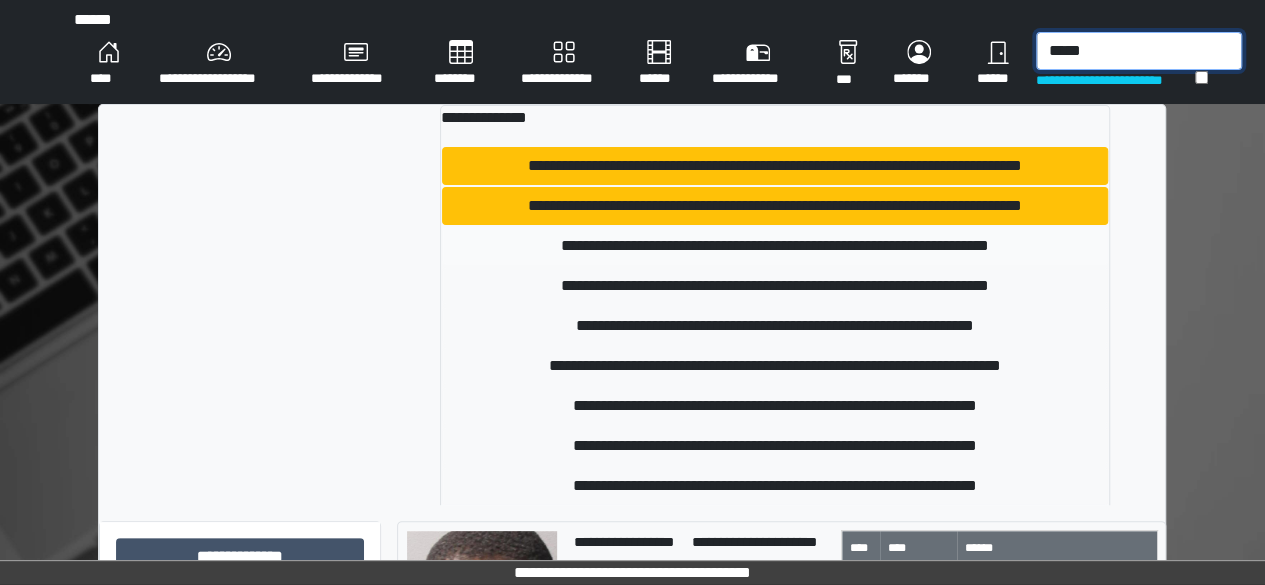 type on "*****" 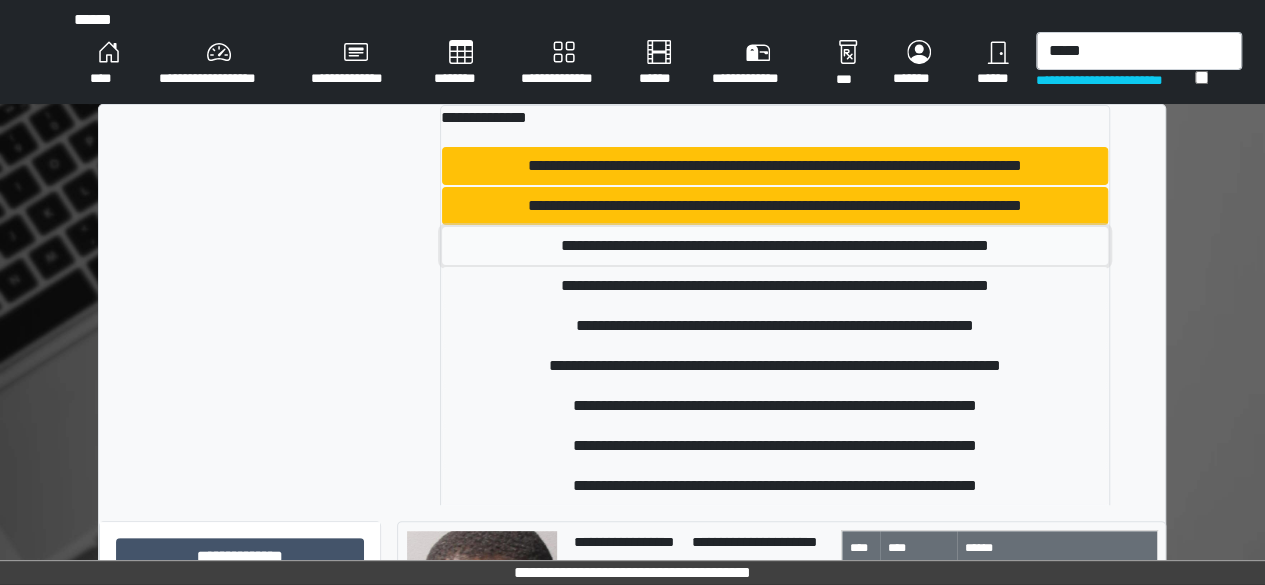click on "**********" at bounding box center (775, 246) 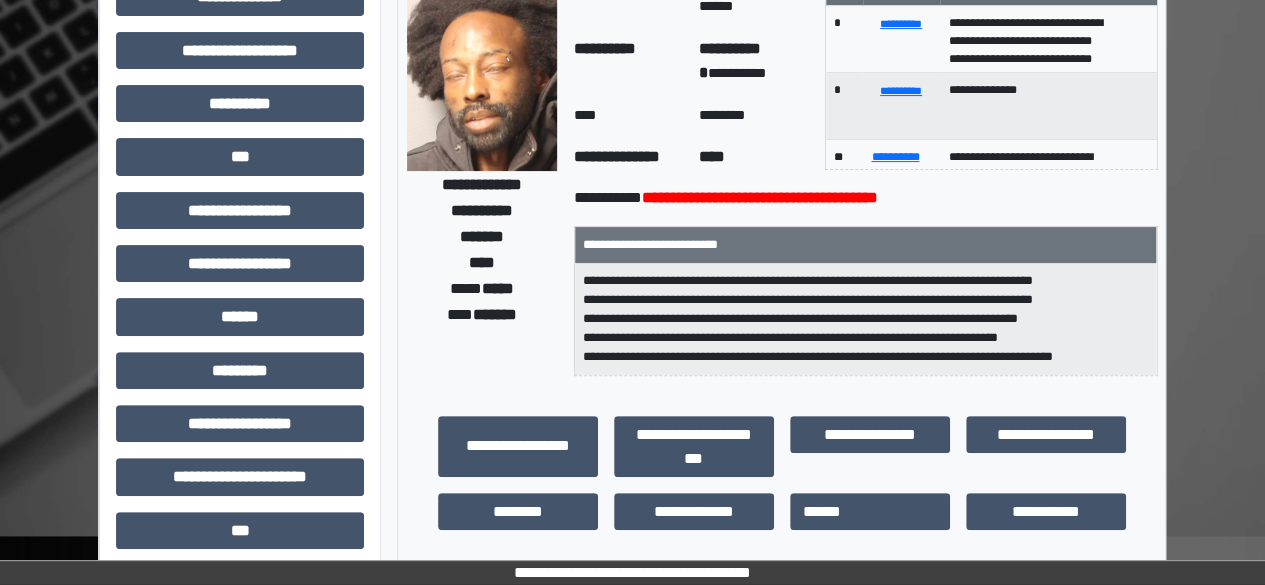 scroll, scrollTop: 0, scrollLeft: 0, axis: both 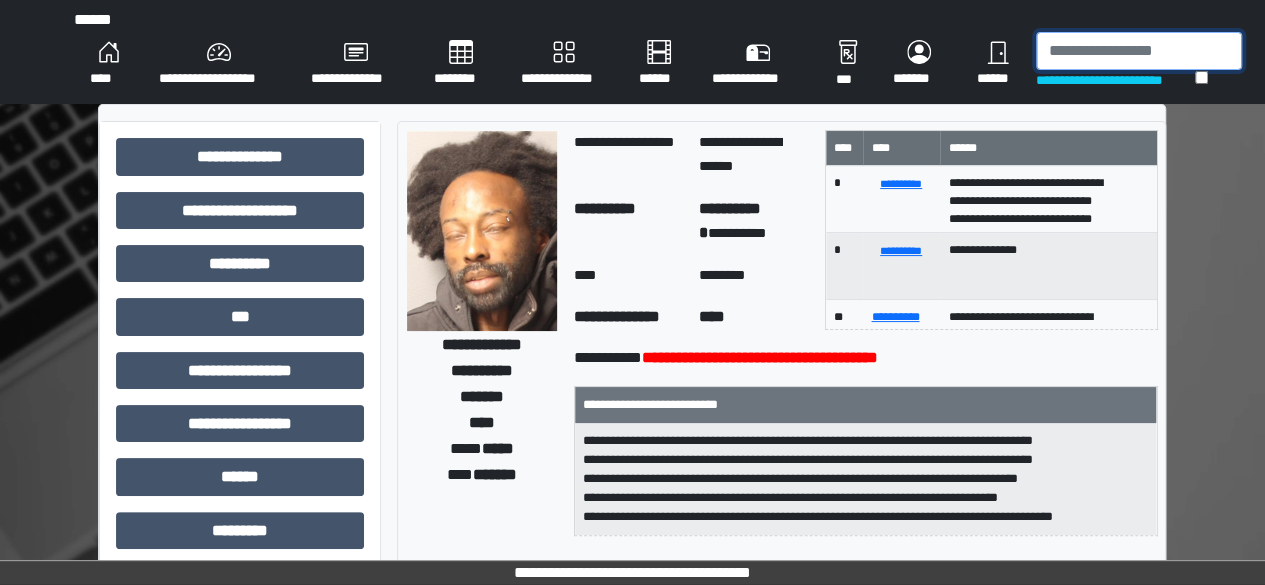 click at bounding box center (1139, 51) 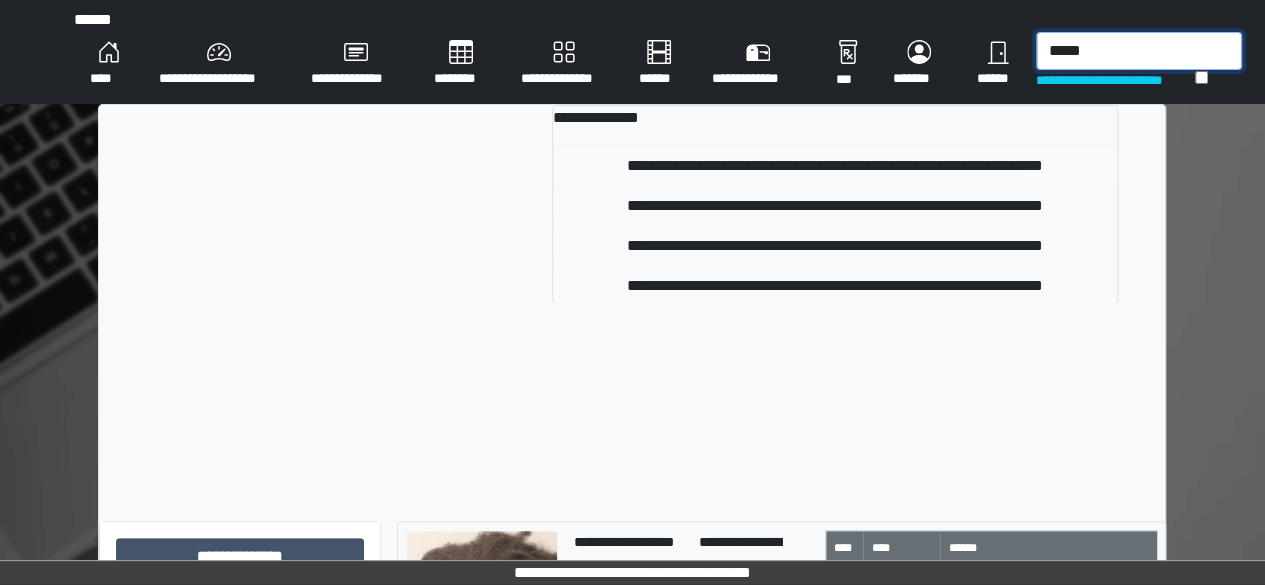 type on "*****" 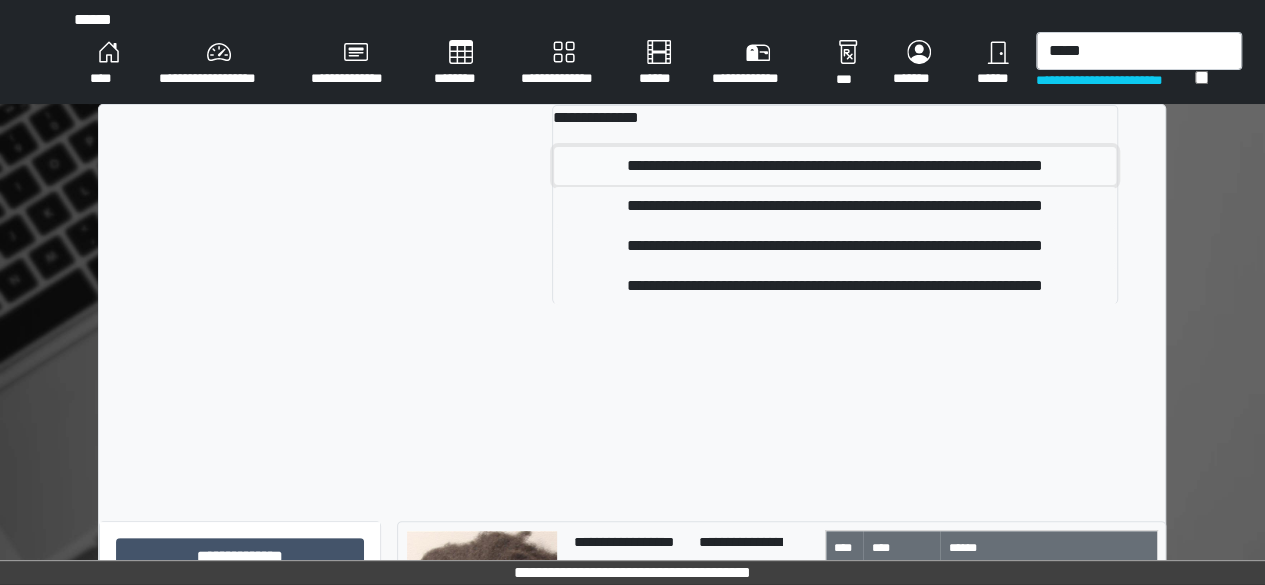 click on "**********" at bounding box center [835, 166] 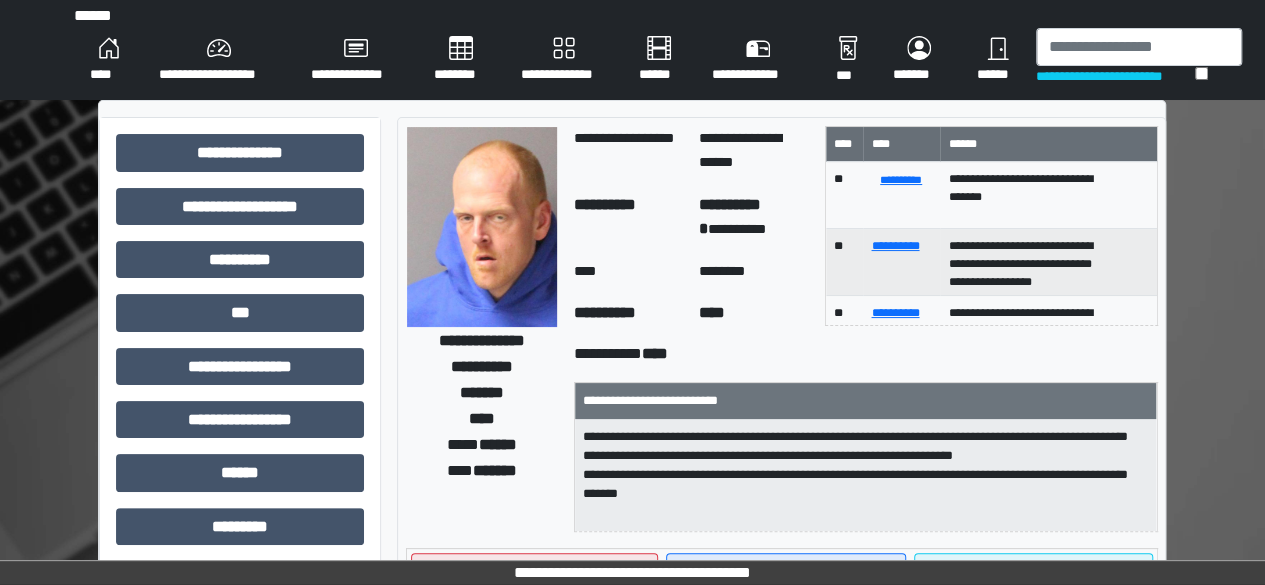 scroll, scrollTop: 0, scrollLeft: 0, axis: both 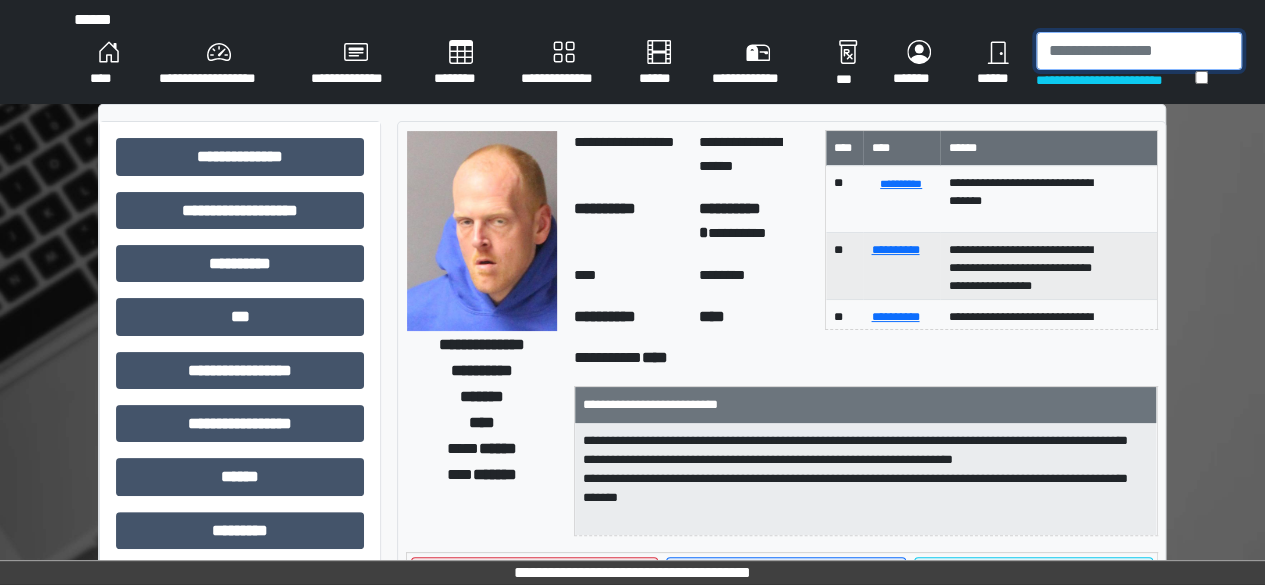 click at bounding box center (1139, 51) 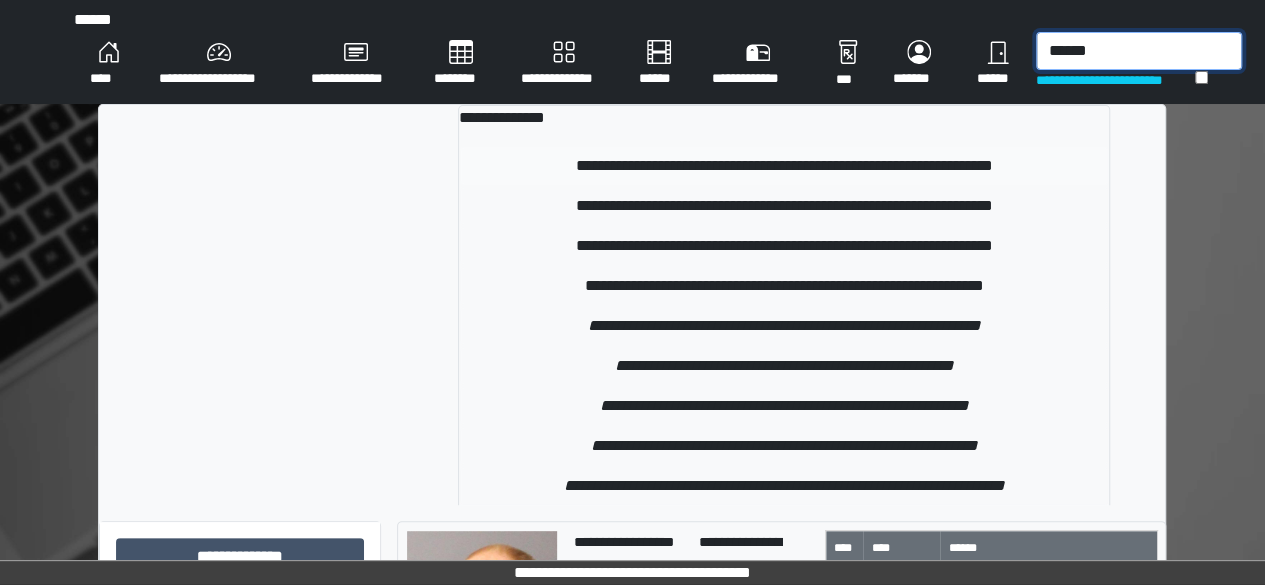 type on "******" 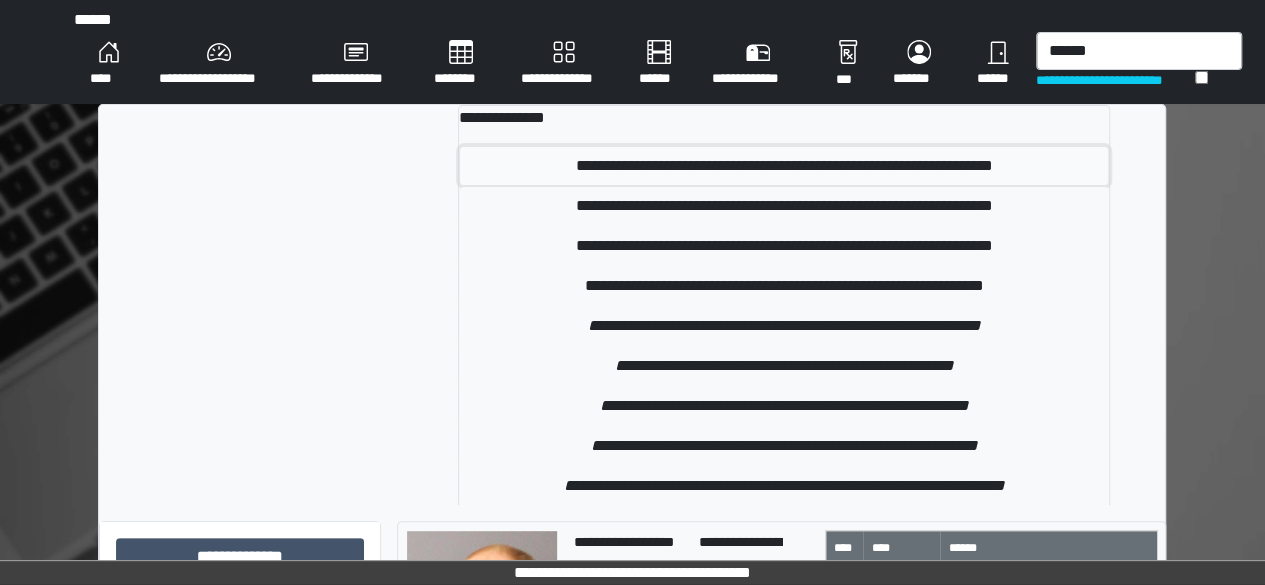 click on "**********" at bounding box center [784, 166] 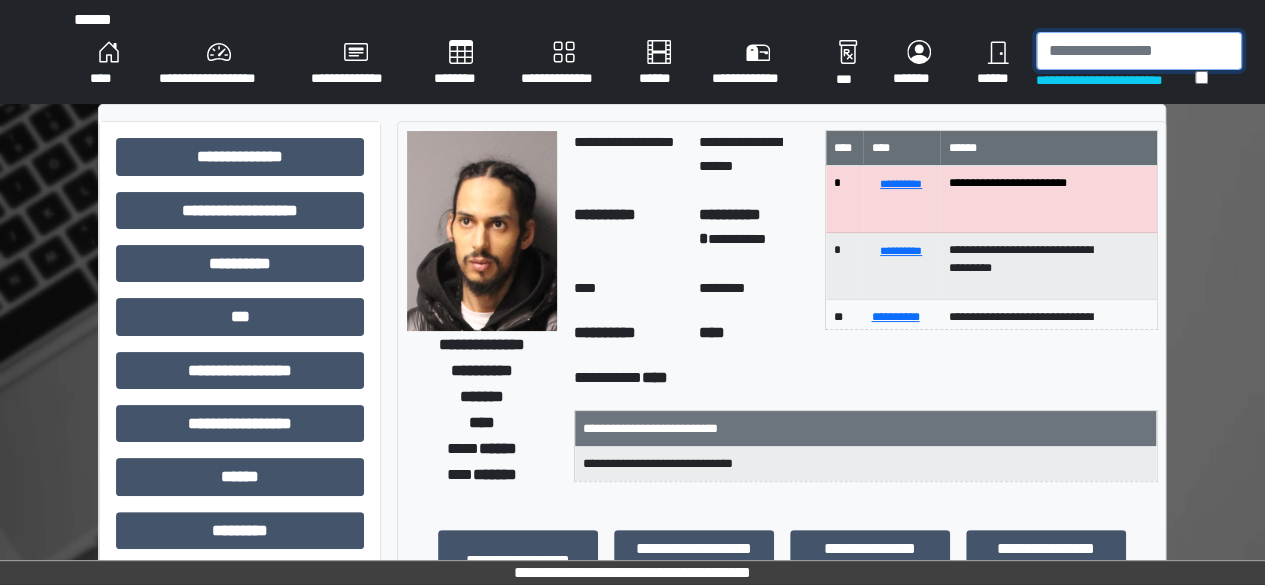 click at bounding box center (1139, 51) 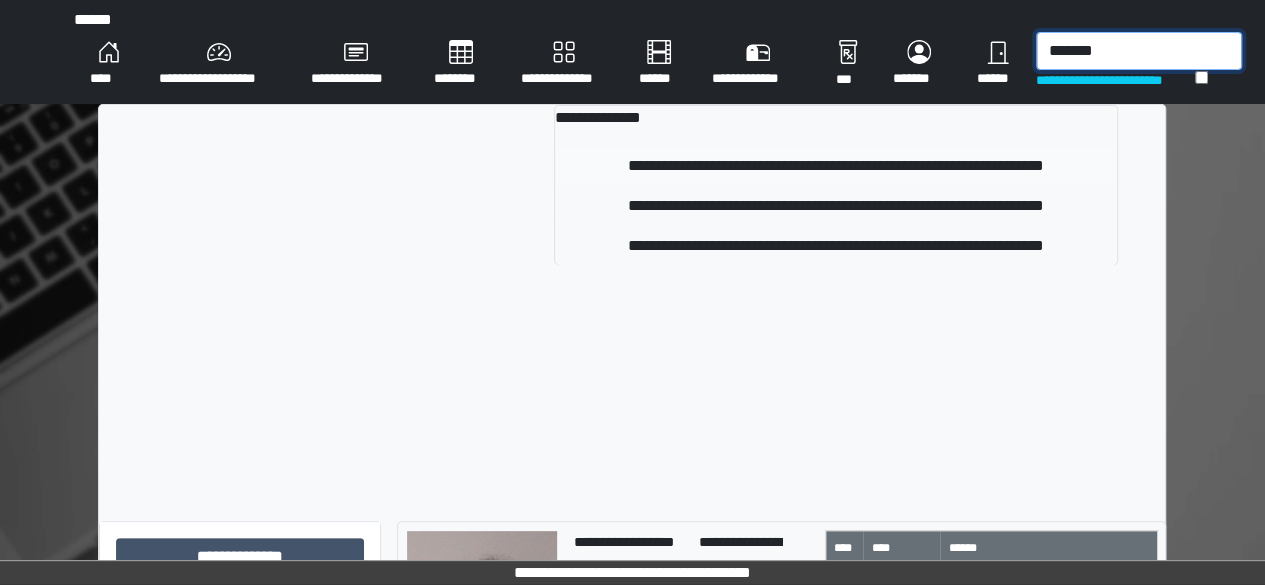 type on "*******" 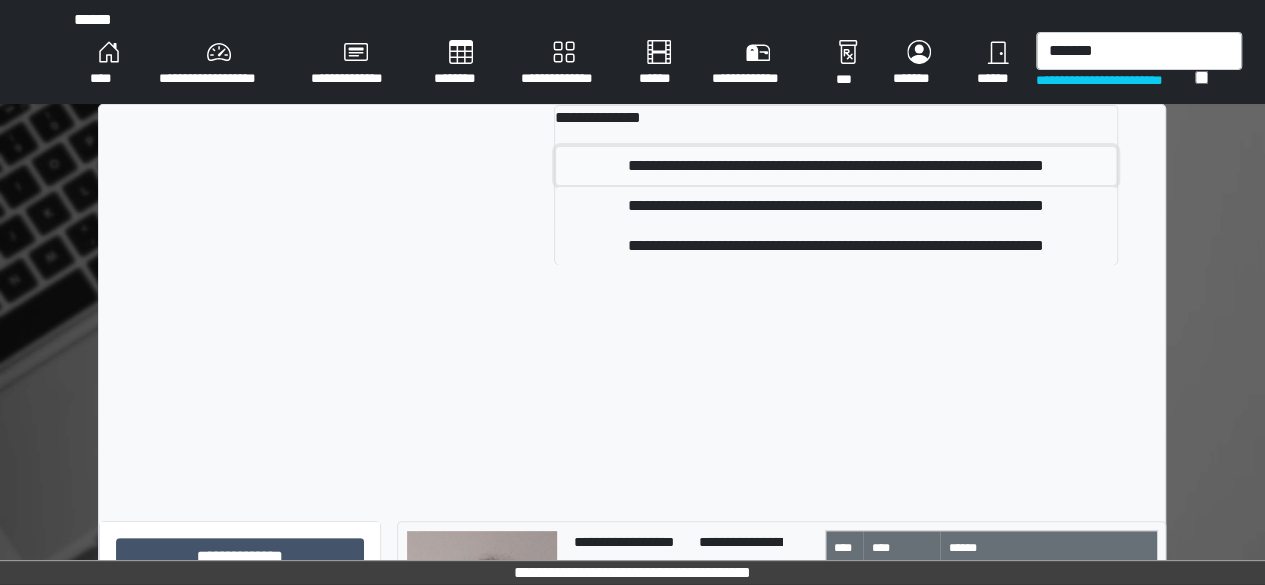 click on "**********" at bounding box center (836, 166) 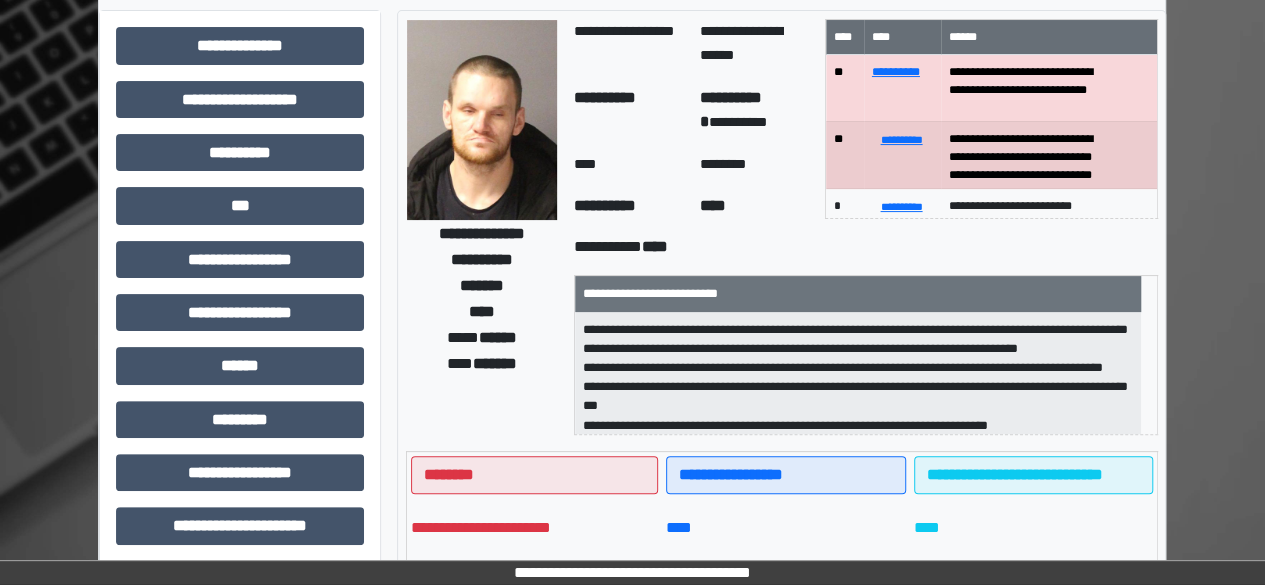 scroll, scrollTop: 124, scrollLeft: 0, axis: vertical 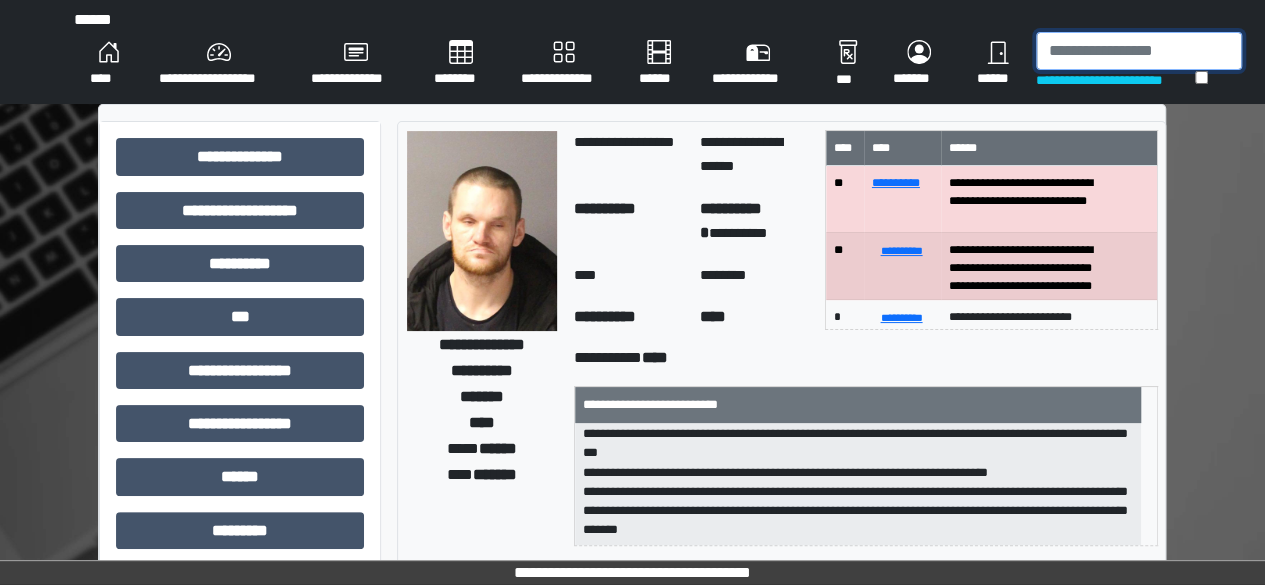 click at bounding box center (1139, 51) 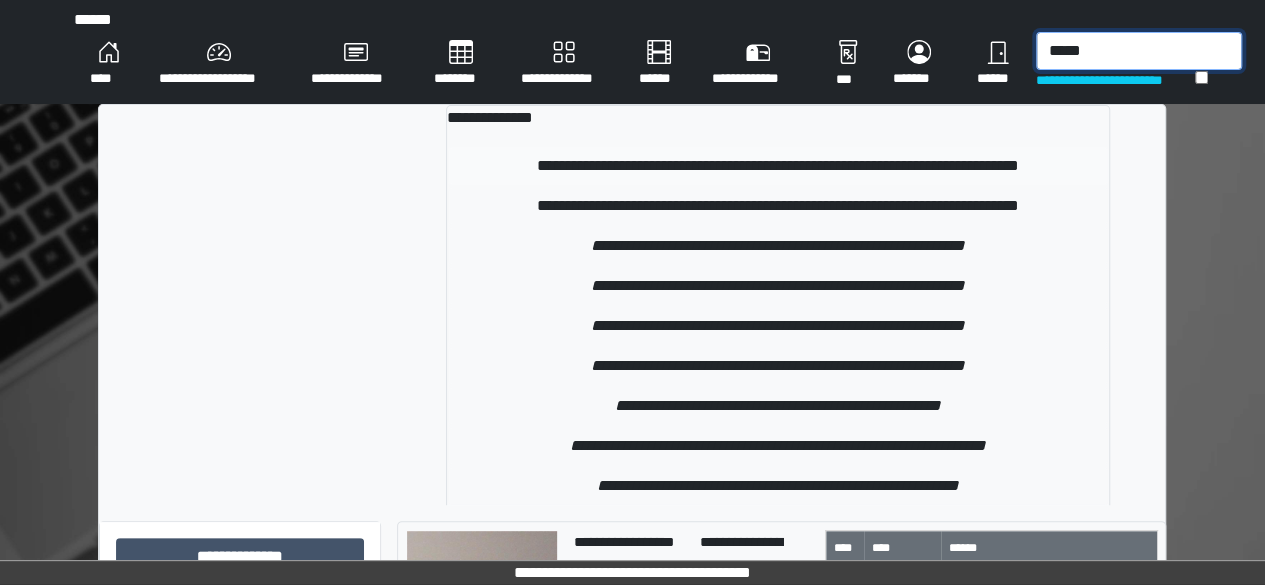 type on "*****" 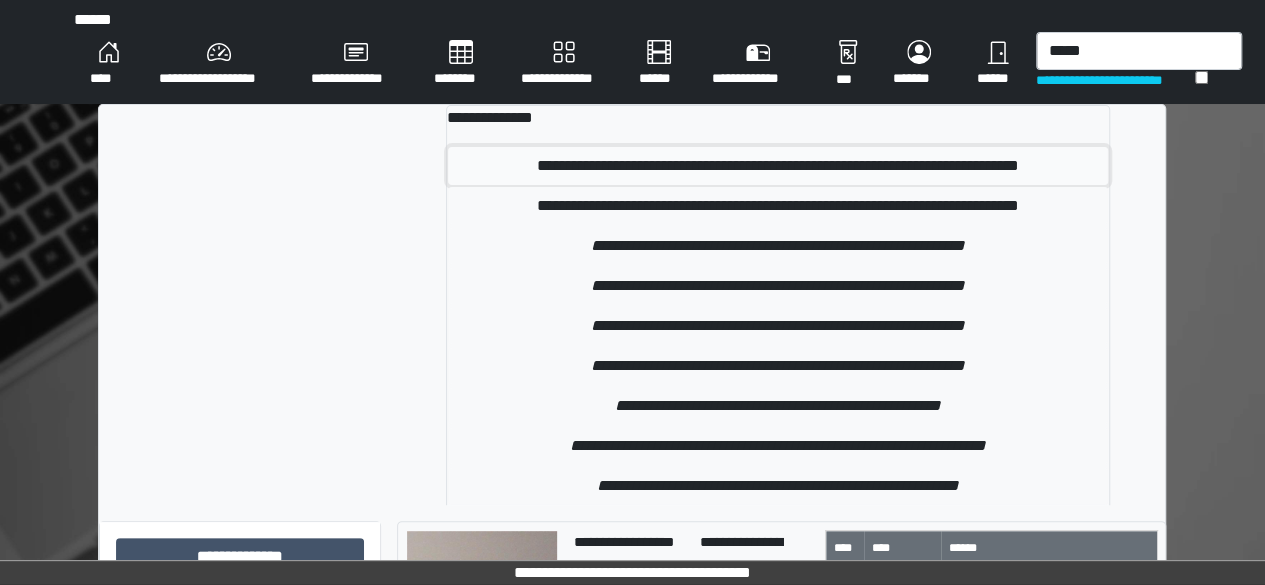 click on "**********" at bounding box center (778, 166) 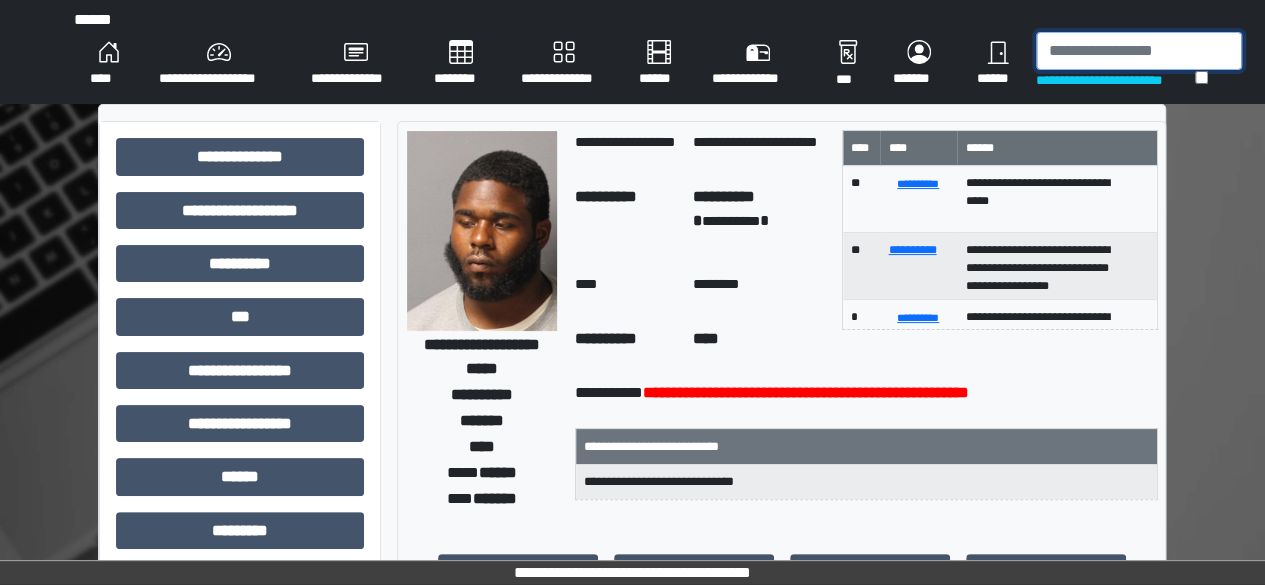 click at bounding box center [1139, 51] 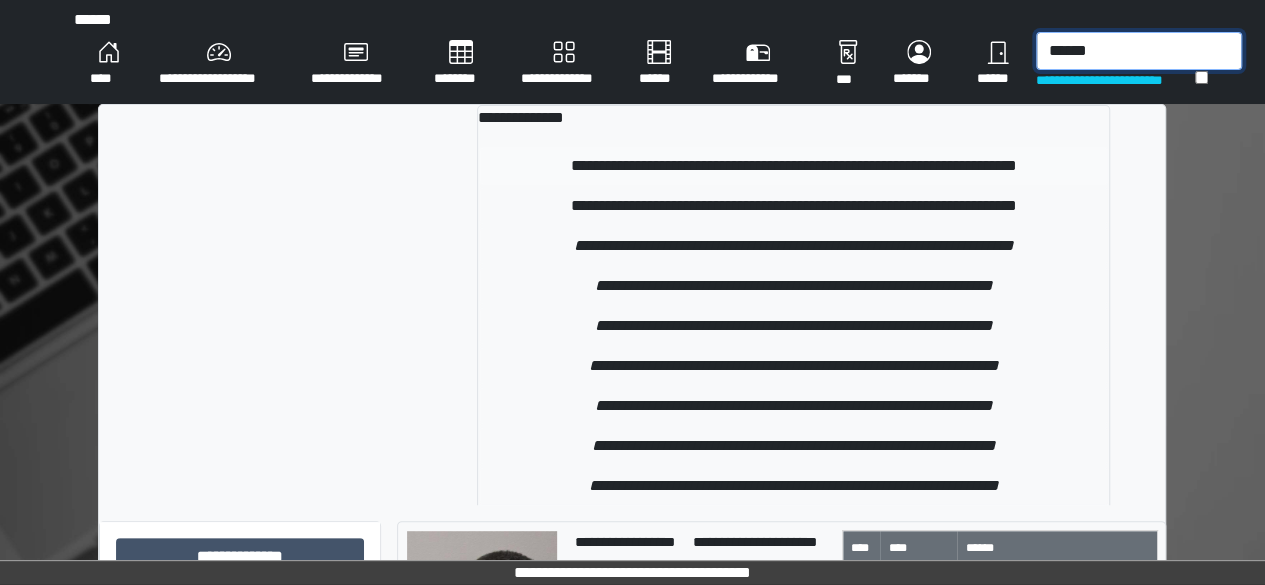 type on "******" 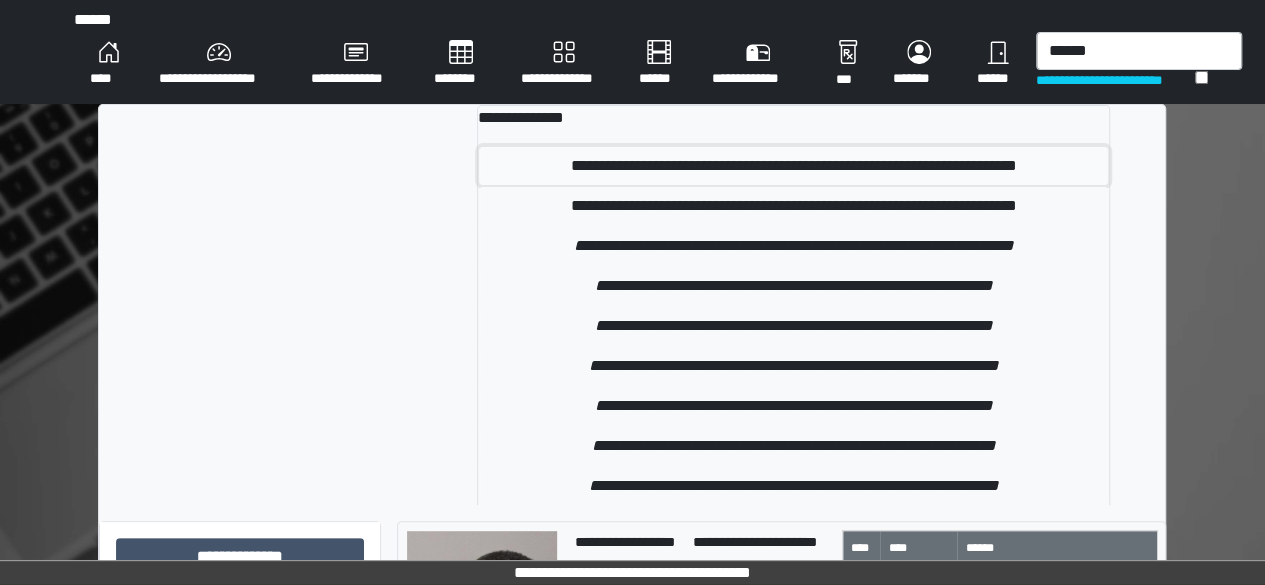 click on "**********" at bounding box center (794, 166) 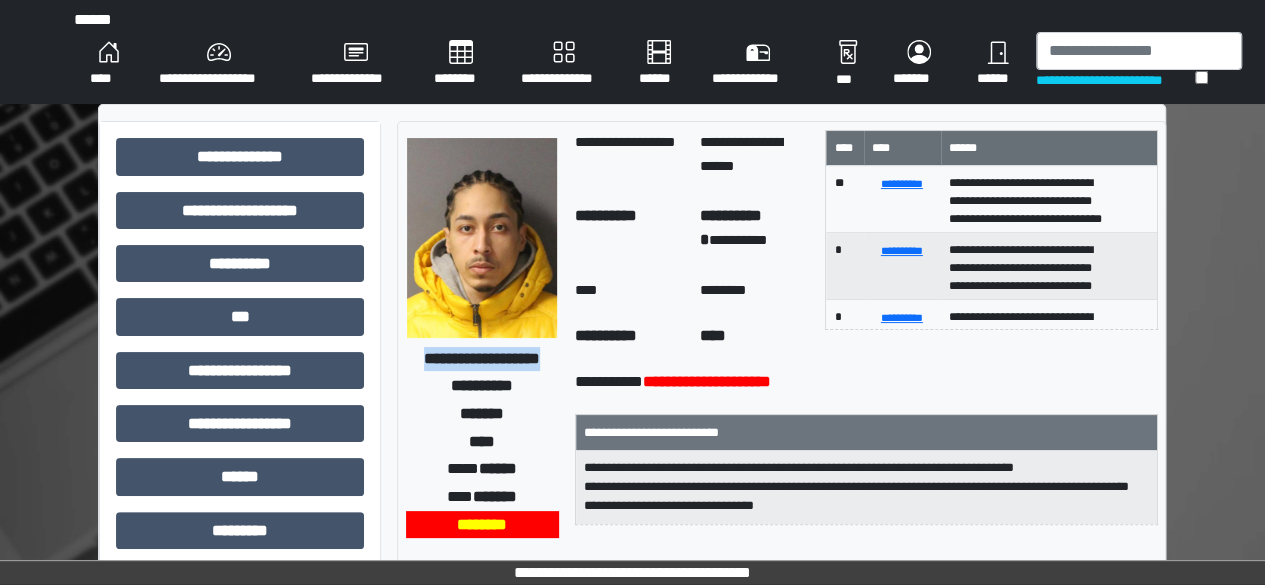 drag, startPoint x: 526, startPoint y: 367, endPoint x: 435, endPoint y: 338, distance: 95.50916 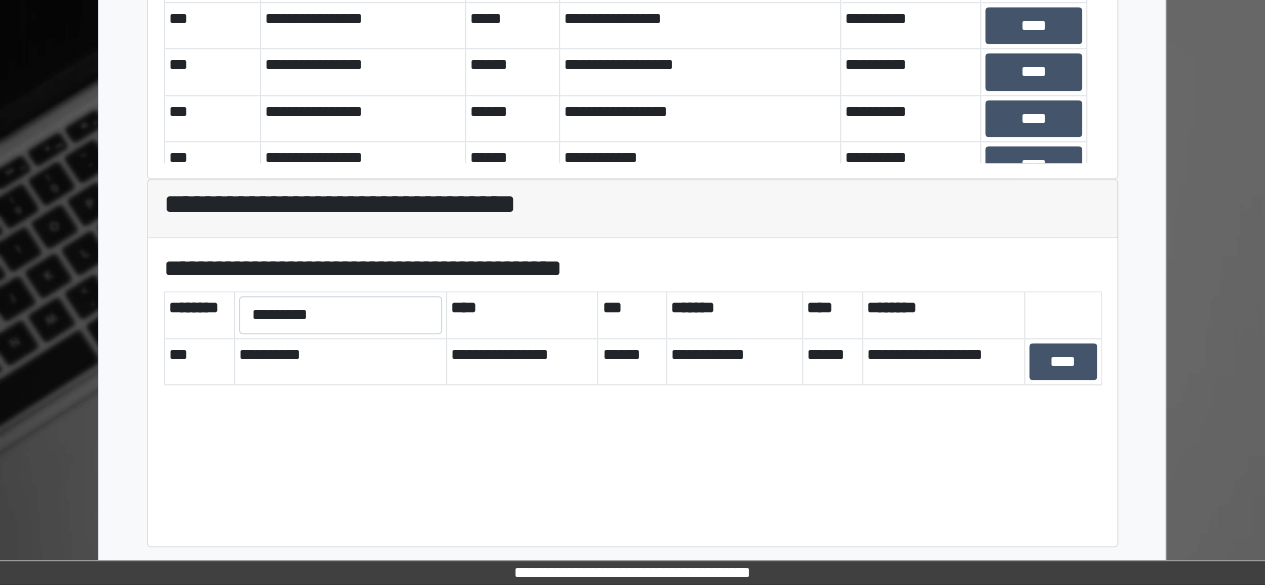 scroll, scrollTop: 747, scrollLeft: 0, axis: vertical 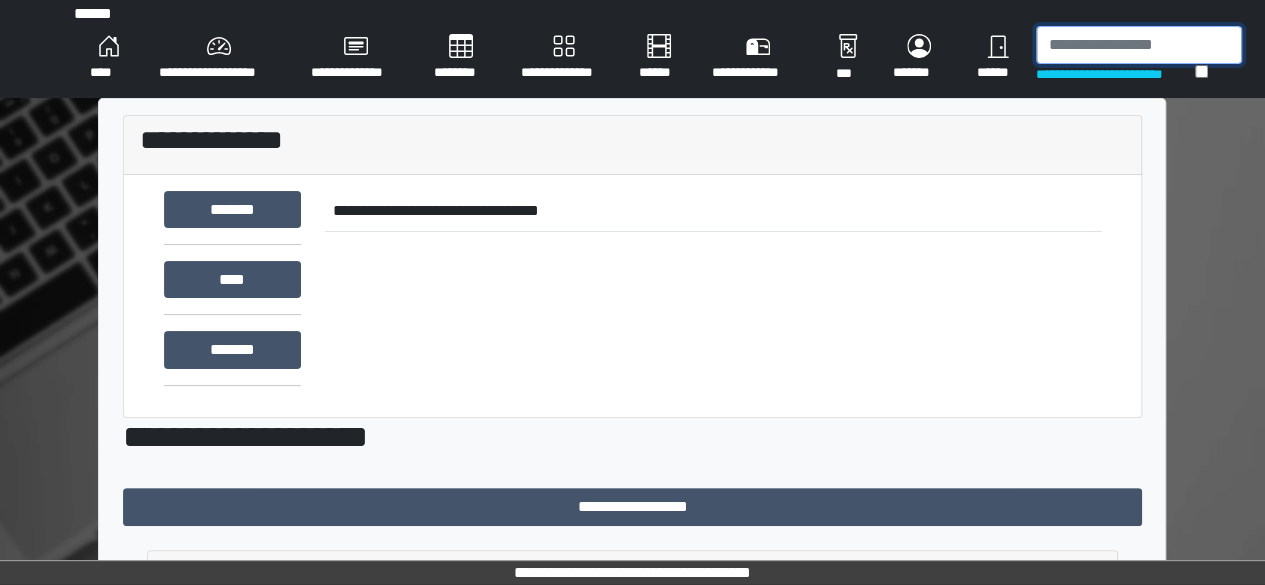 click at bounding box center [1139, 45] 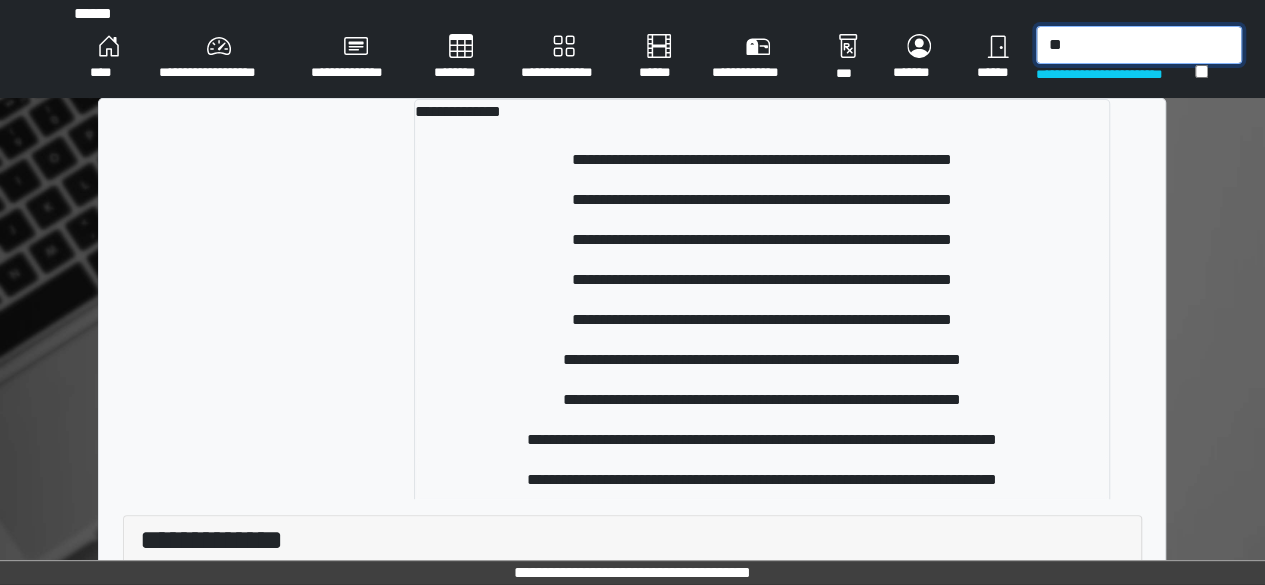 type on "*" 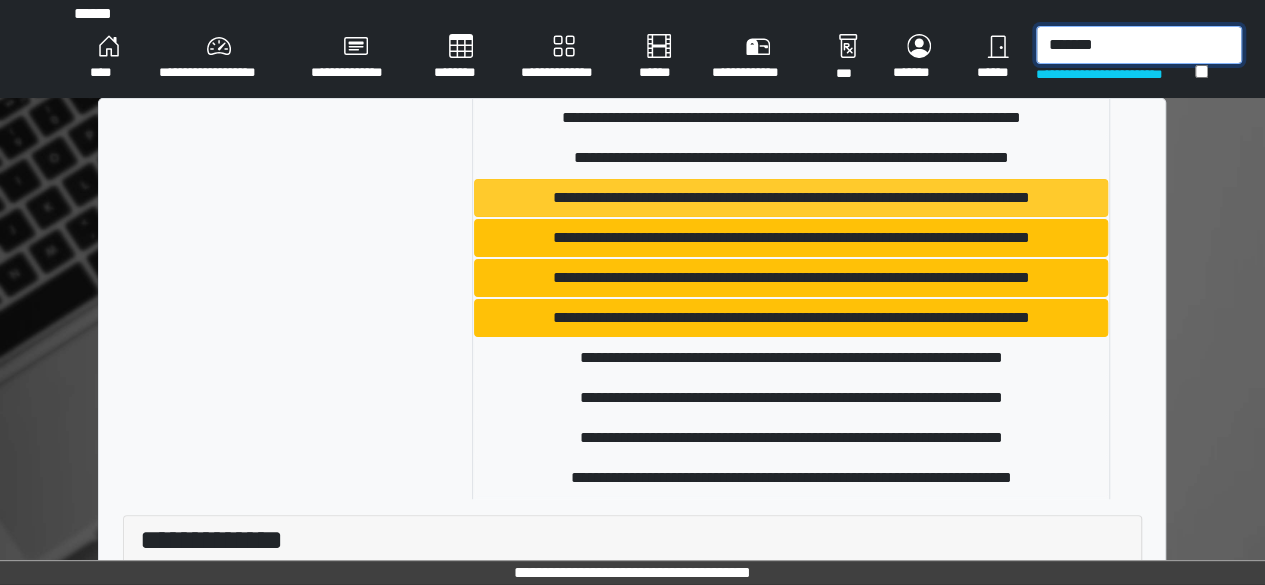 scroll, scrollTop: 126, scrollLeft: 0, axis: vertical 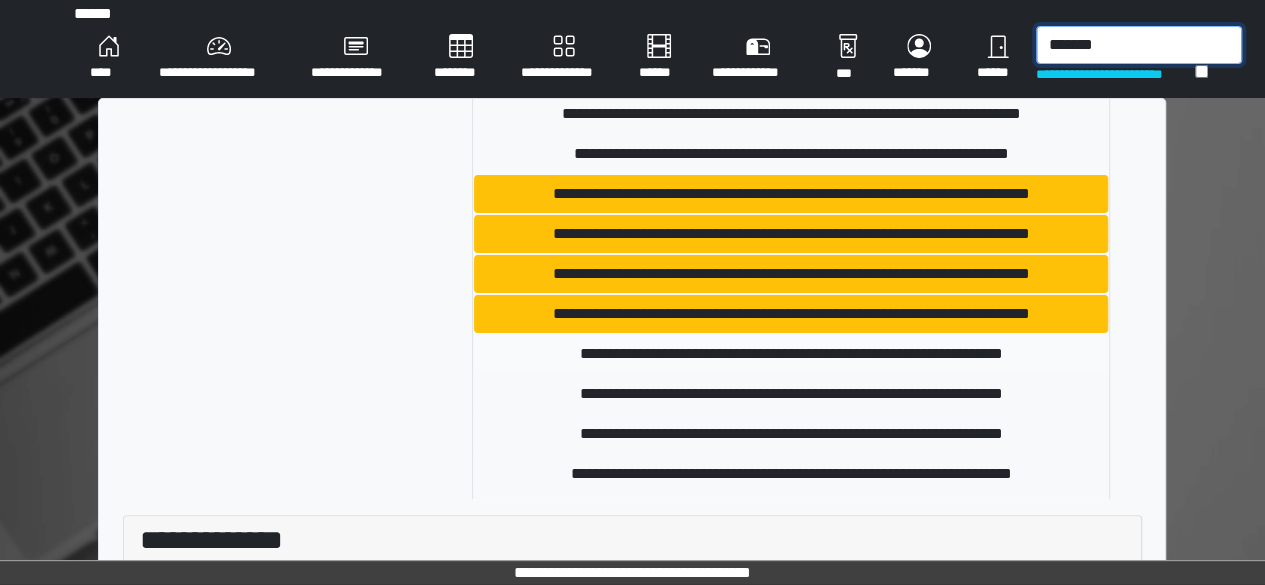 type on "*******" 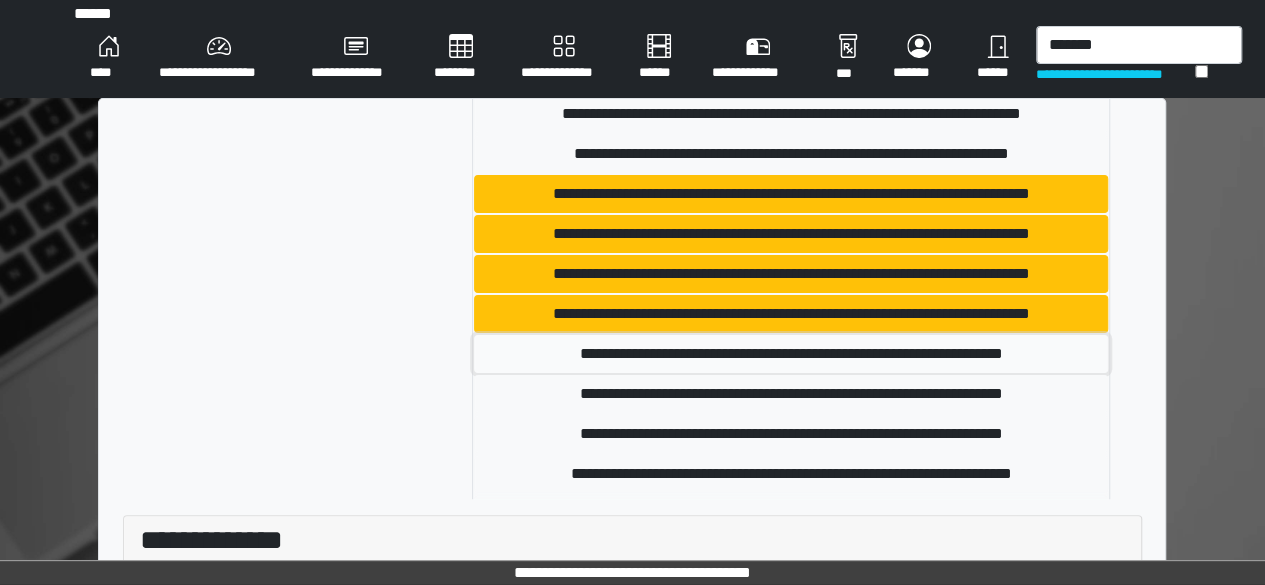 click on "**********" at bounding box center (791, 354) 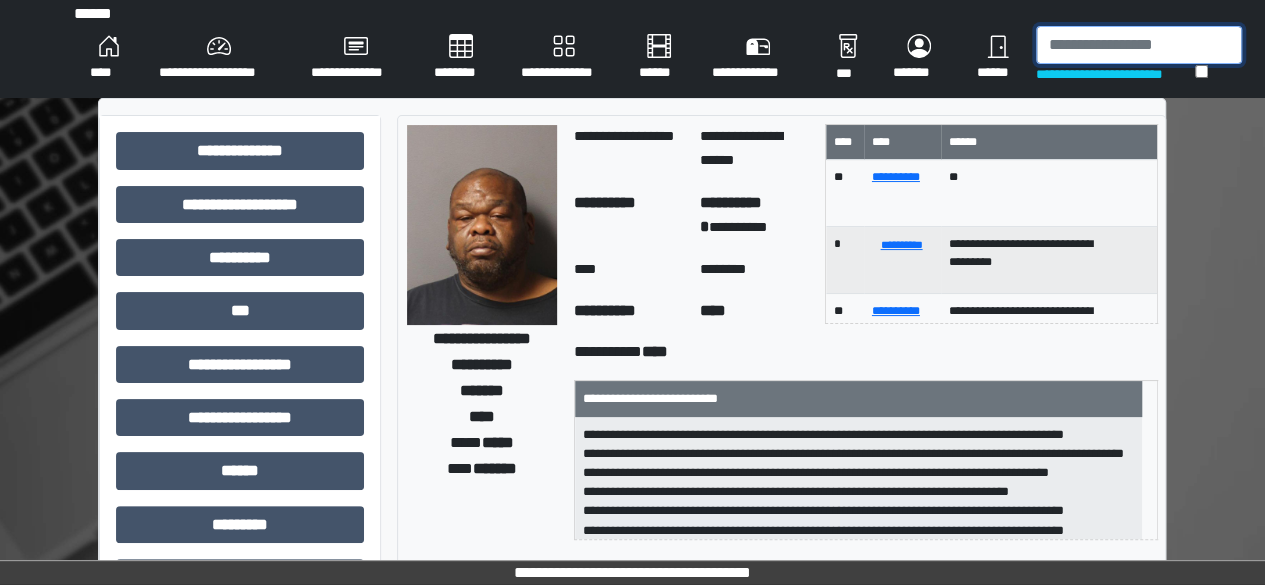 click at bounding box center (1139, 45) 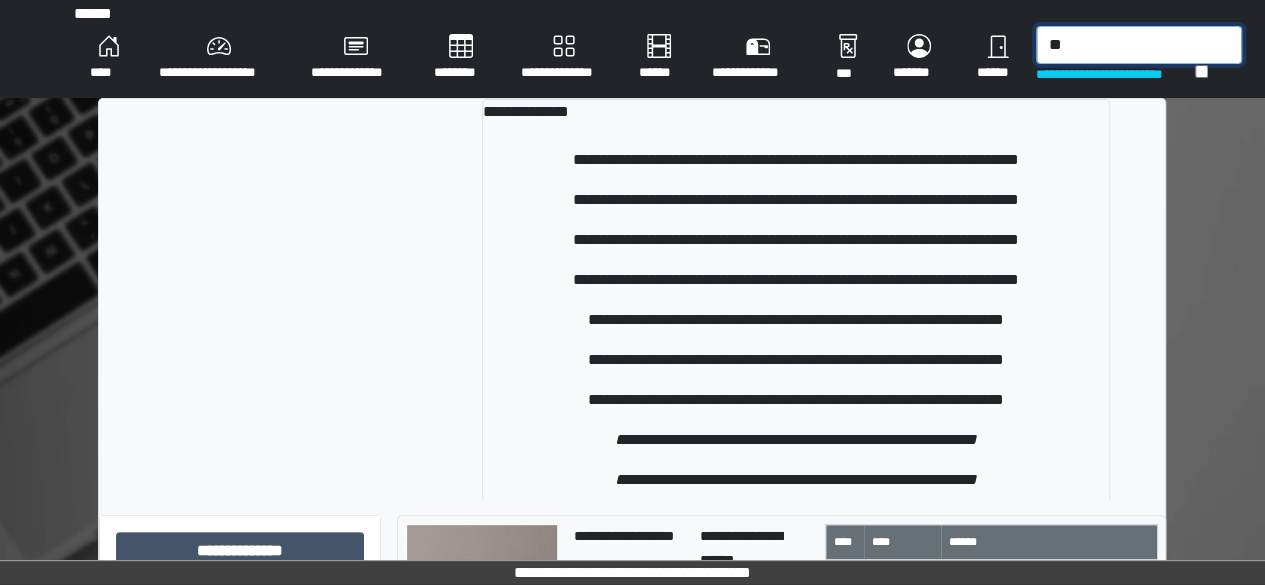 type on "*" 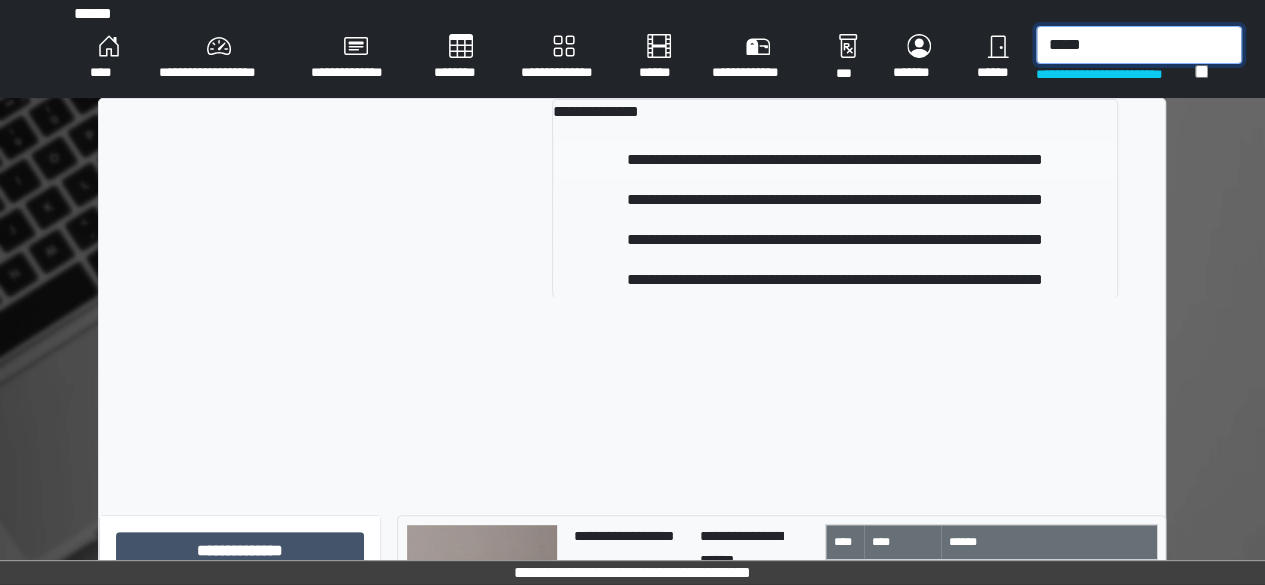 type on "*****" 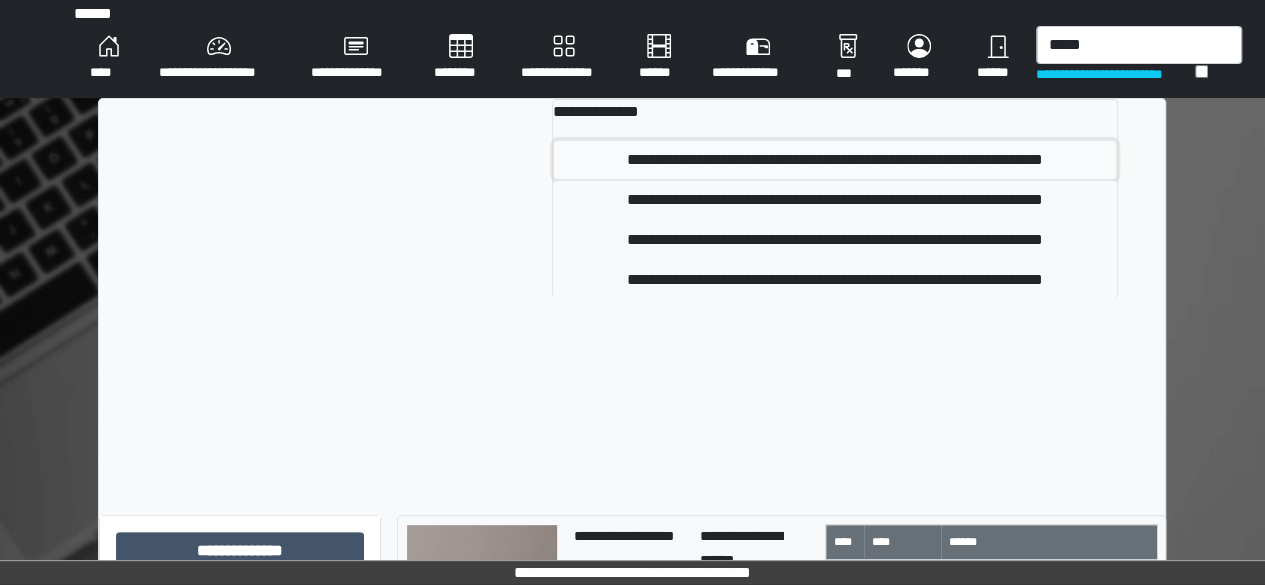 click on "**********" at bounding box center [835, 160] 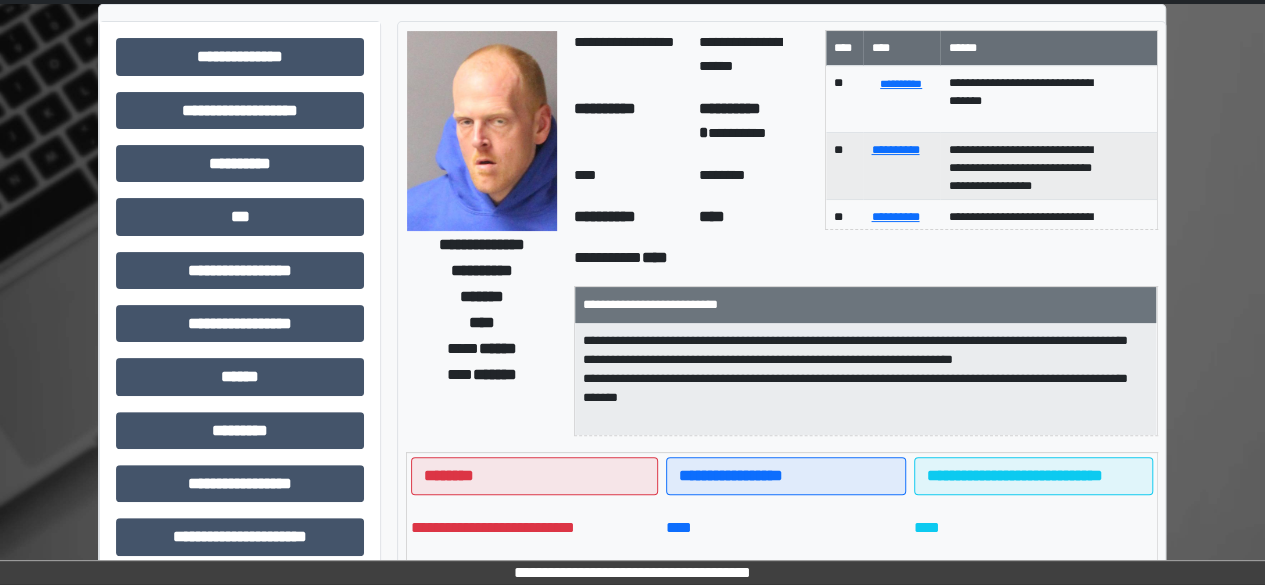scroll, scrollTop: 0, scrollLeft: 0, axis: both 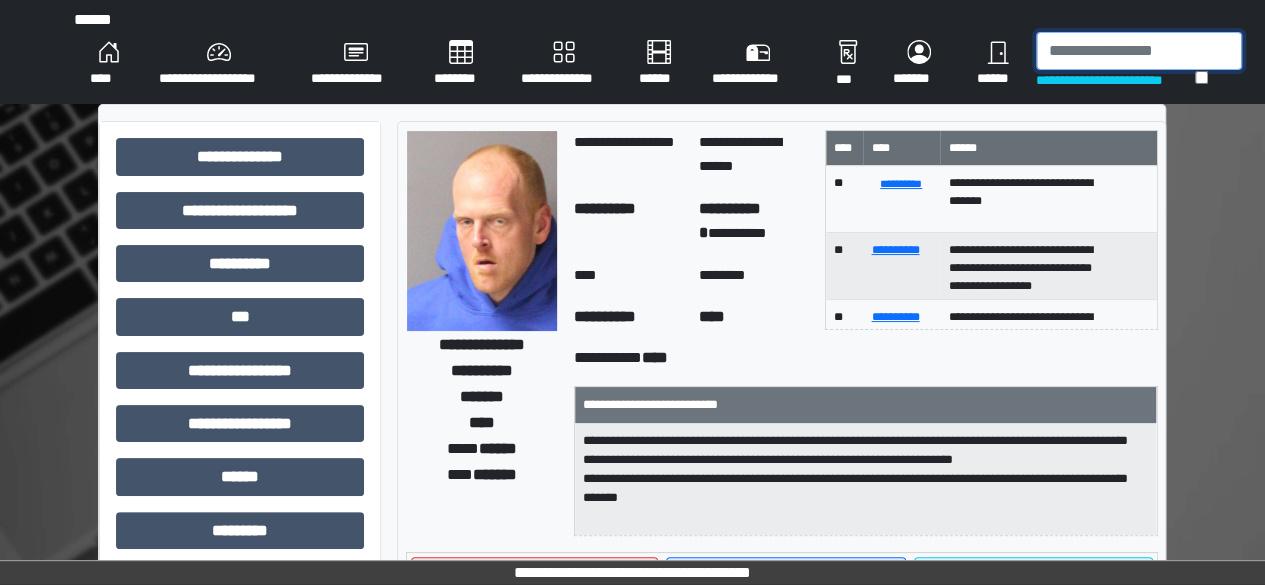 click at bounding box center (1139, 51) 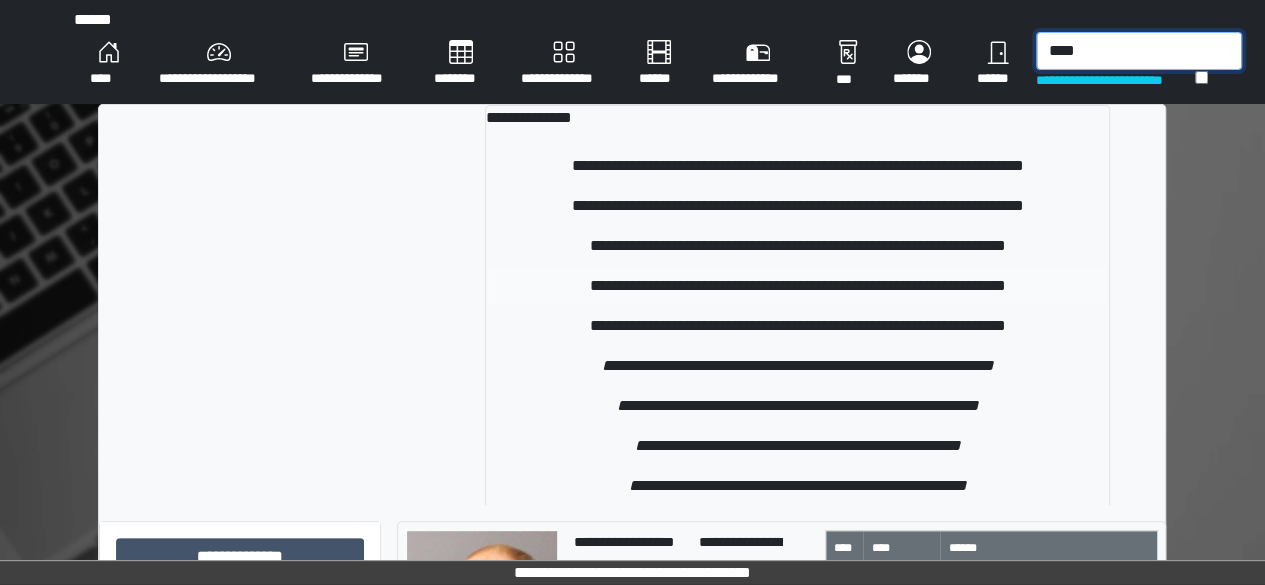 type on "****" 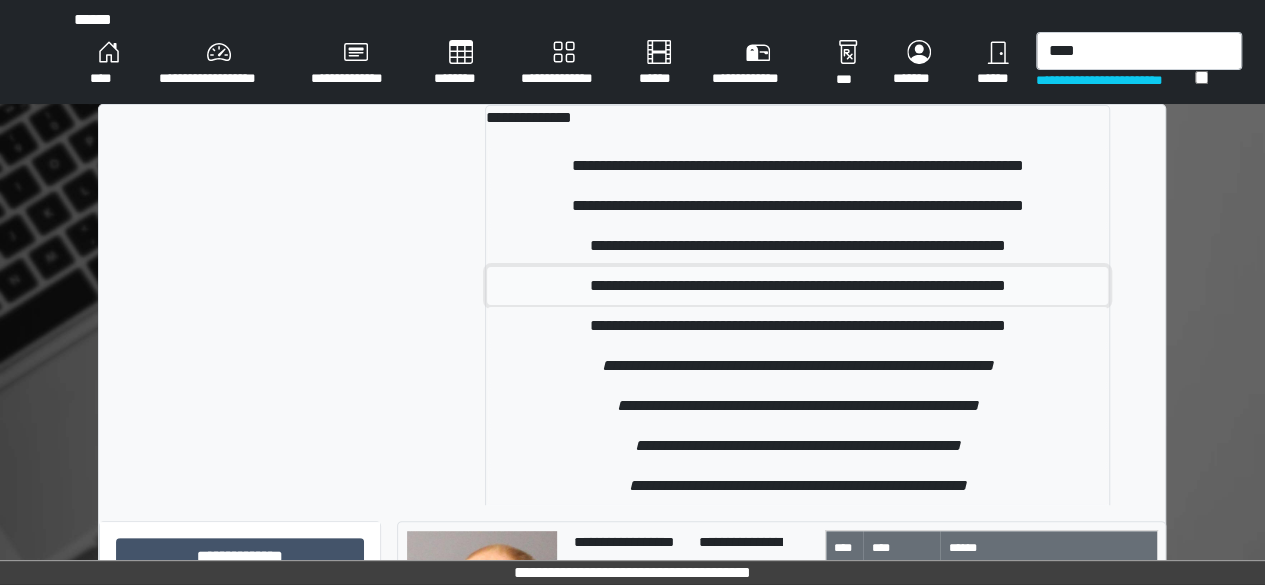 click on "**********" at bounding box center [797, 286] 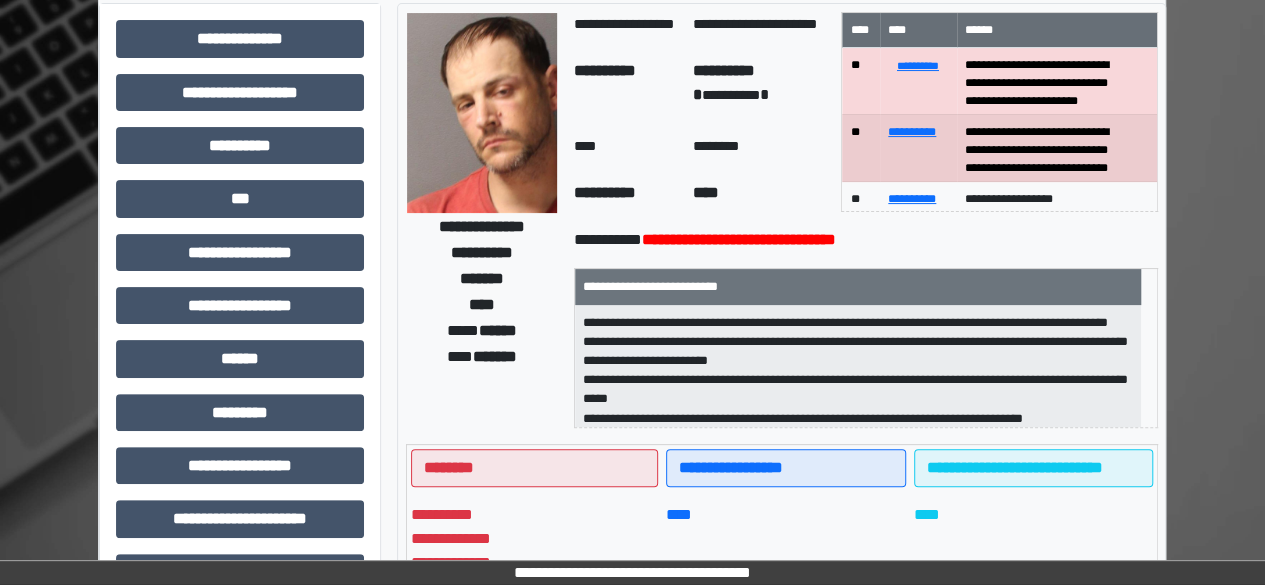 scroll, scrollTop: 120, scrollLeft: 0, axis: vertical 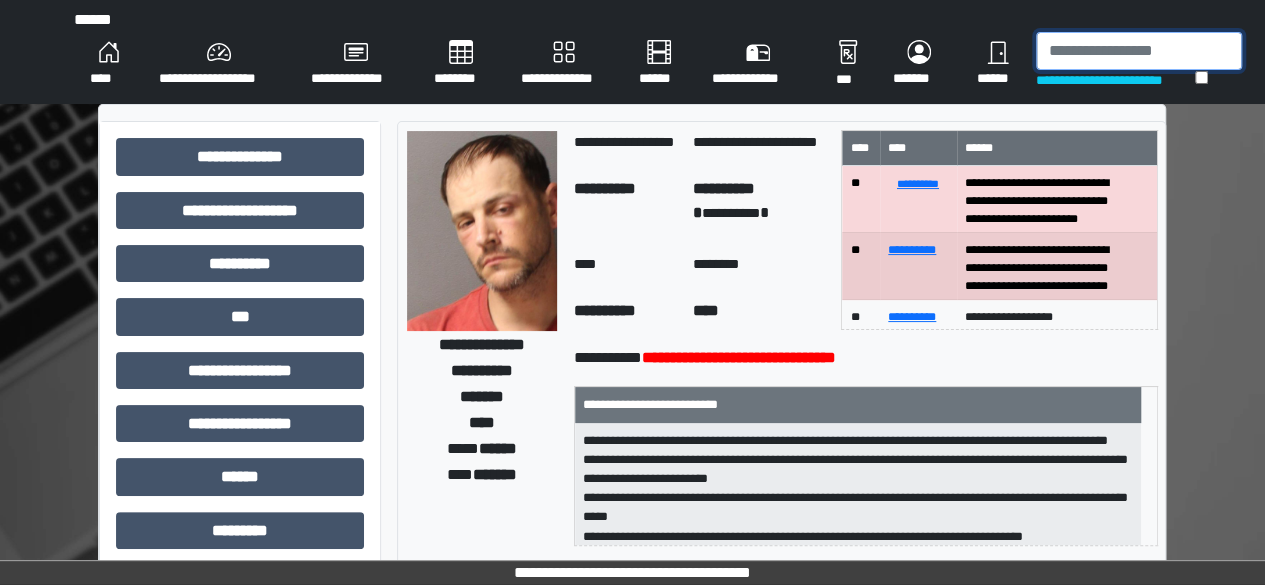 click at bounding box center (1139, 51) 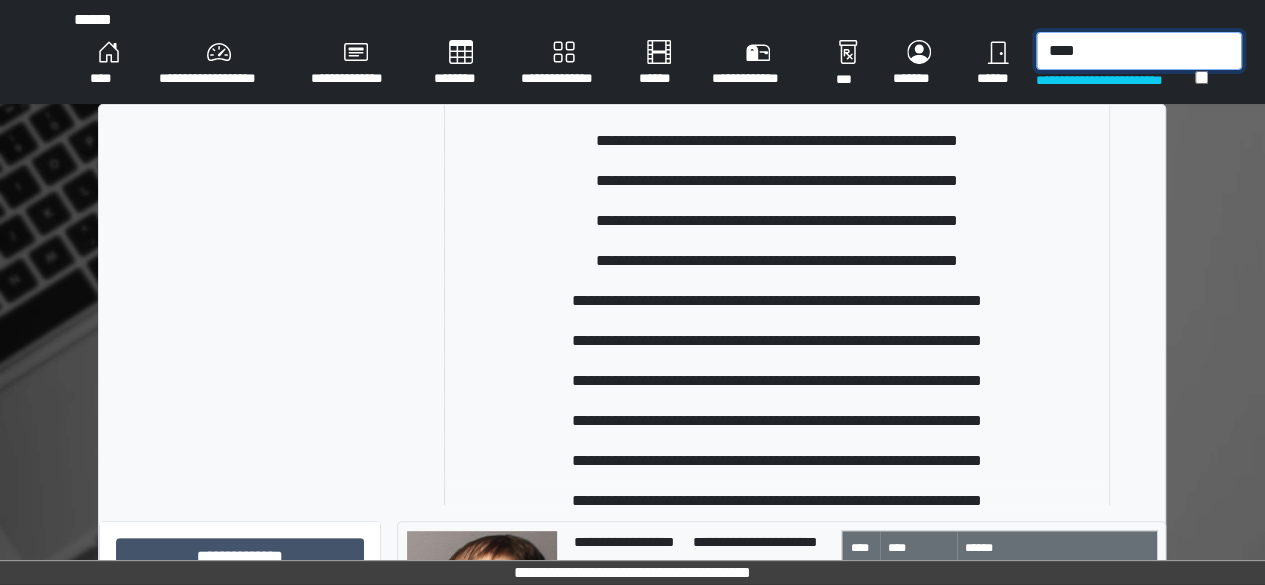 scroll, scrollTop: 429, scrollLeft: 0, axis: vertical 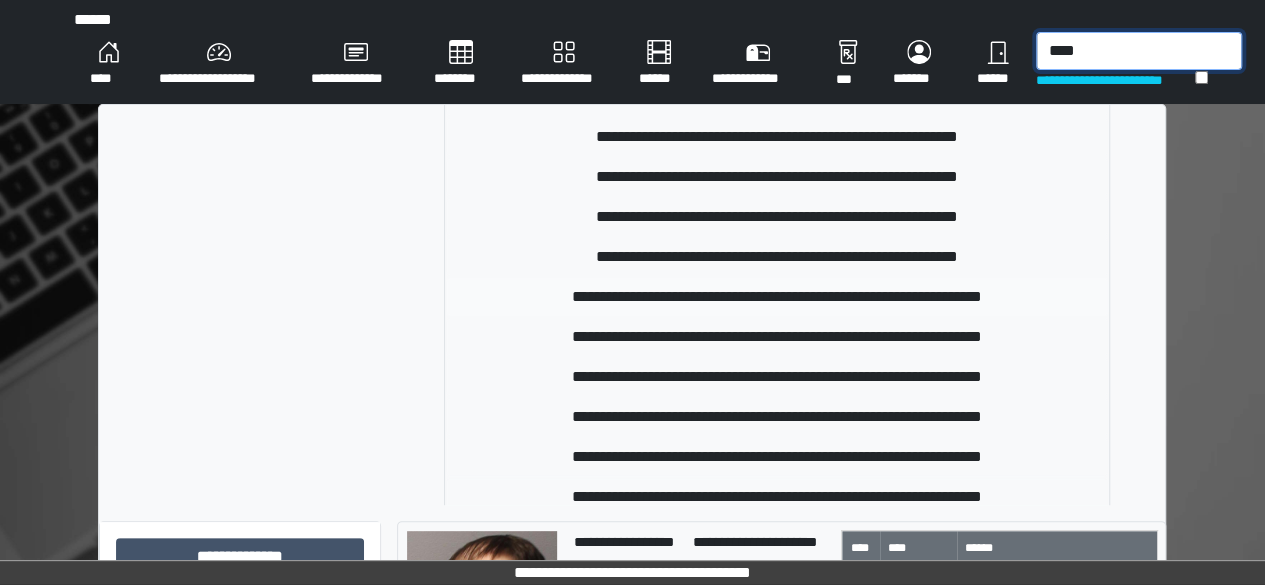 type on "****" 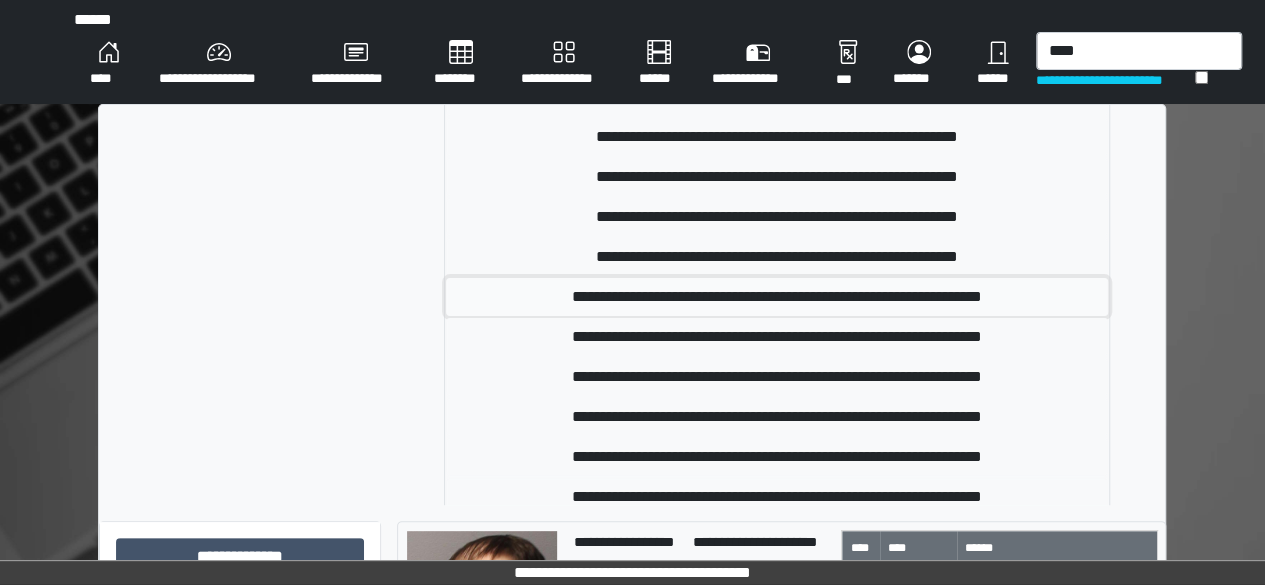 click on "**********" at bounding box center (777, 297) 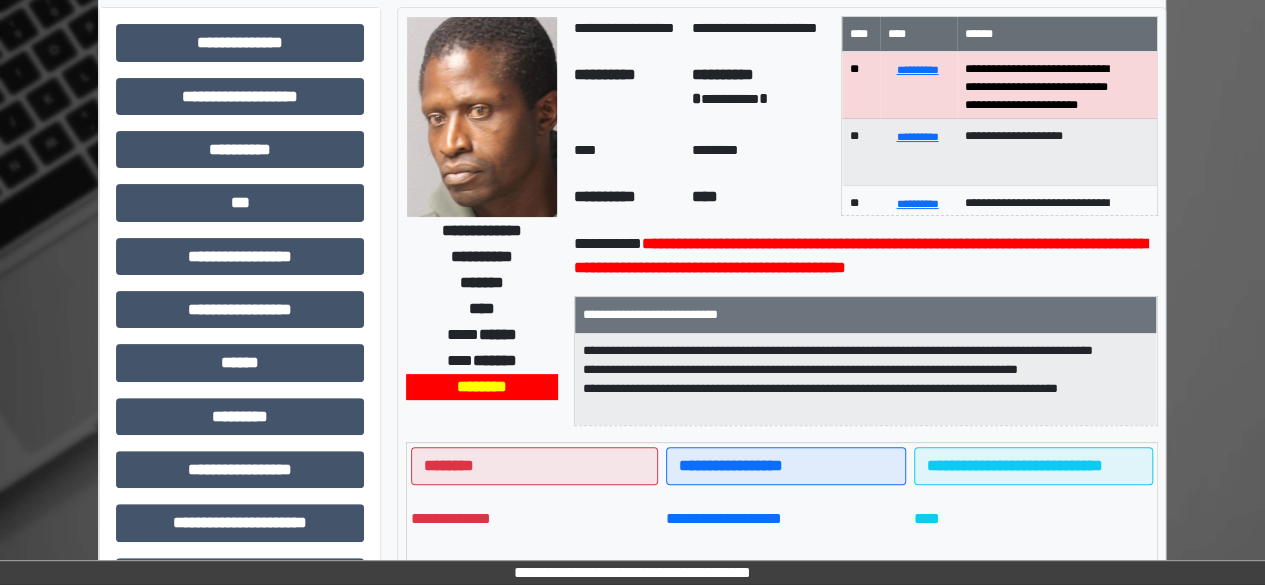 scroll, scrollTop: 0, scrollLeft: 0, axis: both 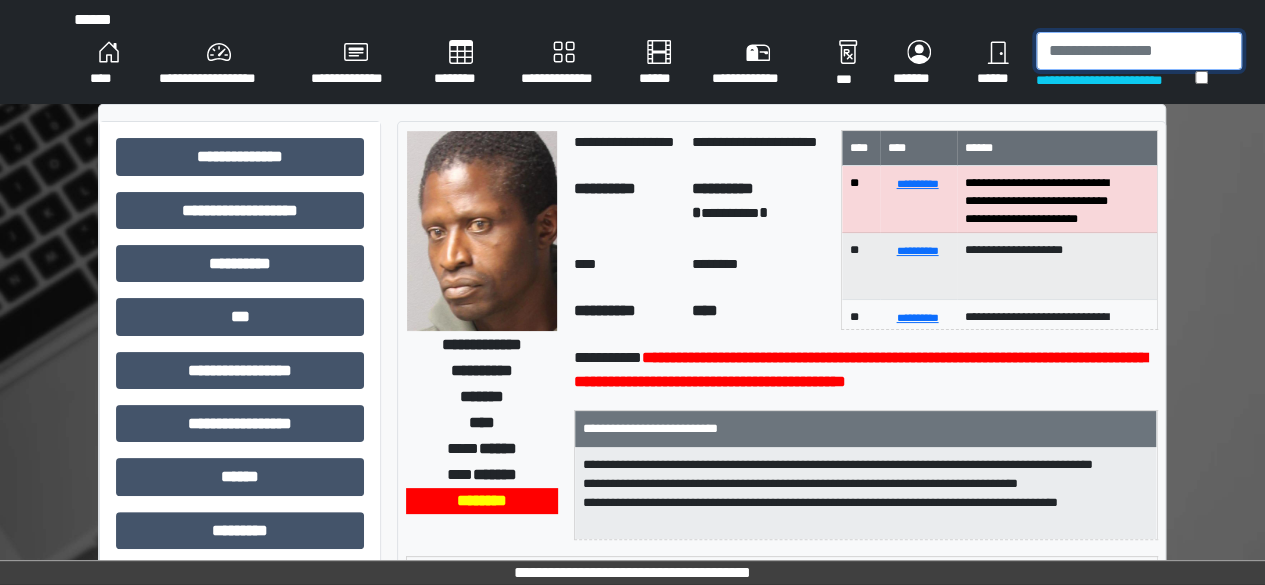 click at bounding box center [1139, 51] 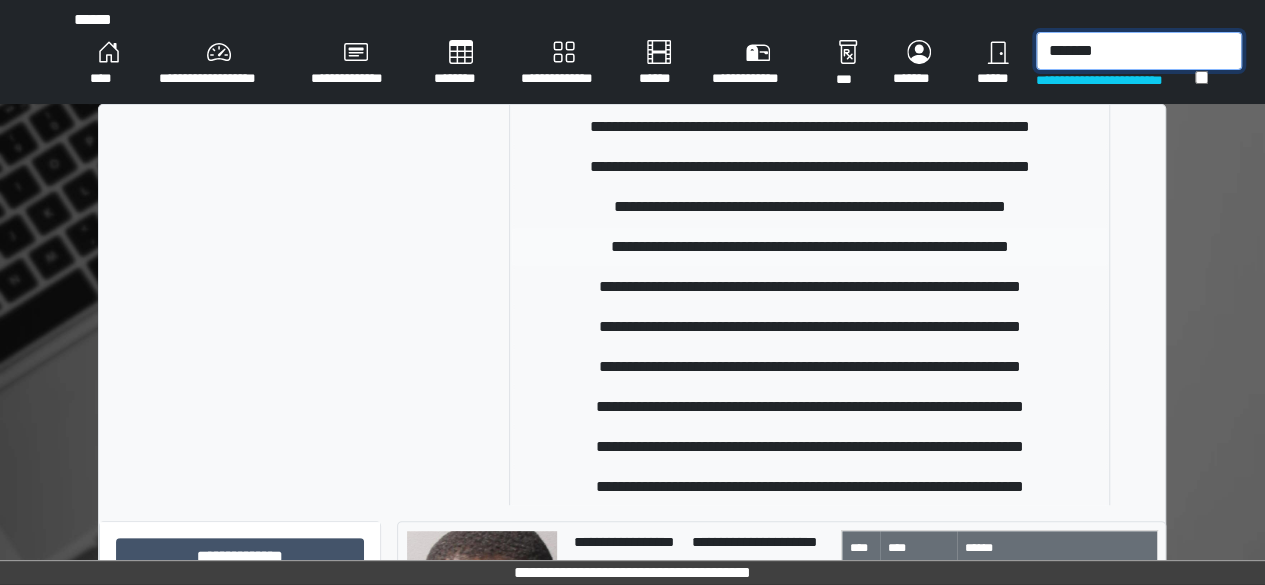 scroll, scrollTop: 49, scrollLeft: 0, axis: vertical 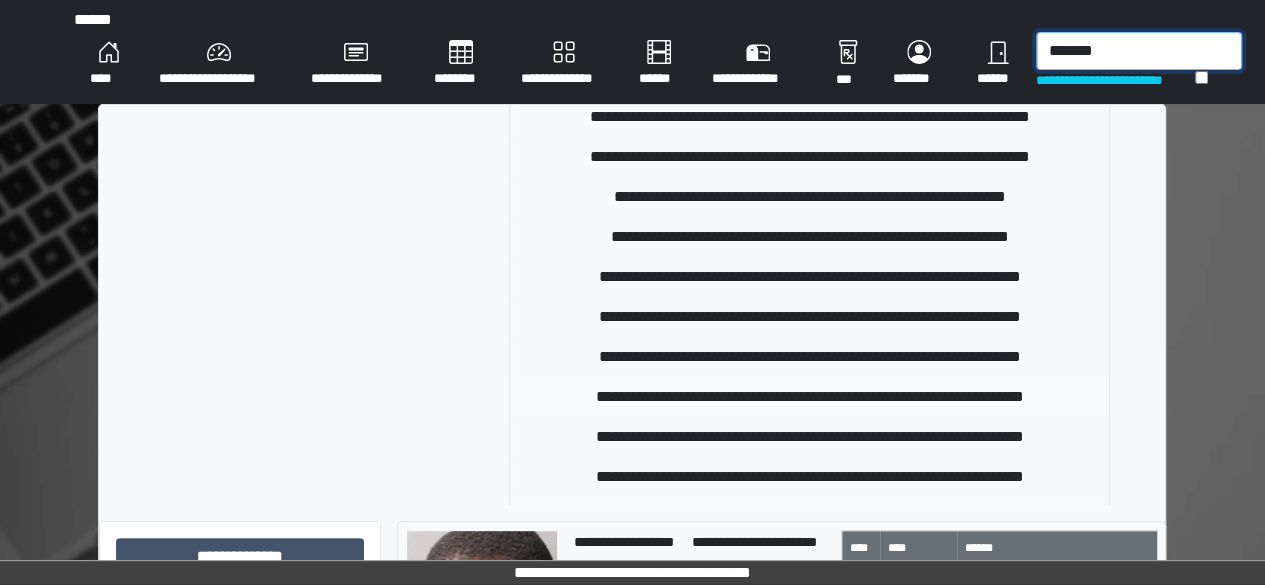 type on "*******" 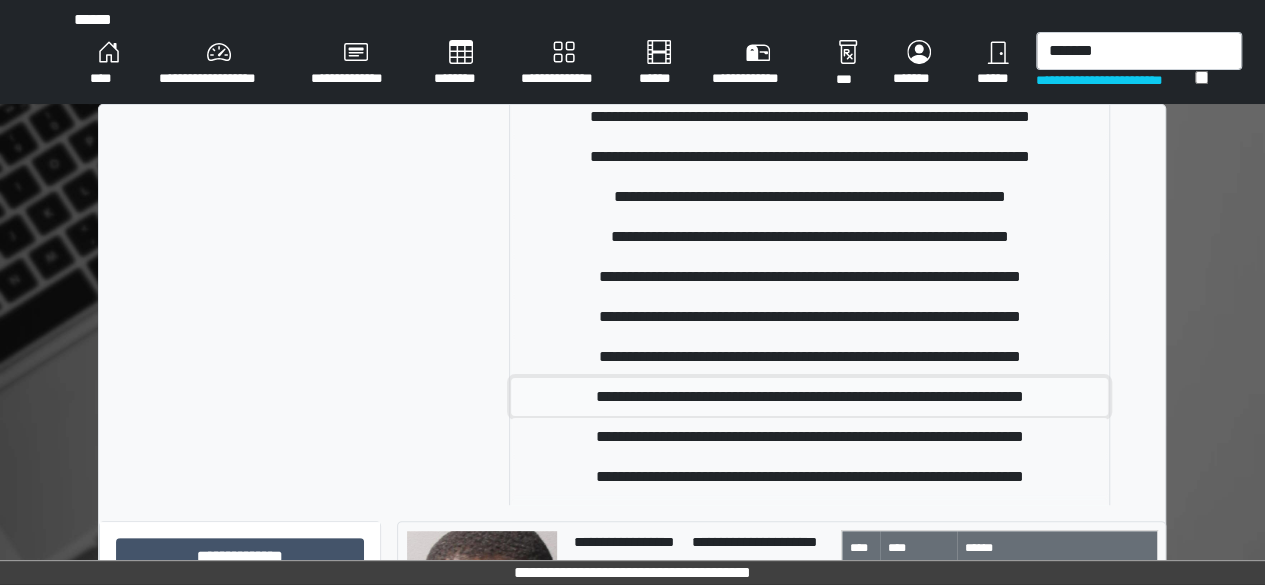 click on "**********" at bounding box center (809, 397) 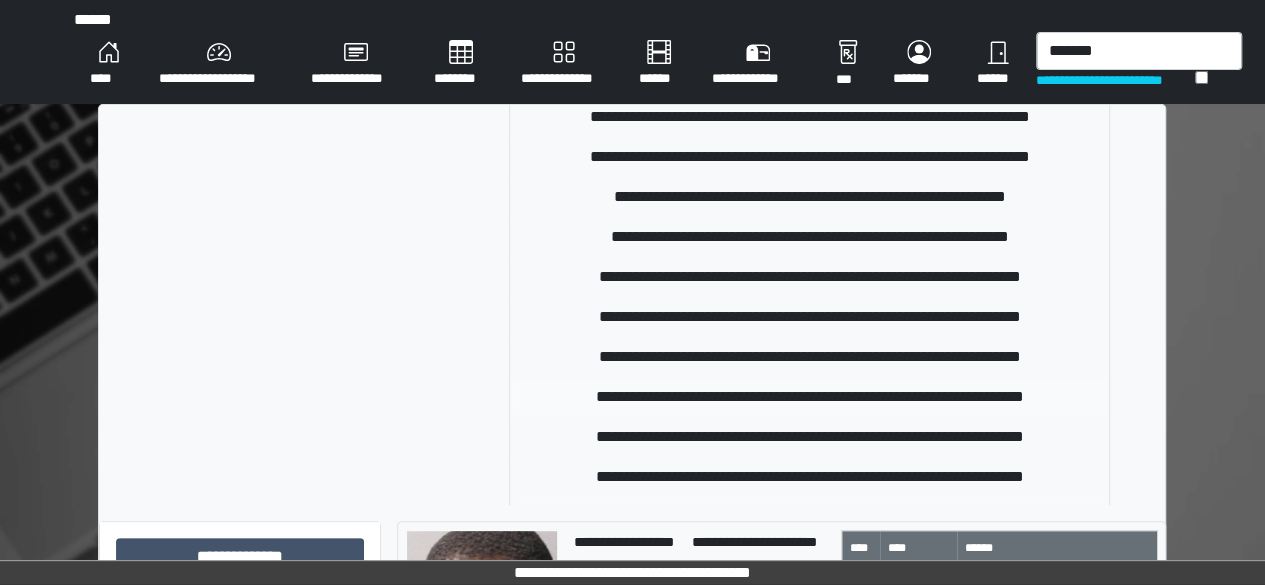 type 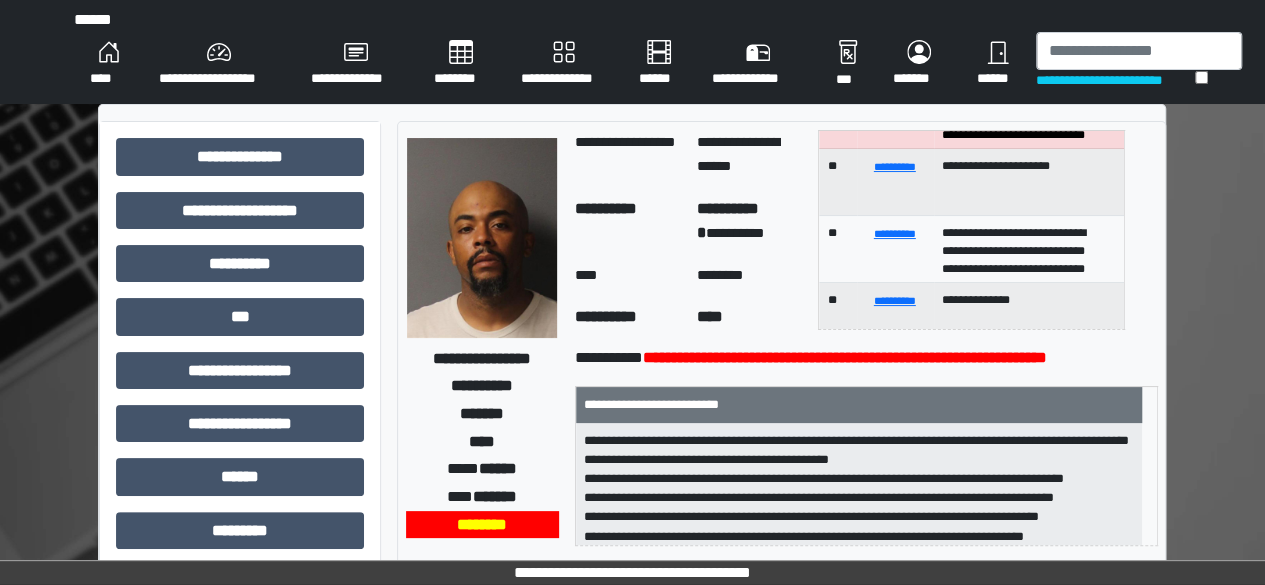 scroll, scrollTop: 223, scrollLeft: 0, axis: vertical 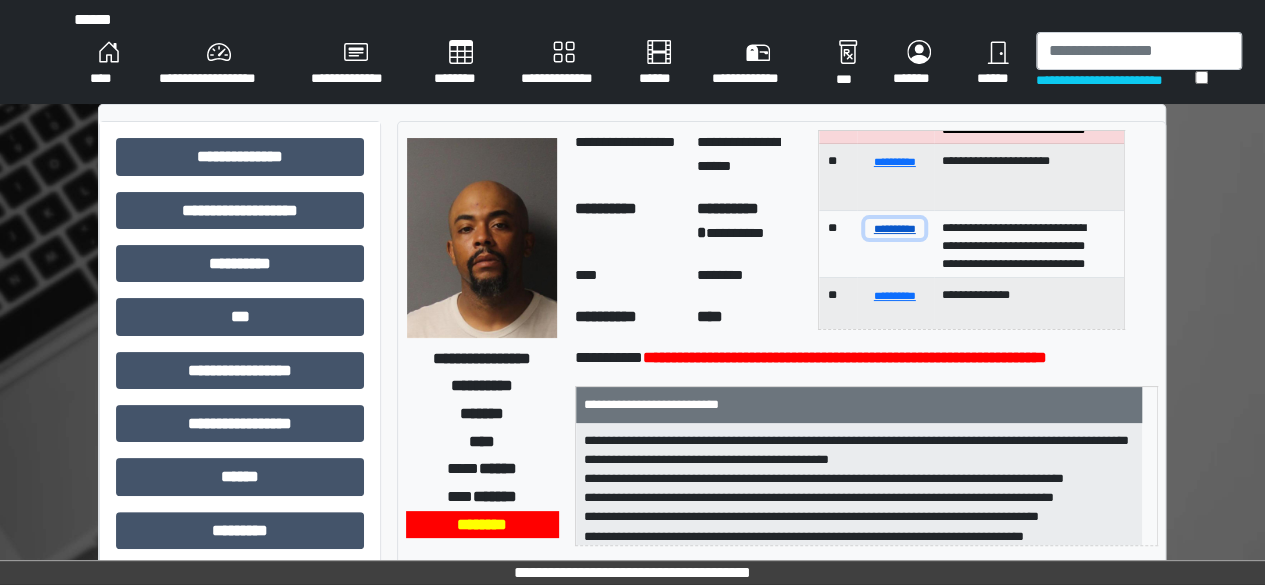 click on "**********" at bounding box center [894, 228] 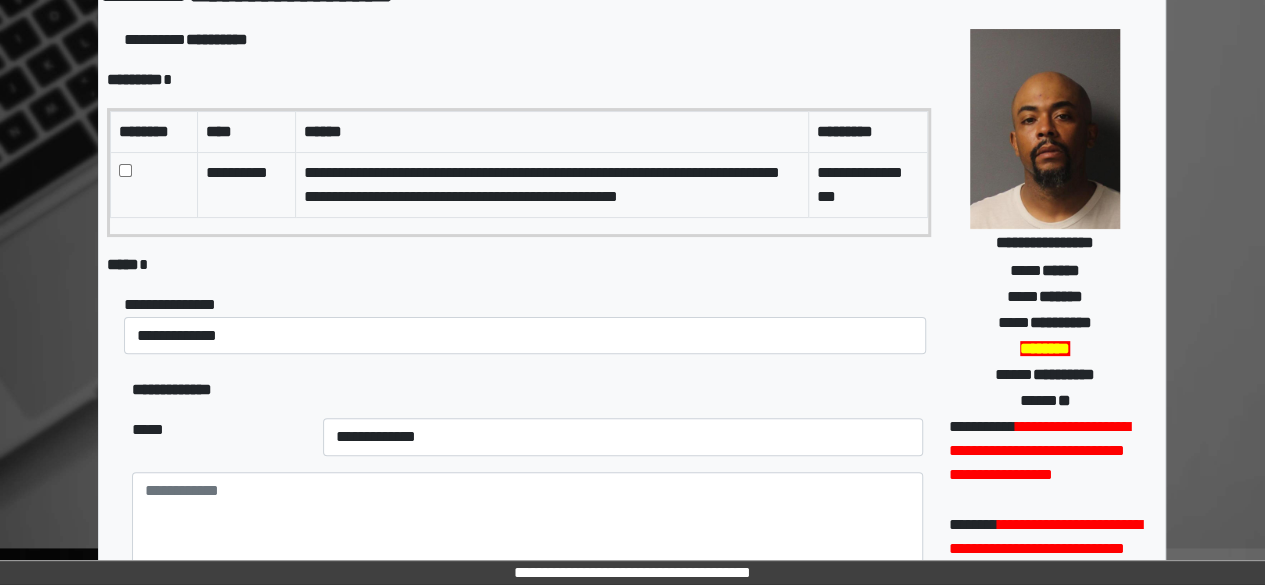 scroll, scrollTop: 151, scrollLeft: 0, axis: vertical 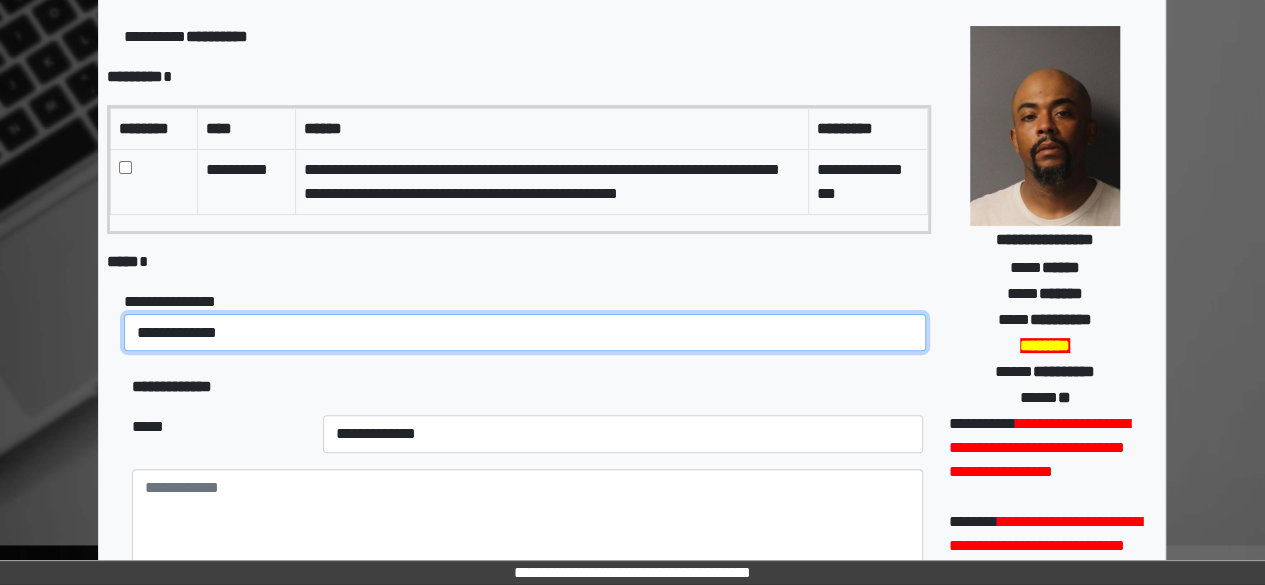 click on "**********" at bounding box center [525, 332] 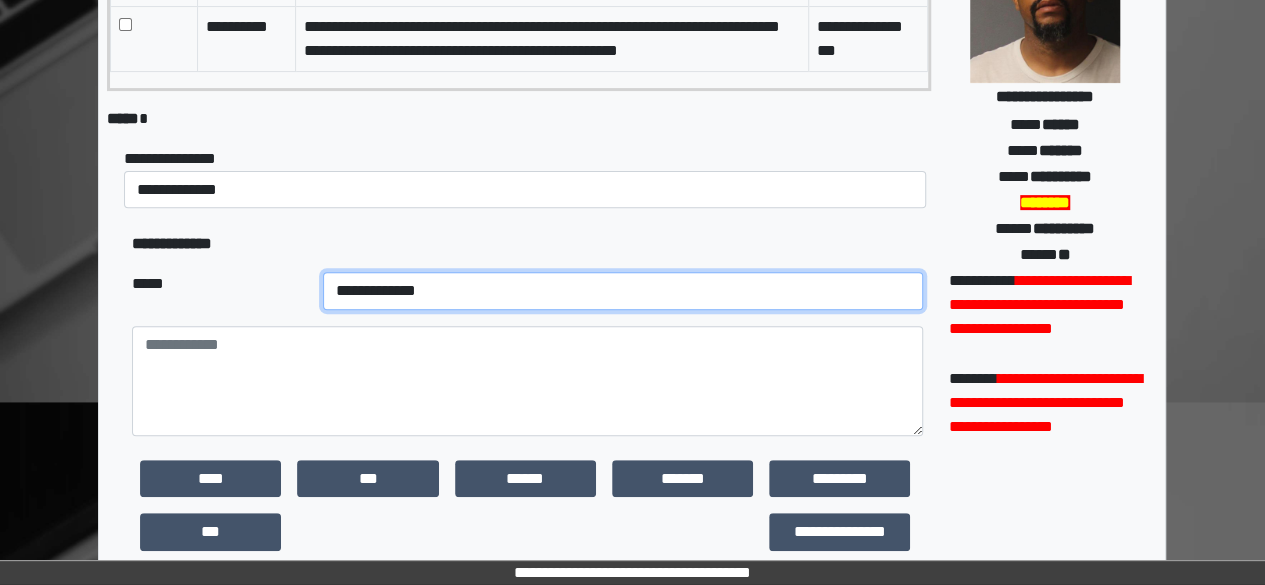 click on "**********" at bounding box center (623, 291) 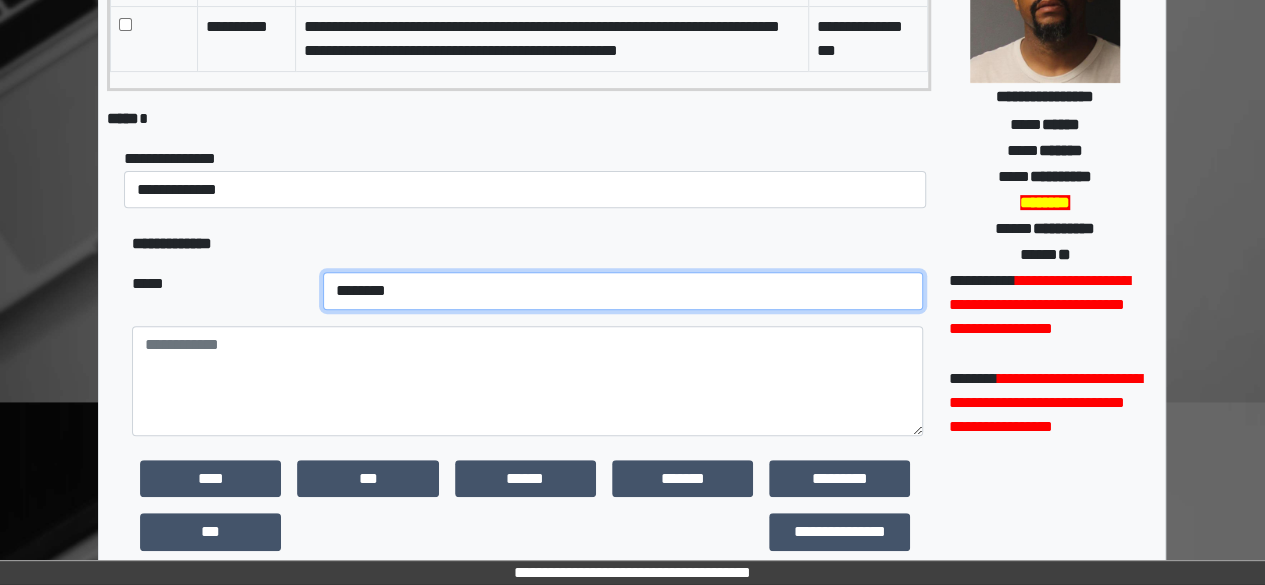 click on "**********" at bounding box center [623, 291] 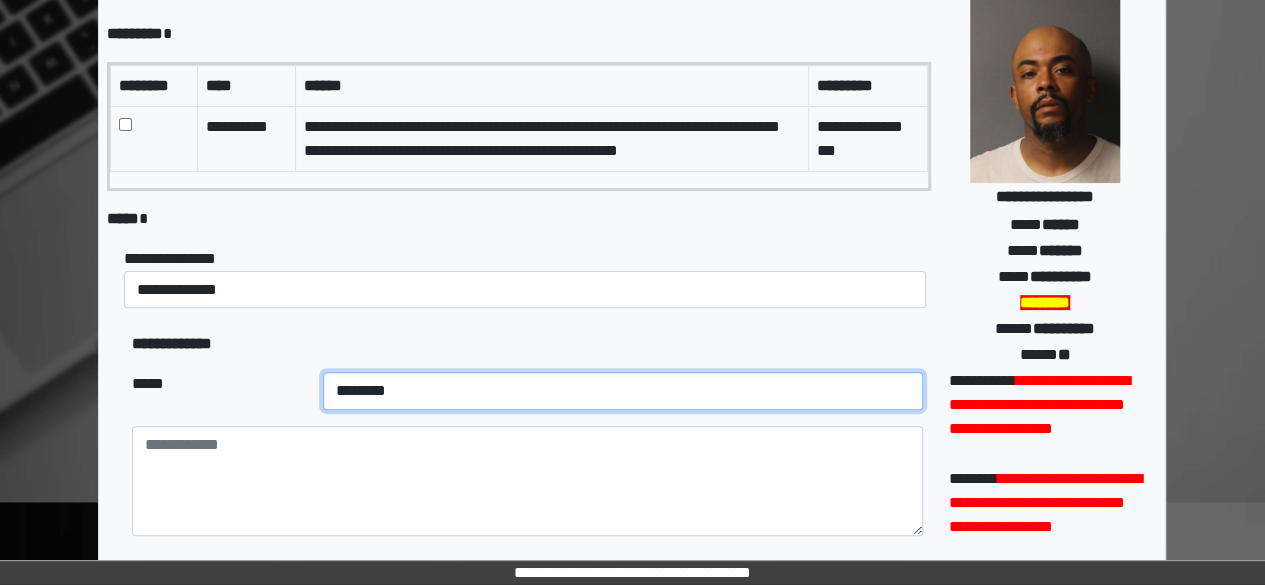 scroll, scrollTop: 192, scrollLeft: 0, axis: vertical 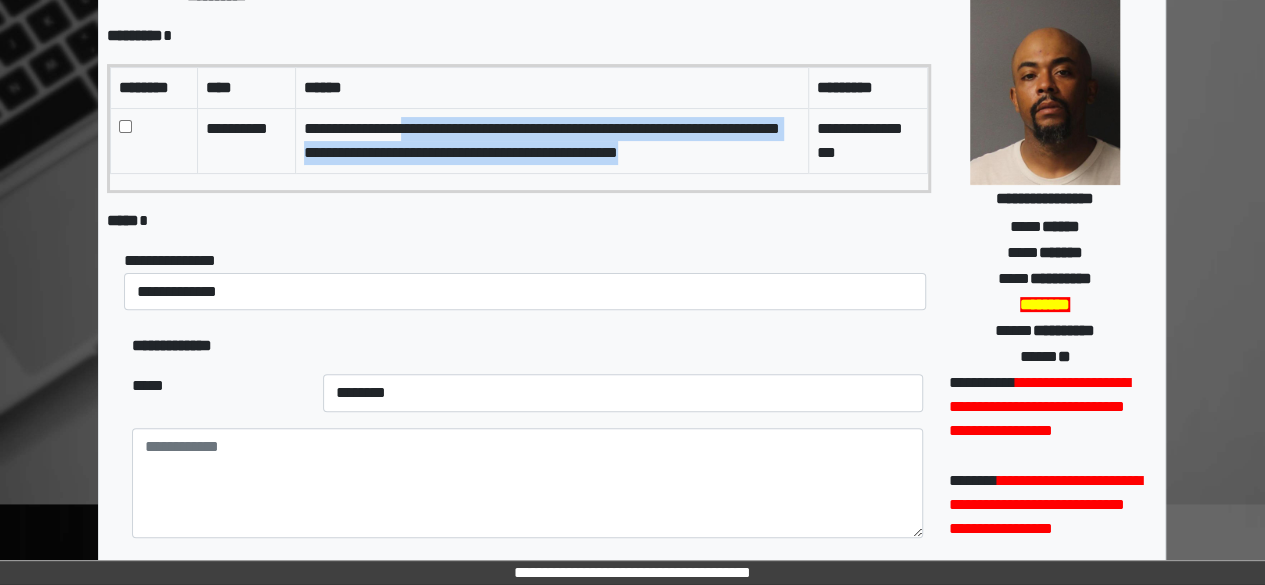 drag, startPoint x: 728, startPoint y: 153, endPoint x: 406, endPoint y: 127, distance: 323.04797 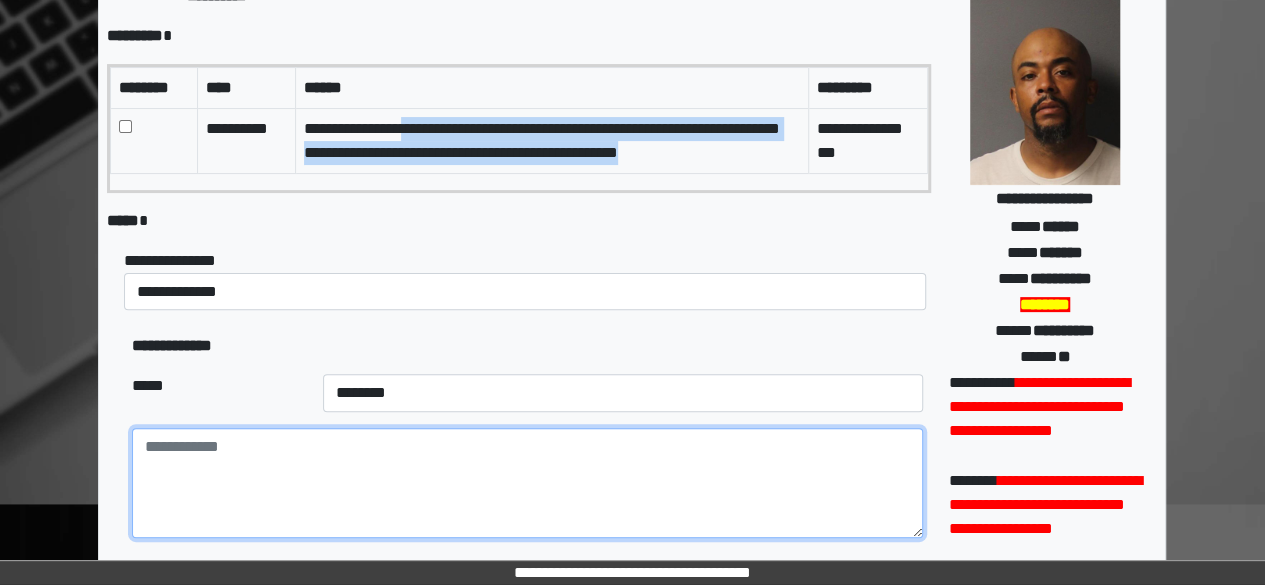 click at bounding box center [527, 483] 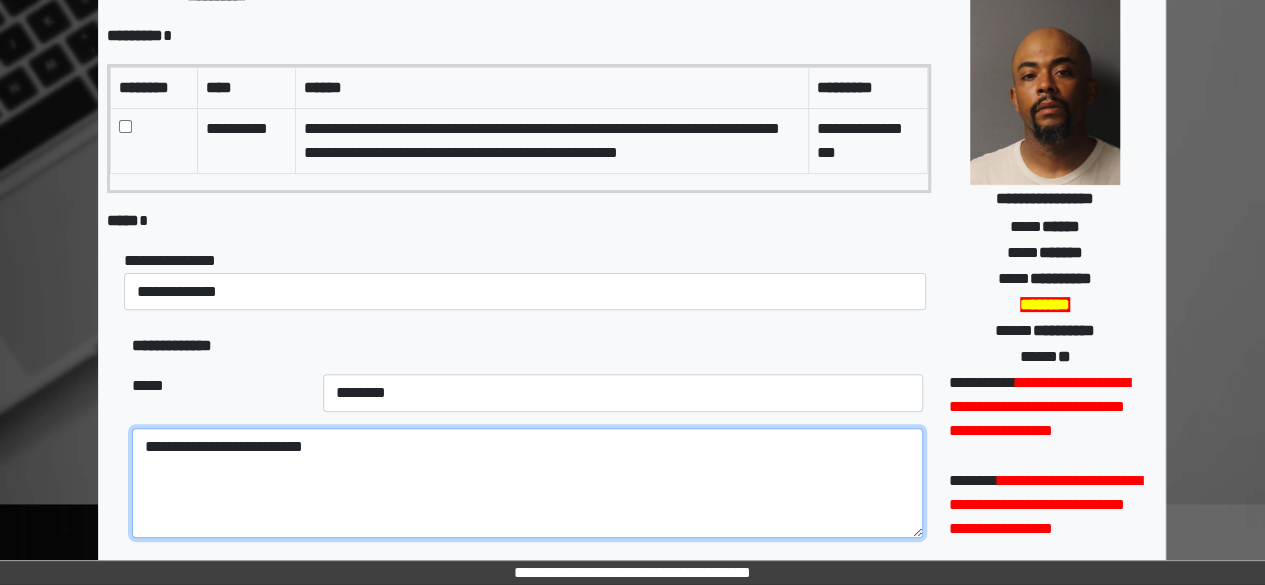 paste on "**********" 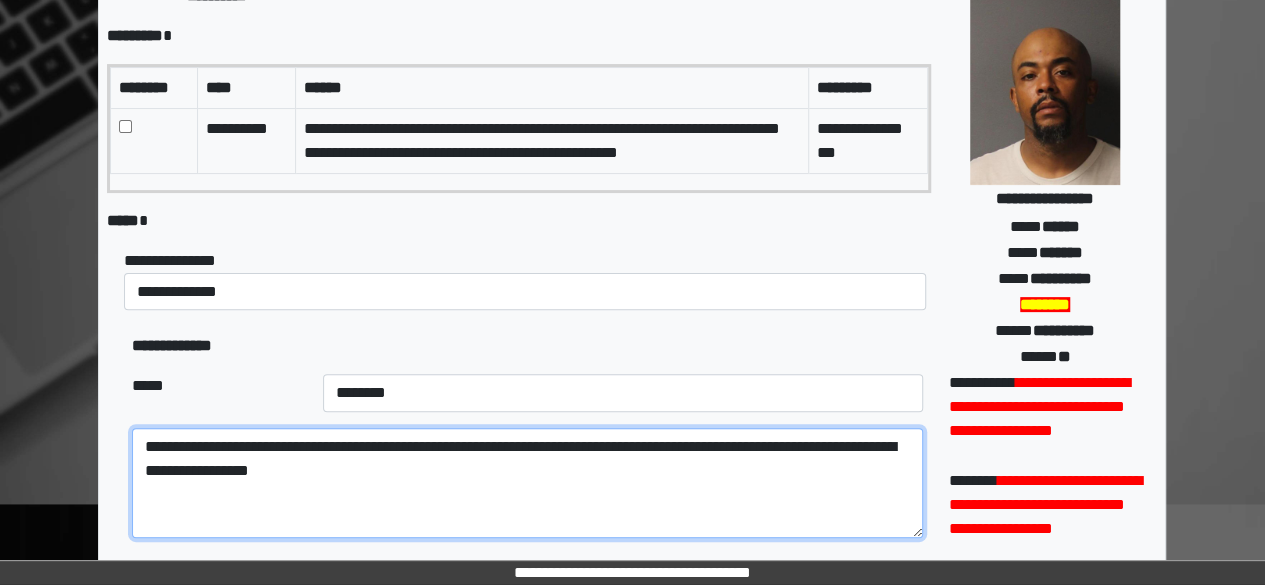 click on "**********" at bounding box center (527, 483) 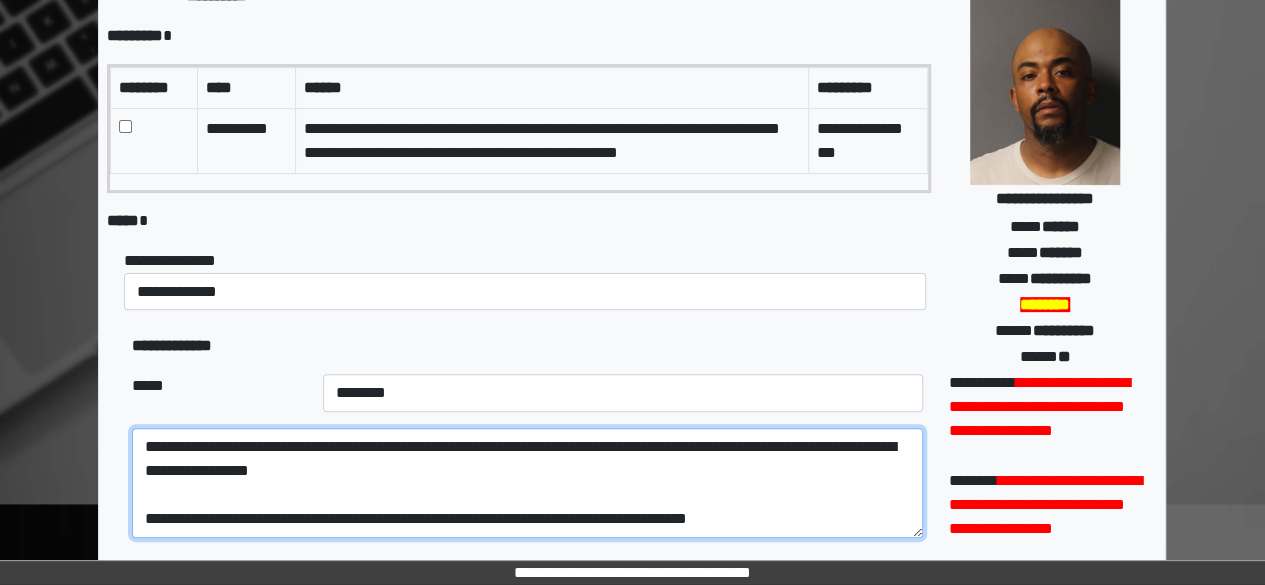 scroll, scrollTop: 0, scrollLeft: 0, axis: both 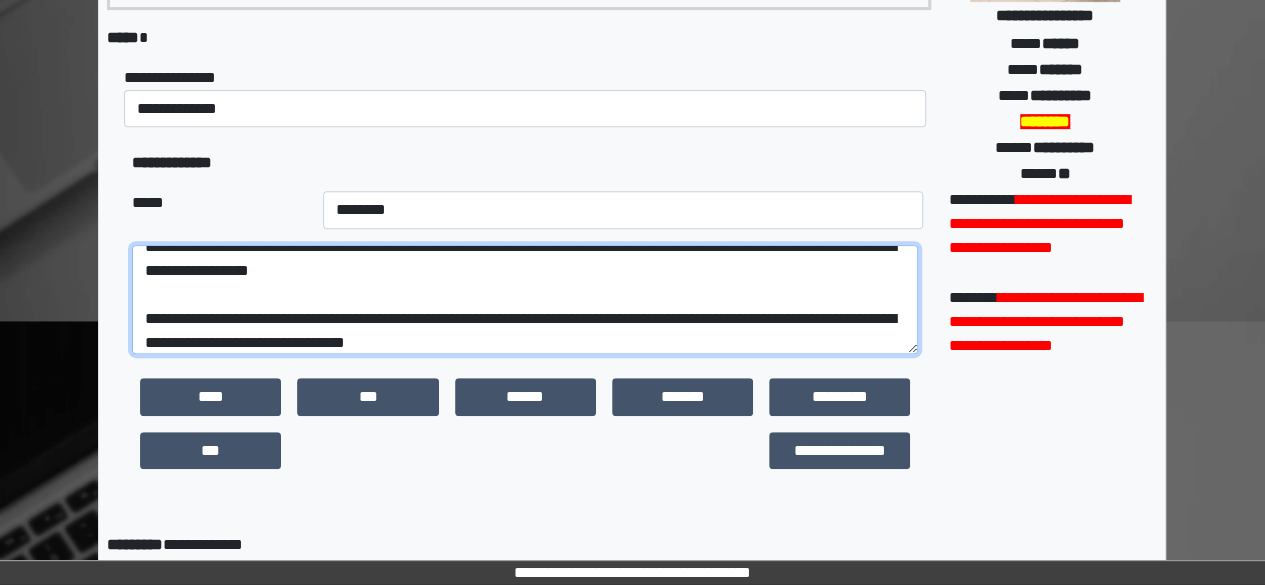 paste on "**********" 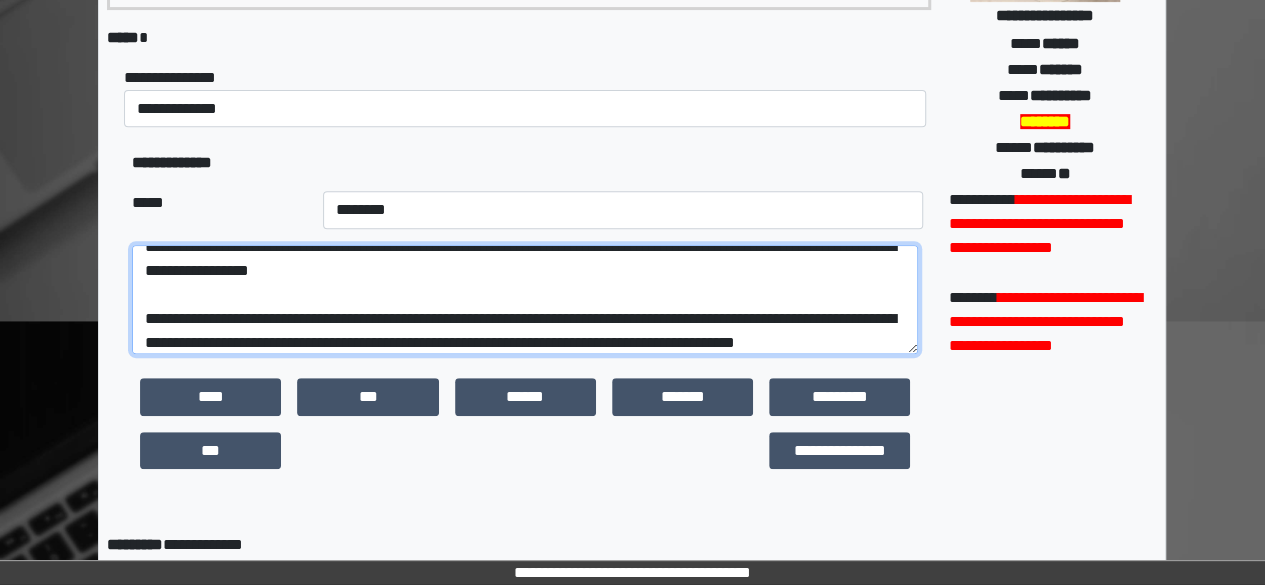 scroll, scrollTop: 41, scrollLeft: 0, axis: vertical 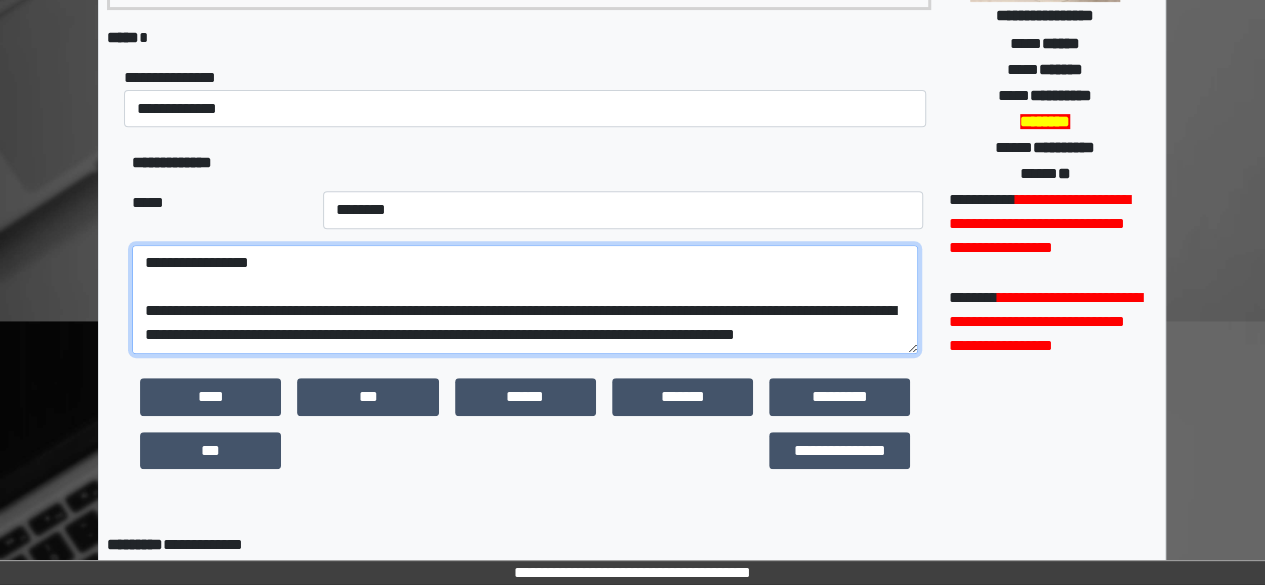click on "**********" at bounding box center (525, 299) 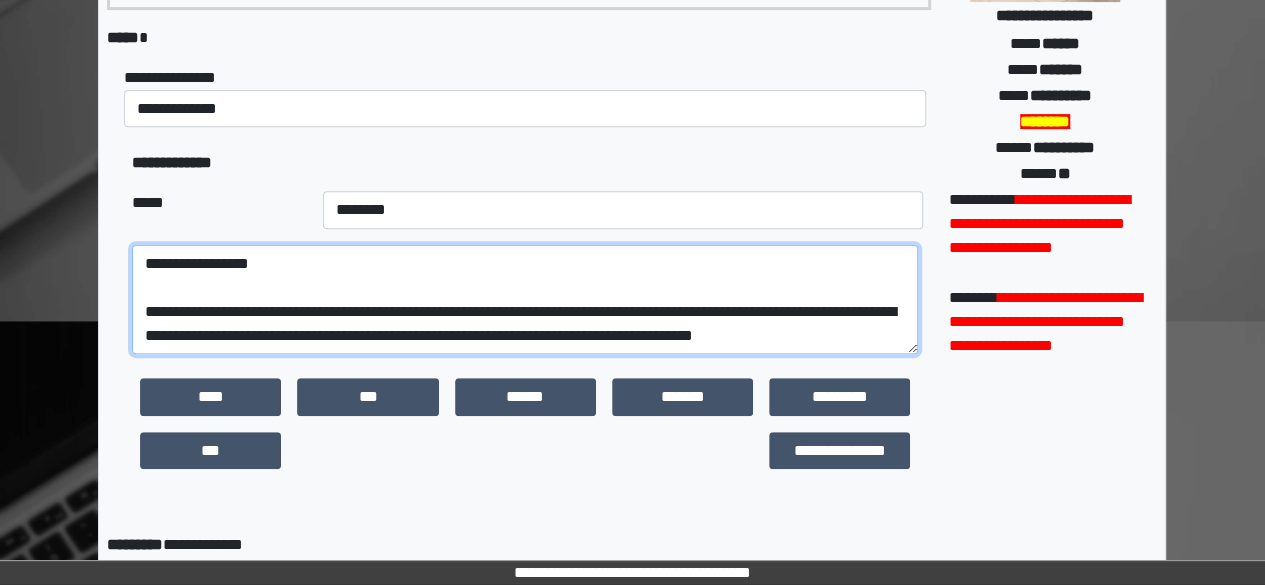 scroll, scrollTop: 41, scrollLeft: 0, axis: vertical 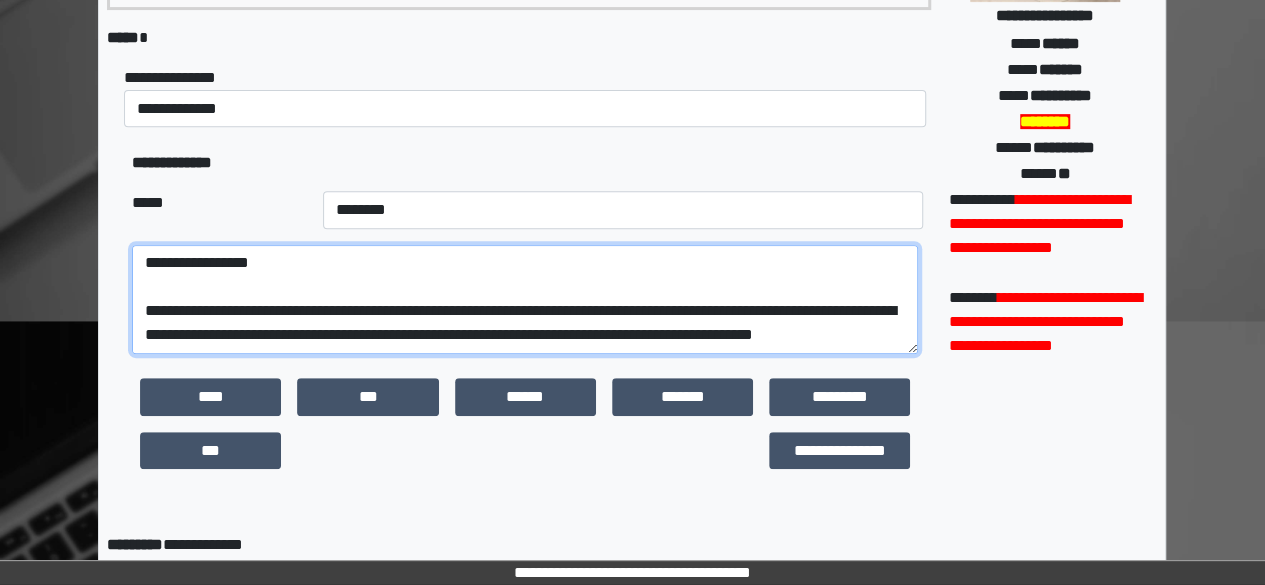 click on "**********" at bounding box center (525, 299) 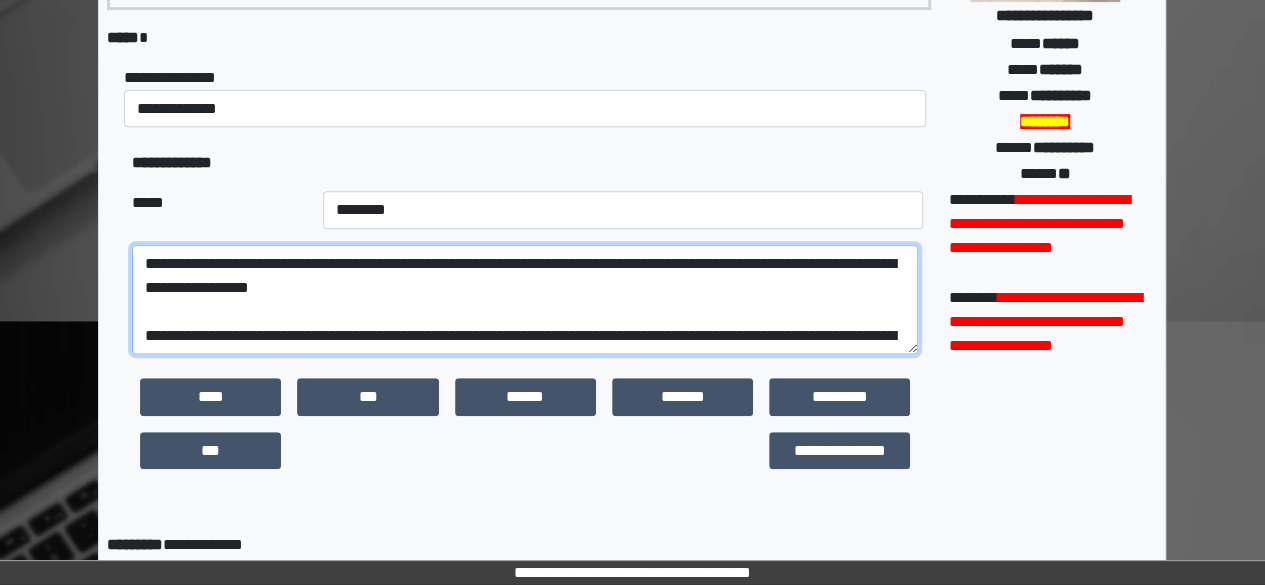 scroll, scrollTop: 48, scrollLeft: 0, axis: vertical 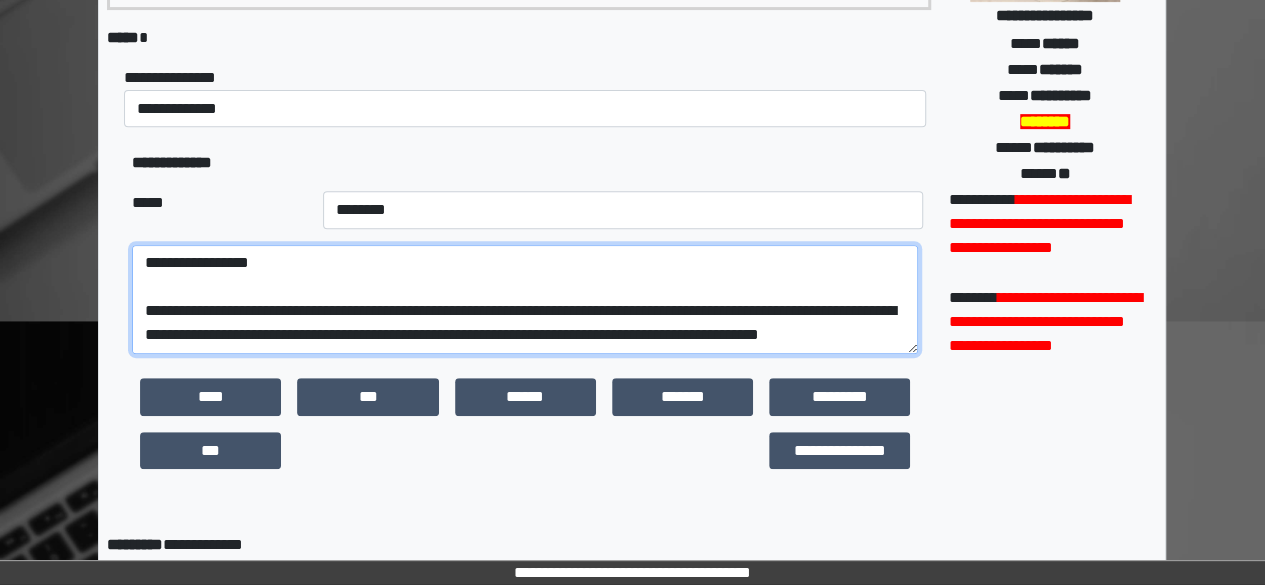 click on "**********" at bounding box center (525, 299) 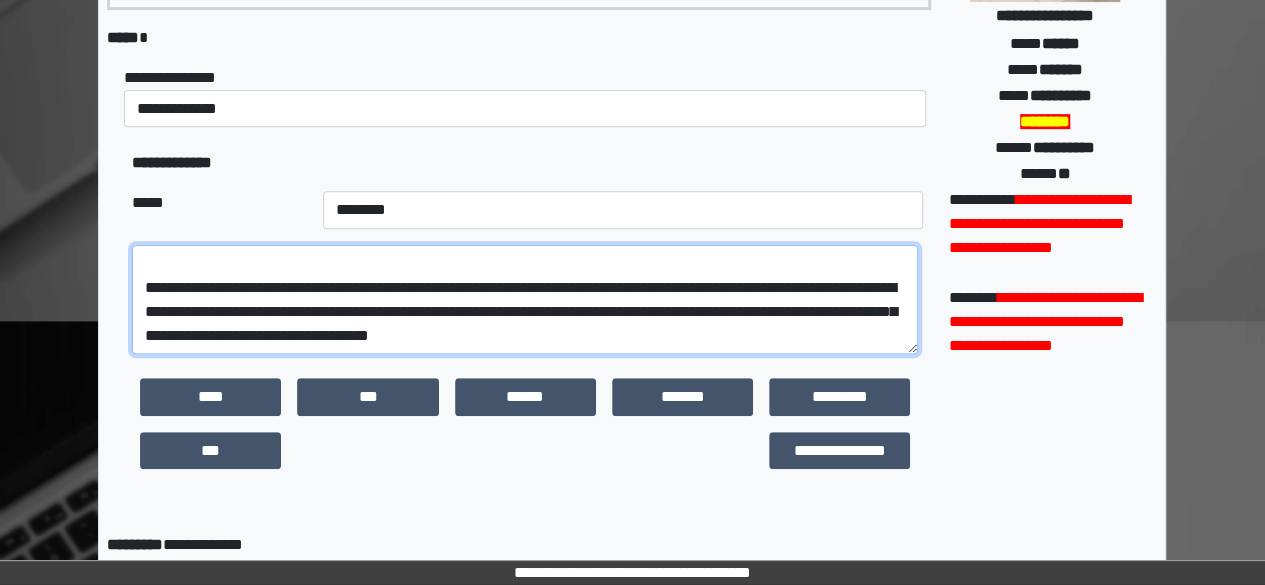 click on "**********" at bounding box center (525, 299) 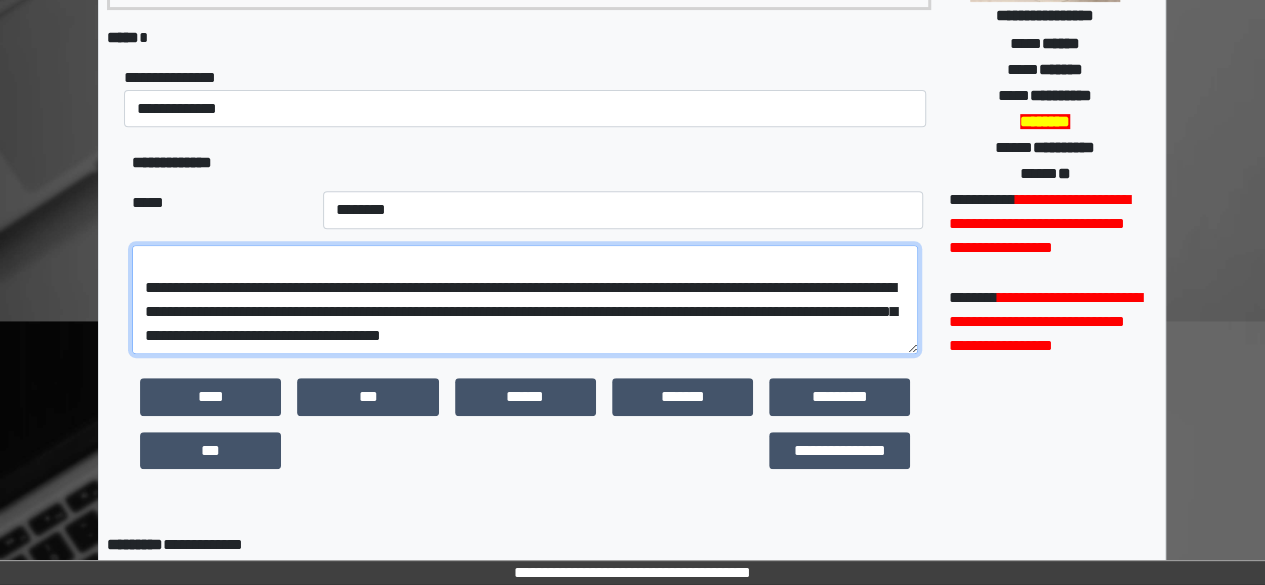 scroll, scrollTop: 0, scrollLeft: 0, axis: both 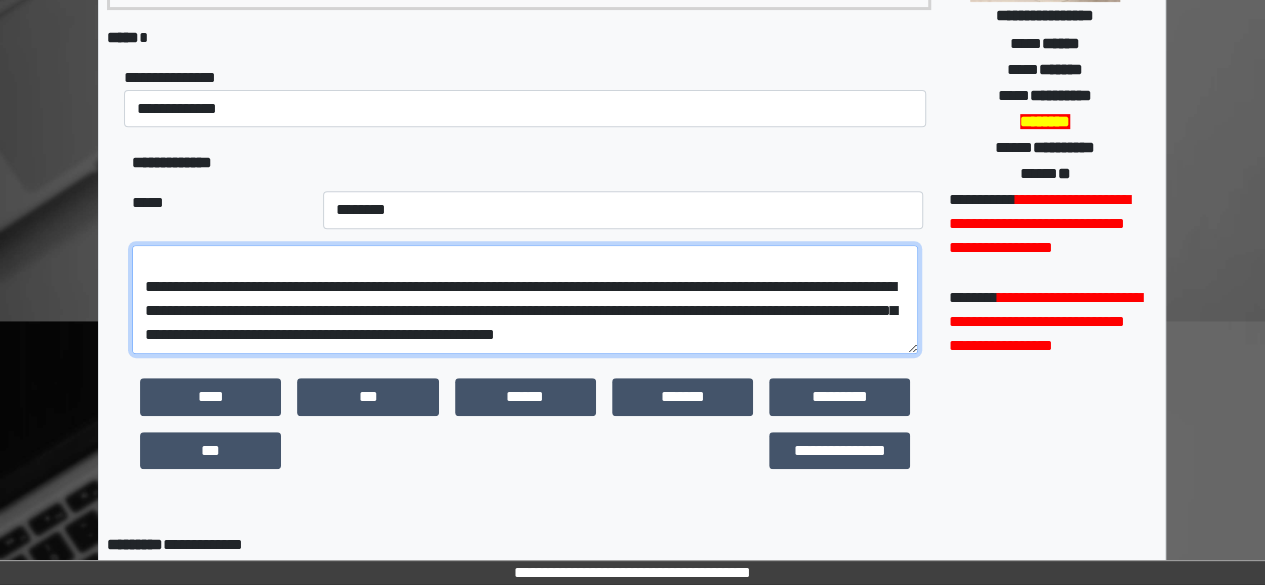 click on "**********" at bounding box center [525, 299] 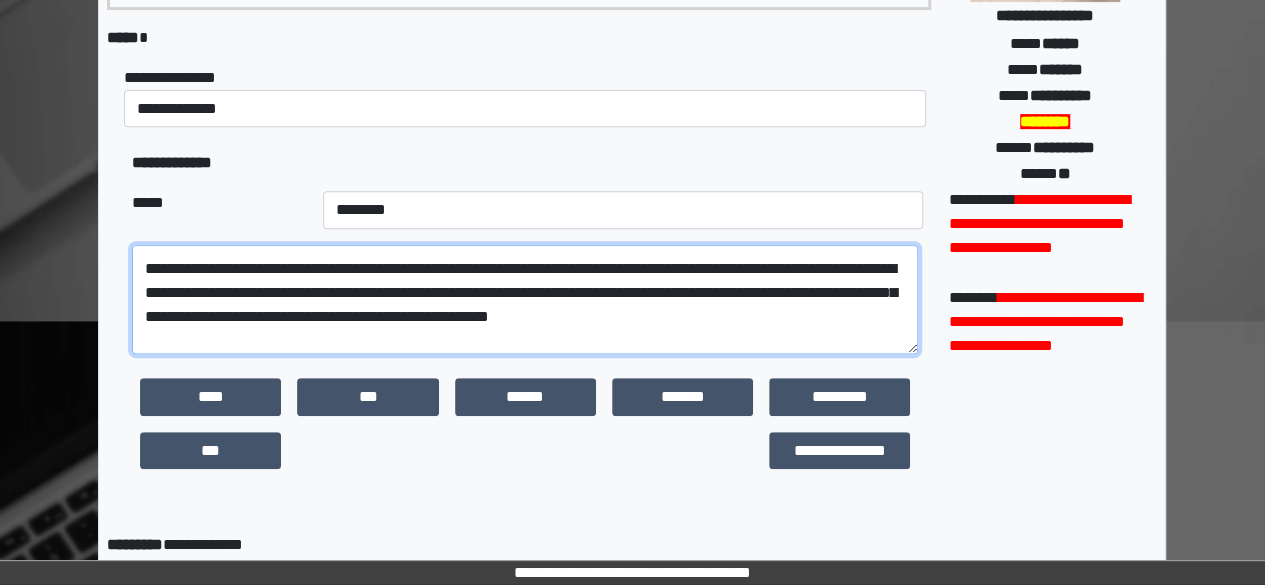 scroll, scrollTop: 69, scrollLeft: 0, axis: vertical 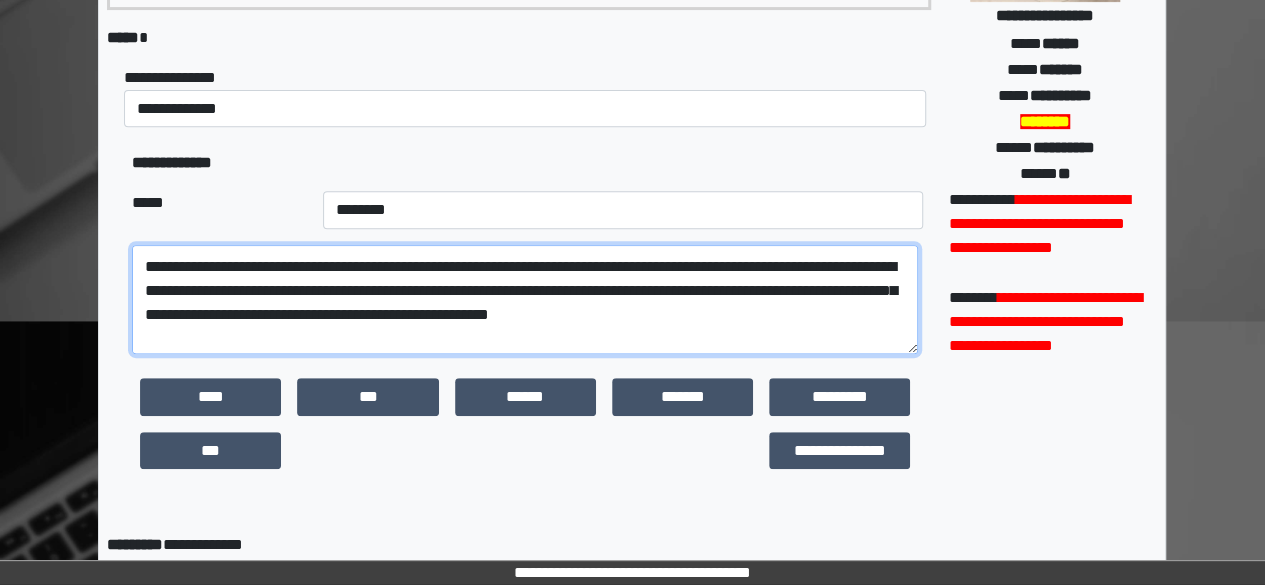 click on "**********" at bounding box center [525, 299] 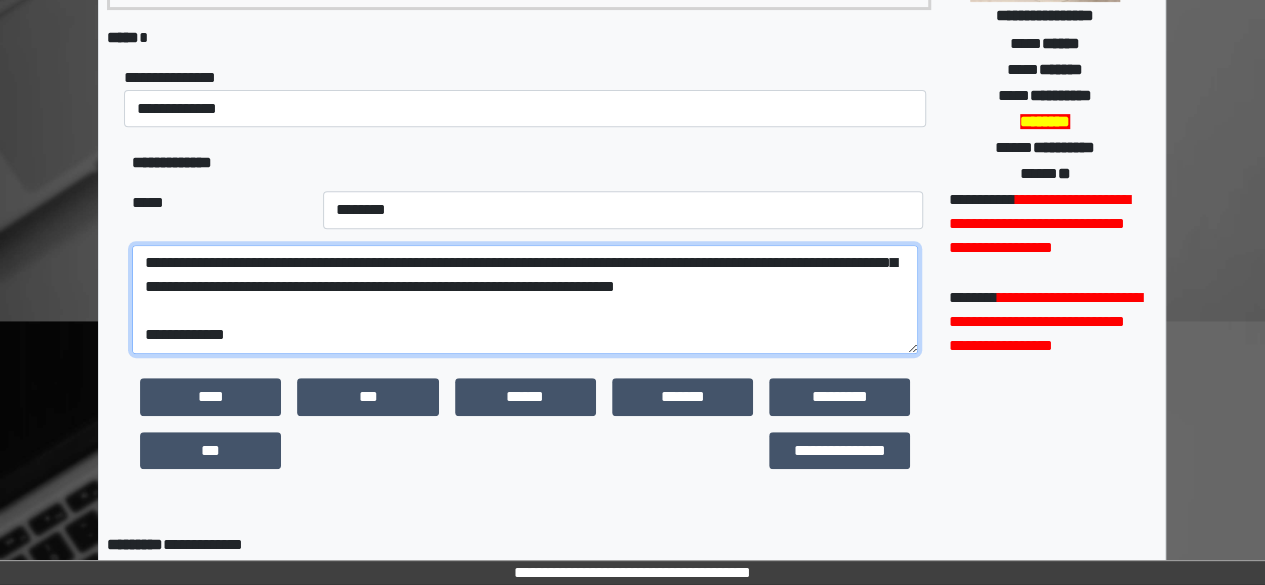 scroll, scrollTop: 120, scrollLeft: 0, axis: vertical 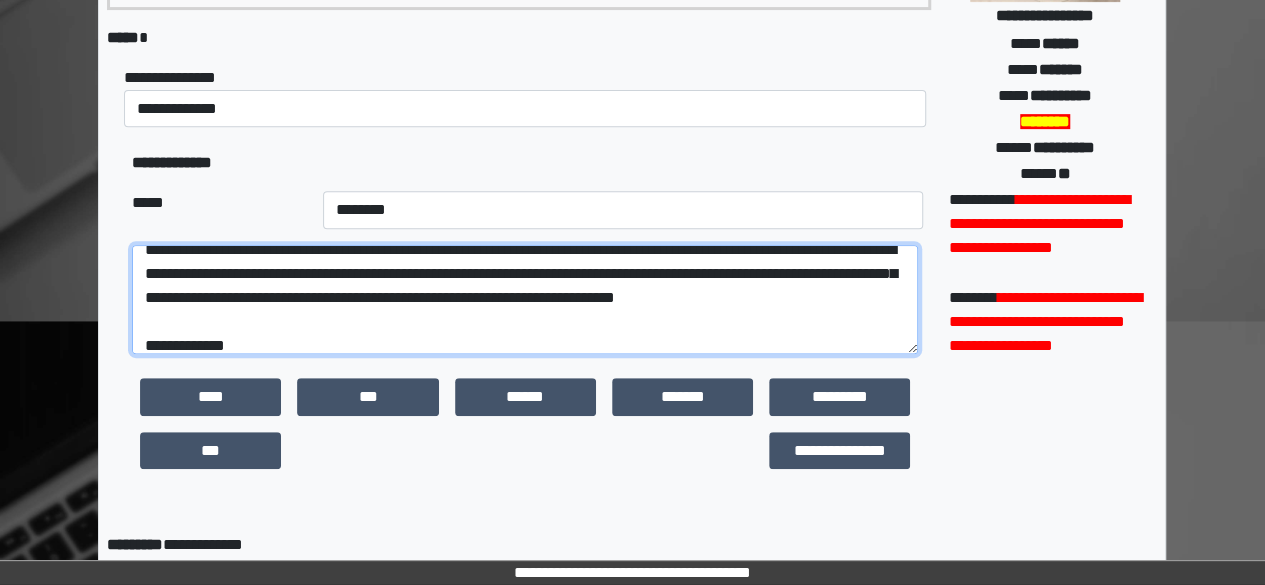 click on "**********" at bounding box center [525, 299] 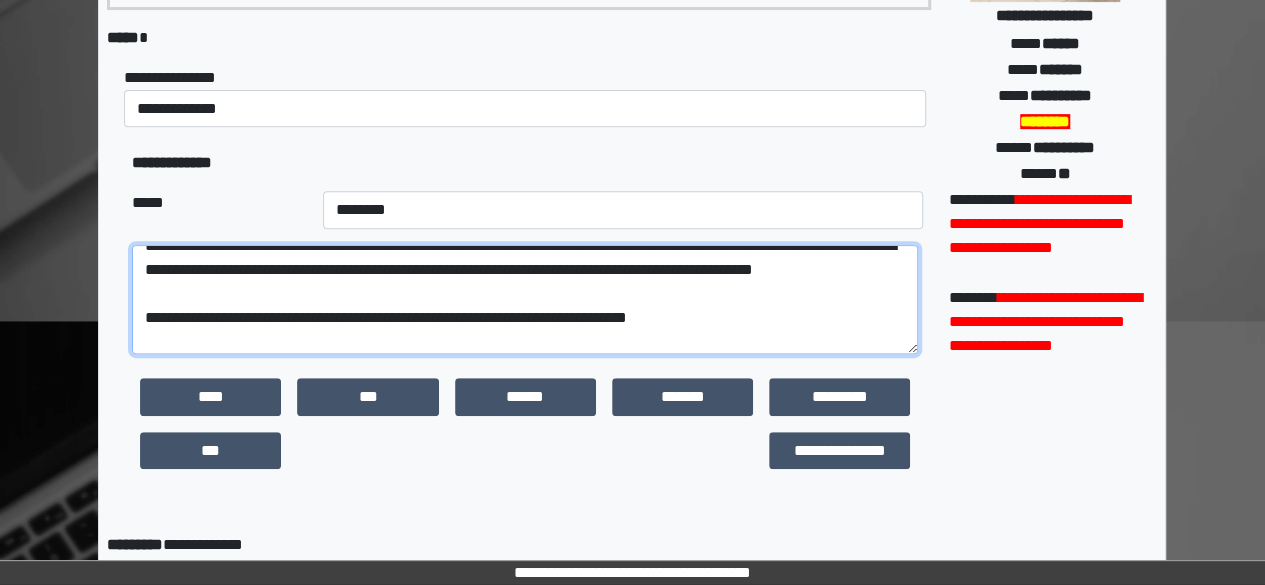 scroll, scrollTop: 144, scrollLeft: 0, axis: vertical 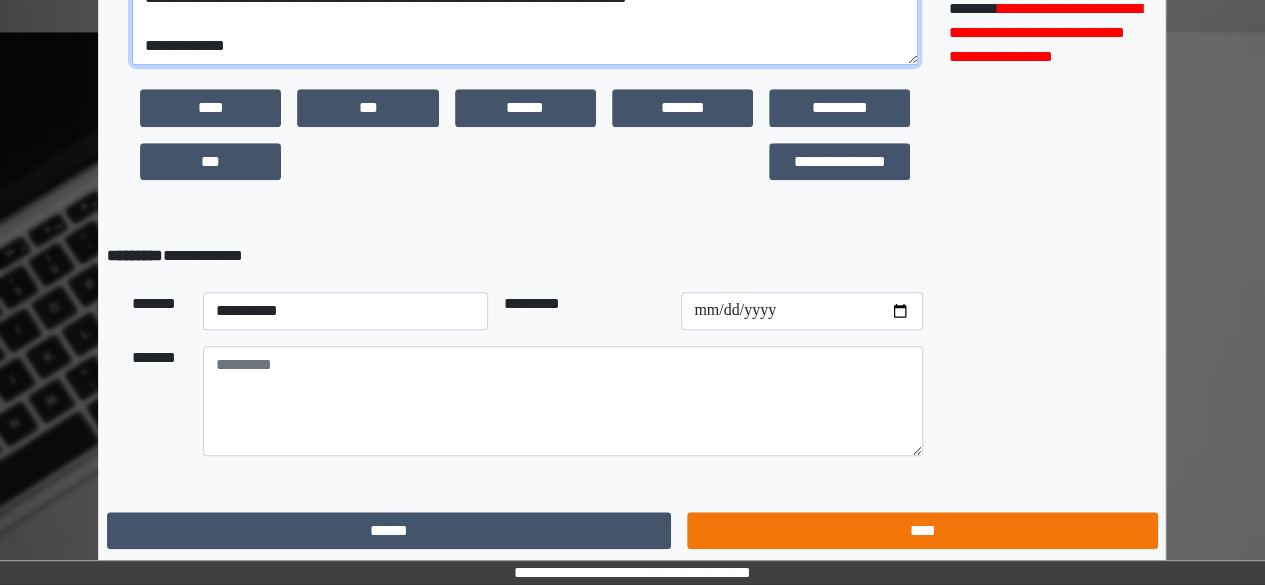 type on "**********" 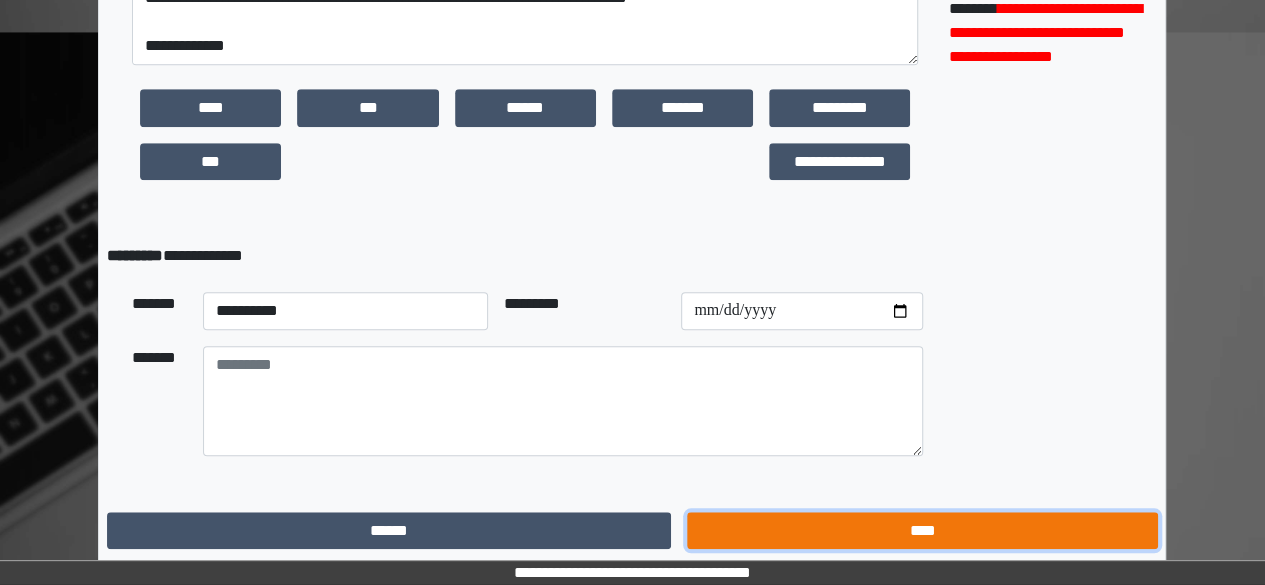 click on "****" at bounding box center (922, 530) 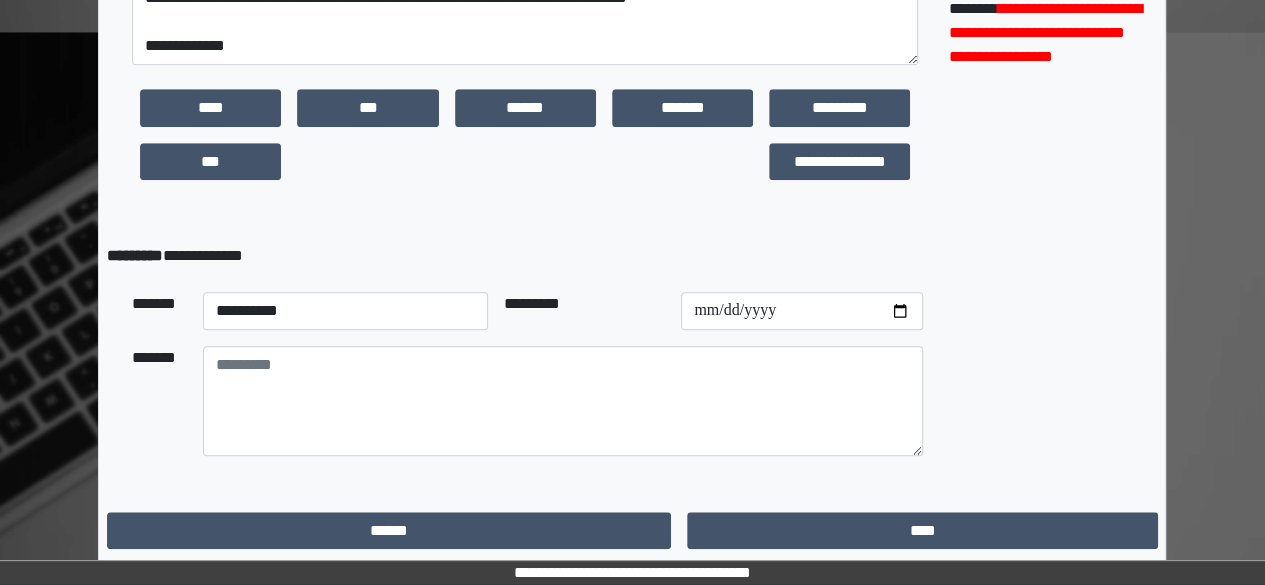scroll, scrollTop: 0, scrollLeft: 0, axis: both 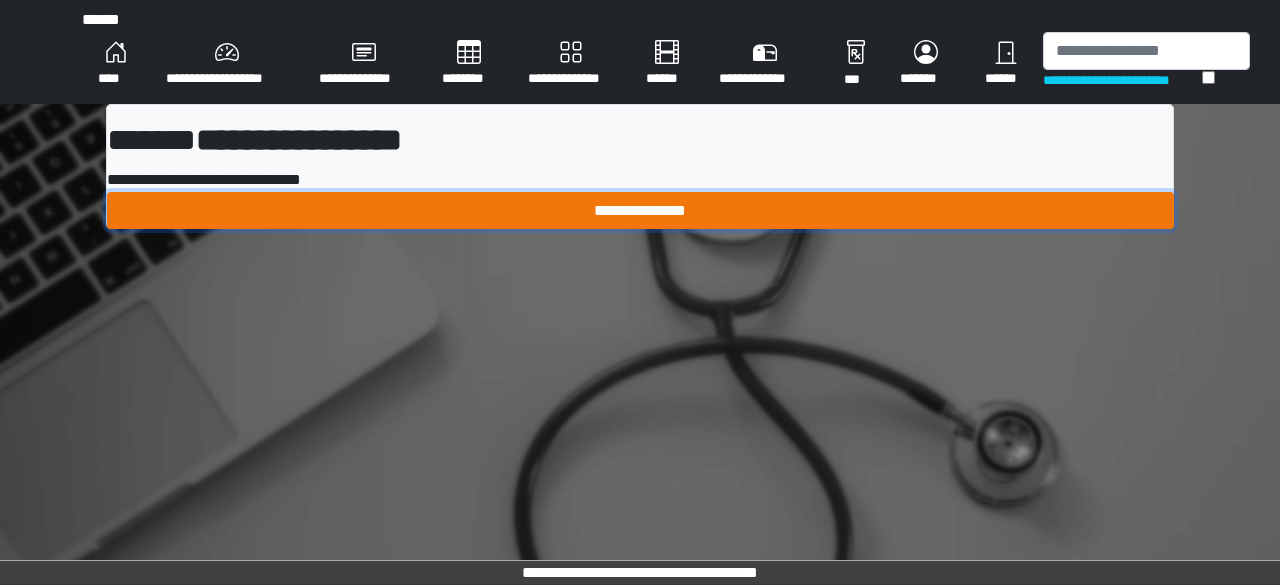 click on "**********" at bounding box center [640, 210] 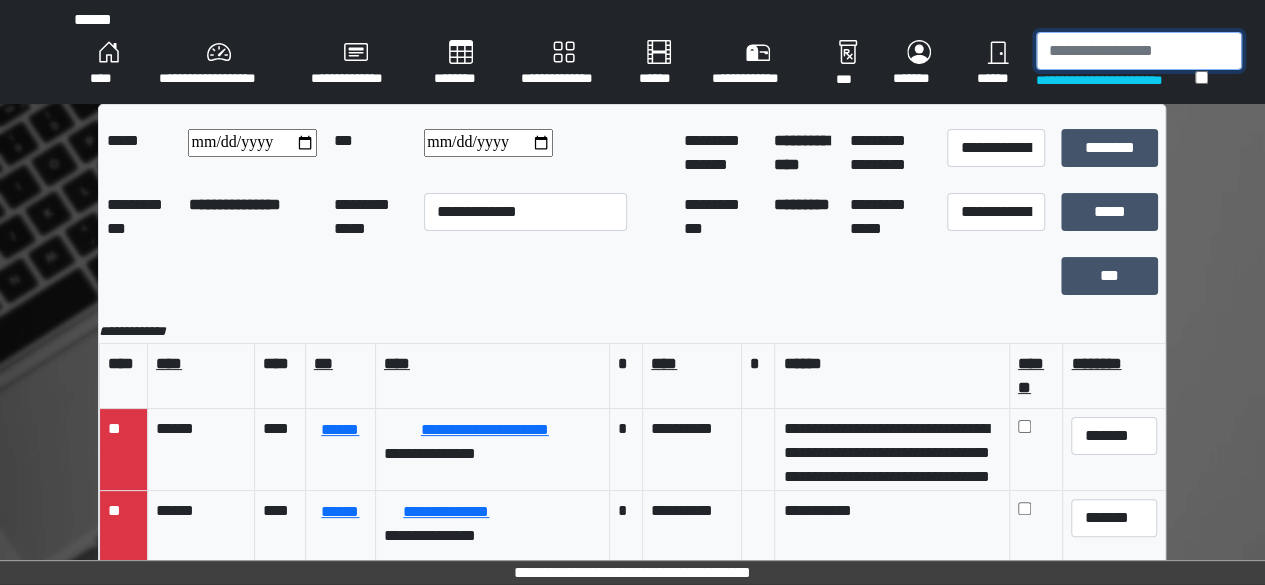 click at bounding box center (1139, 51) 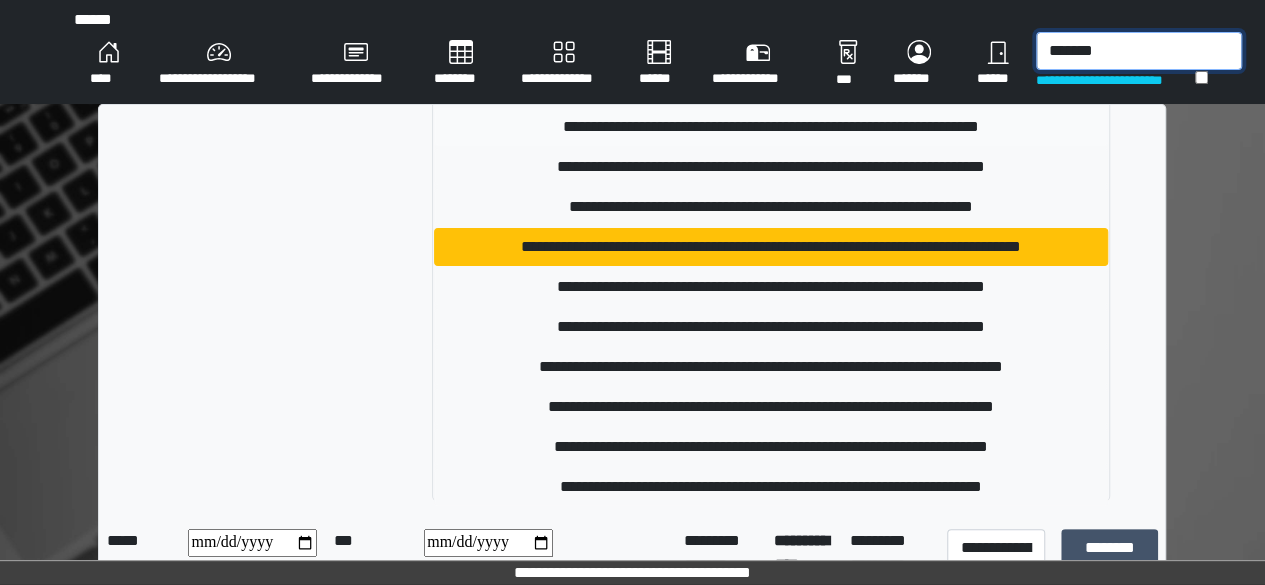 scroll, scrollTop: 50, scrollLeft: 0, axis: vertical 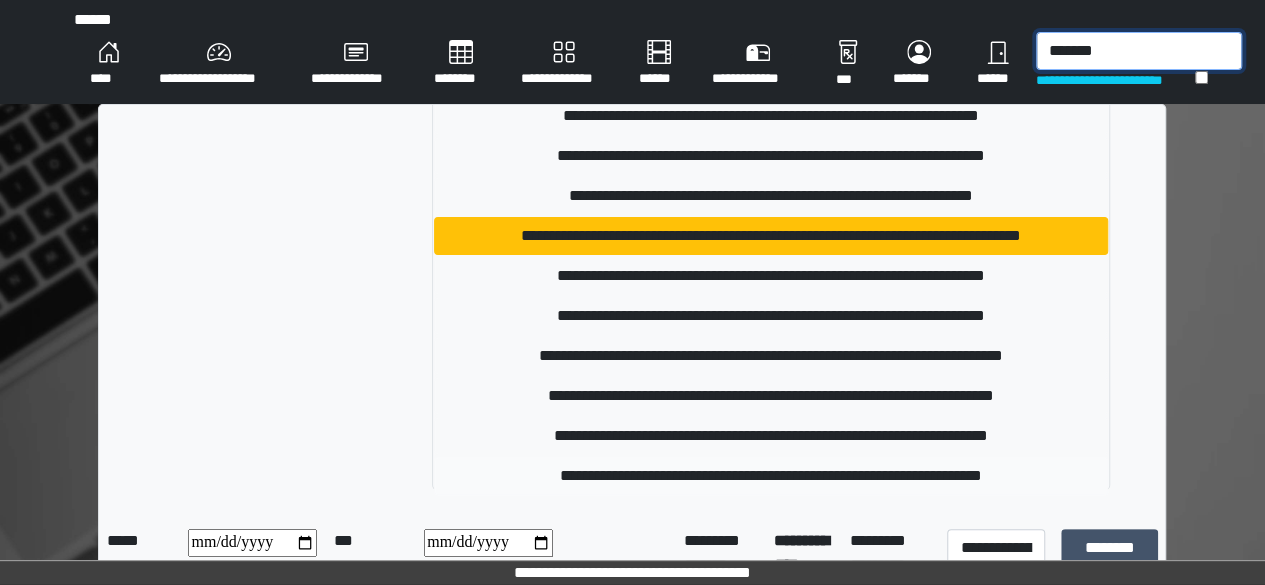 type on "*******" 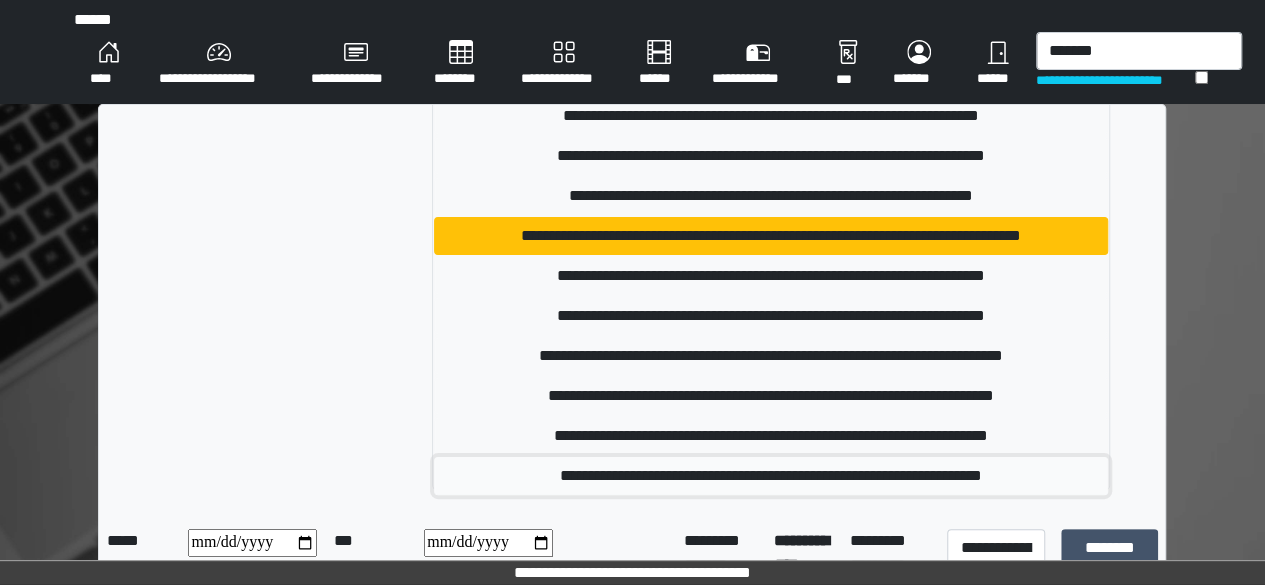 click on "**********" at bounding box center [771, 476] 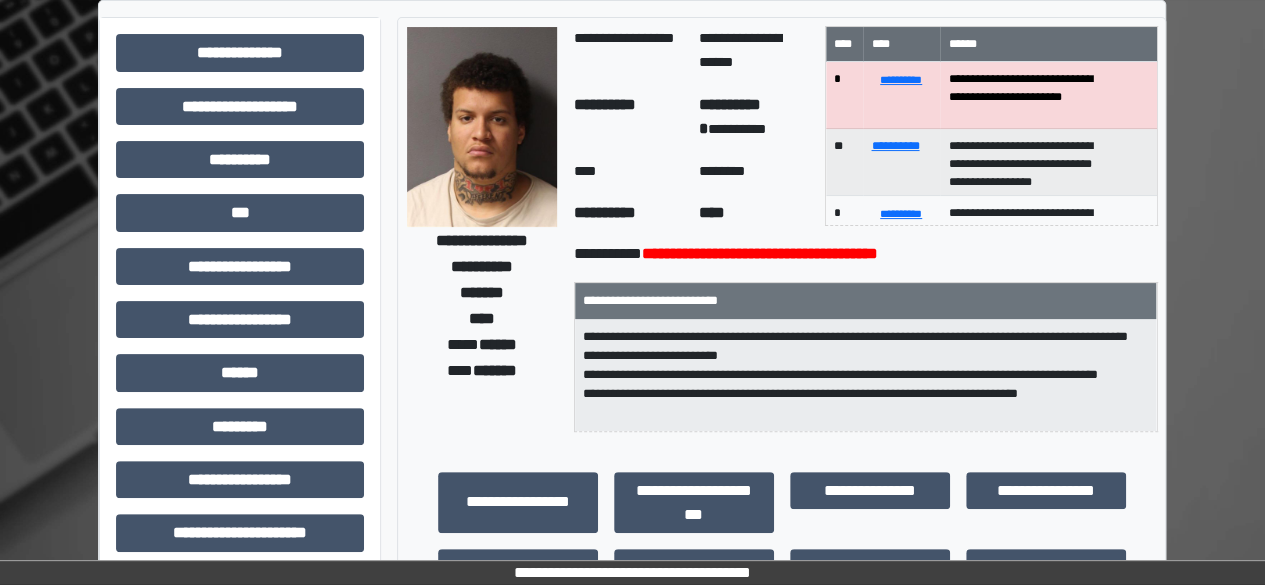 scroll, scrollTop: 0, scrollLeft: 0, axis: both 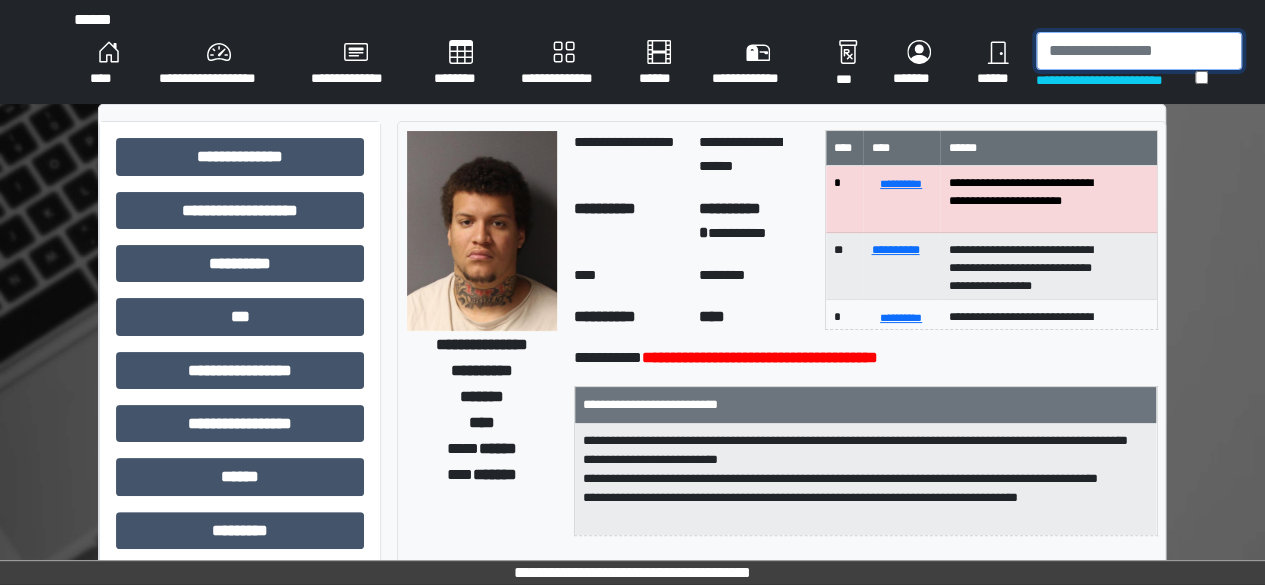 click at bounding box center [1139, 51] 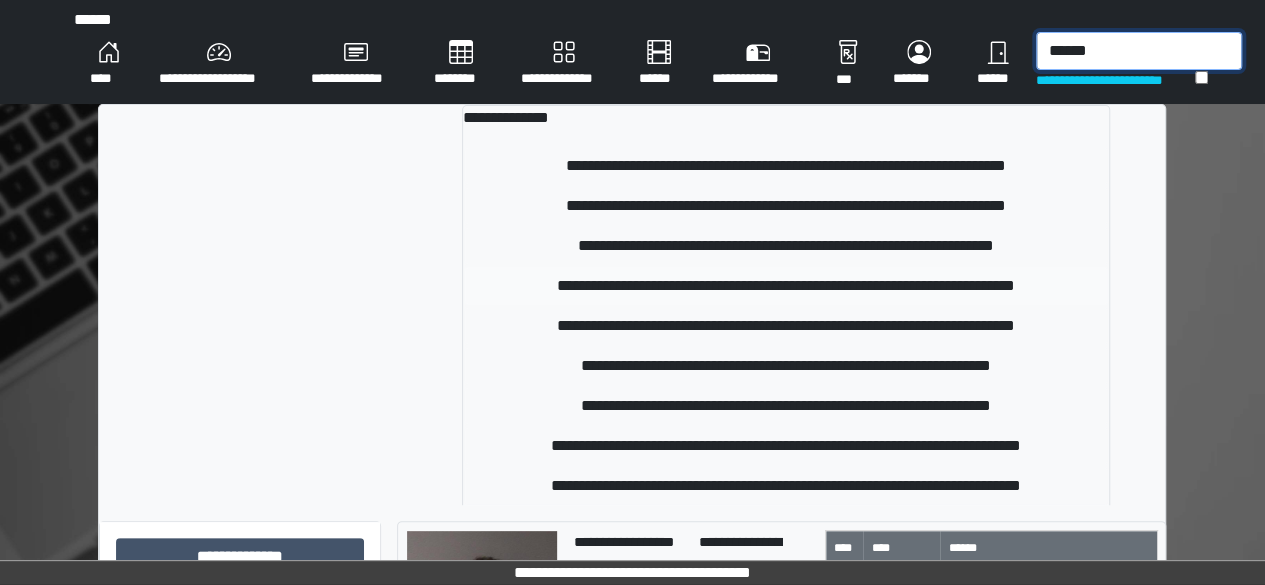 type on "******" 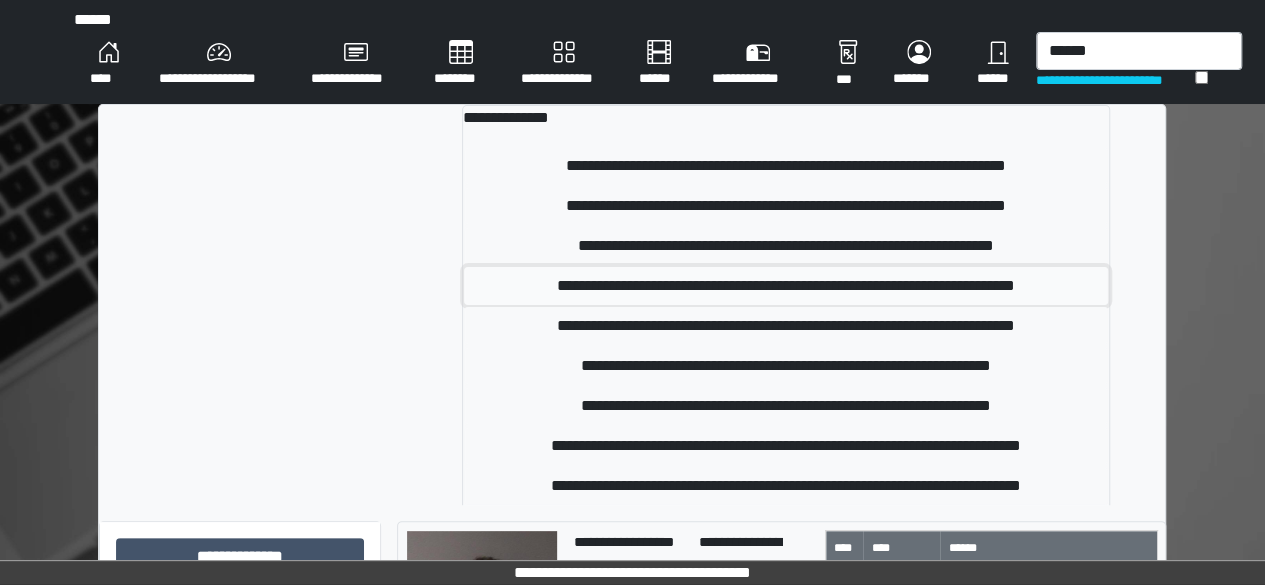 click on "**********" at bounding box center (786, 286) 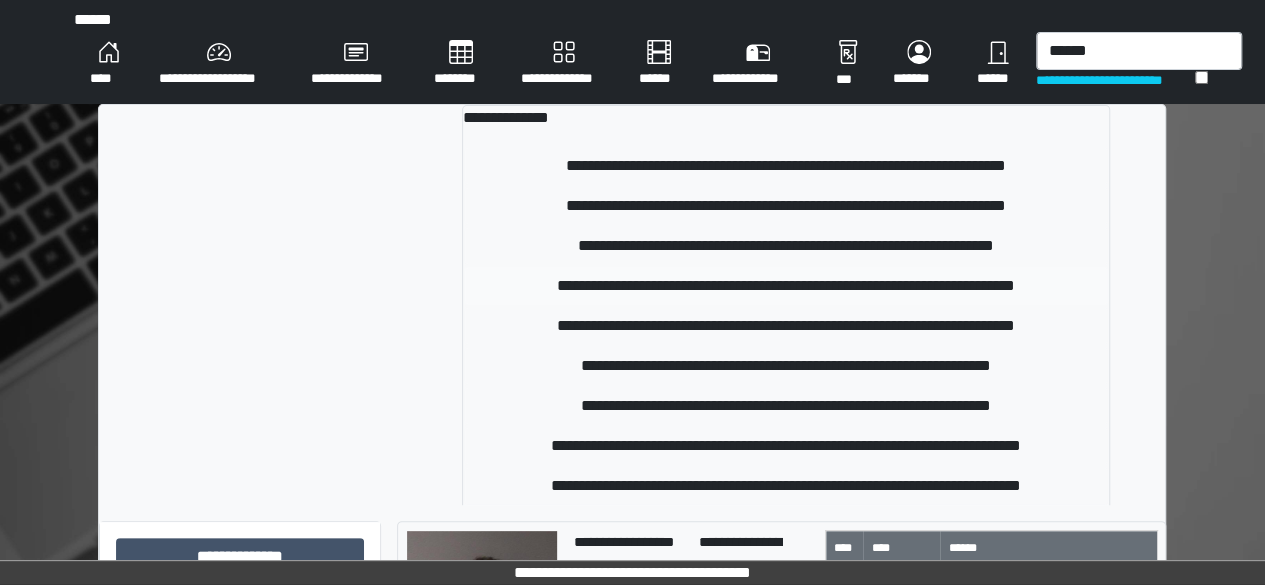 type 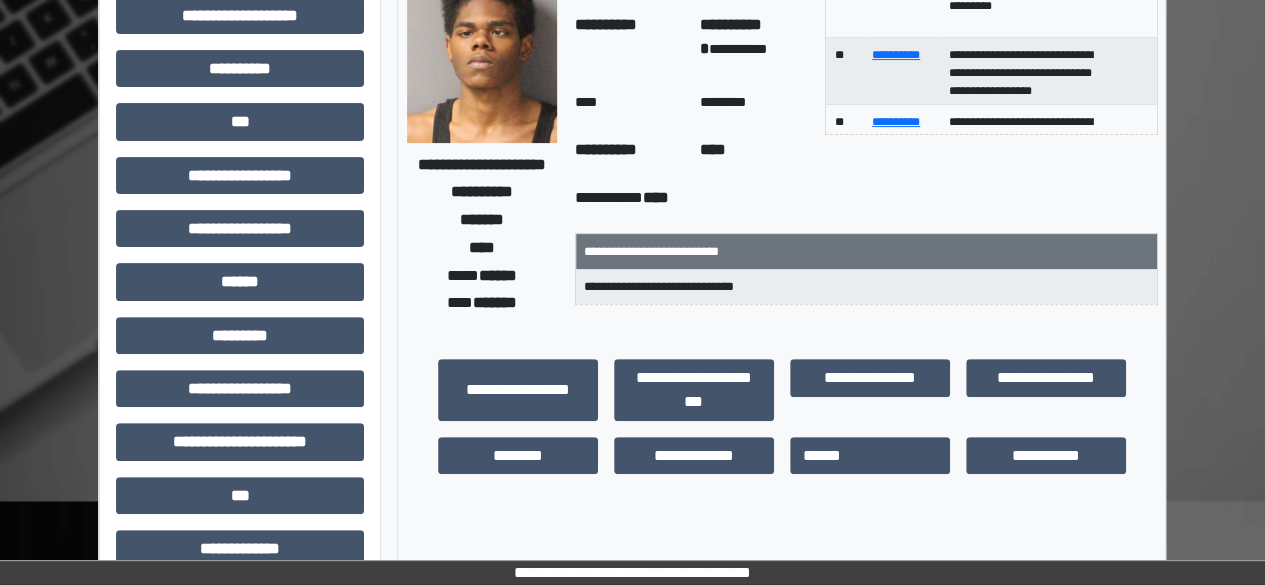 scroll, scrollTop: 197, scrollLeft: 0, axis: vertical 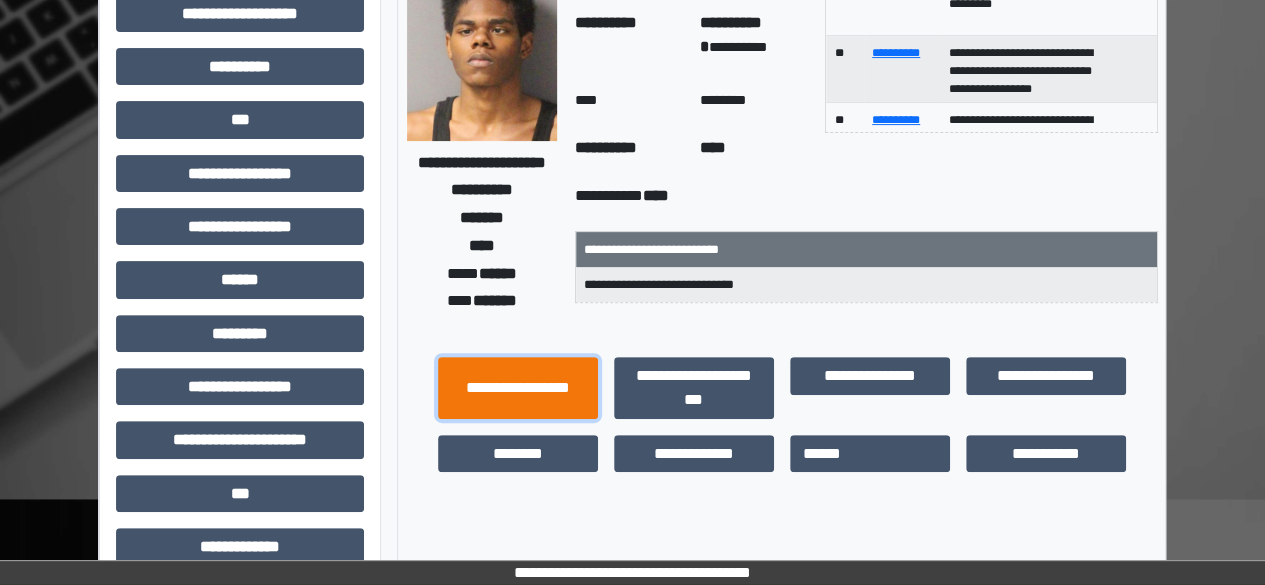click on "**********" at bounding box center [518, 387] 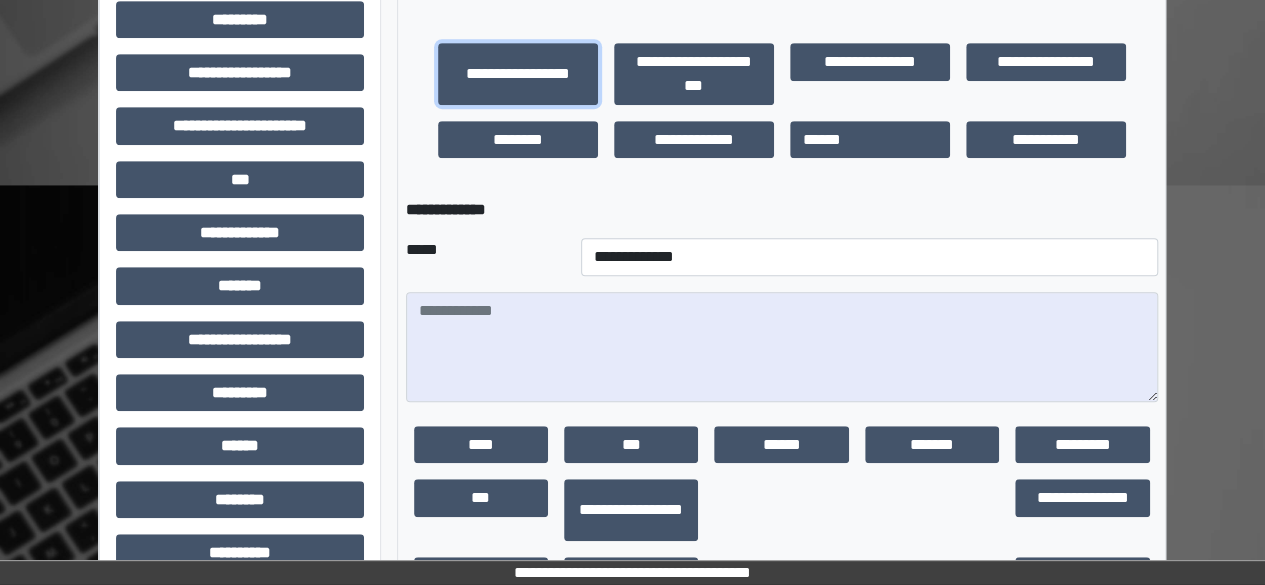 scroll, scrollTop: 516, scrollLeft: 0, axis: vertical 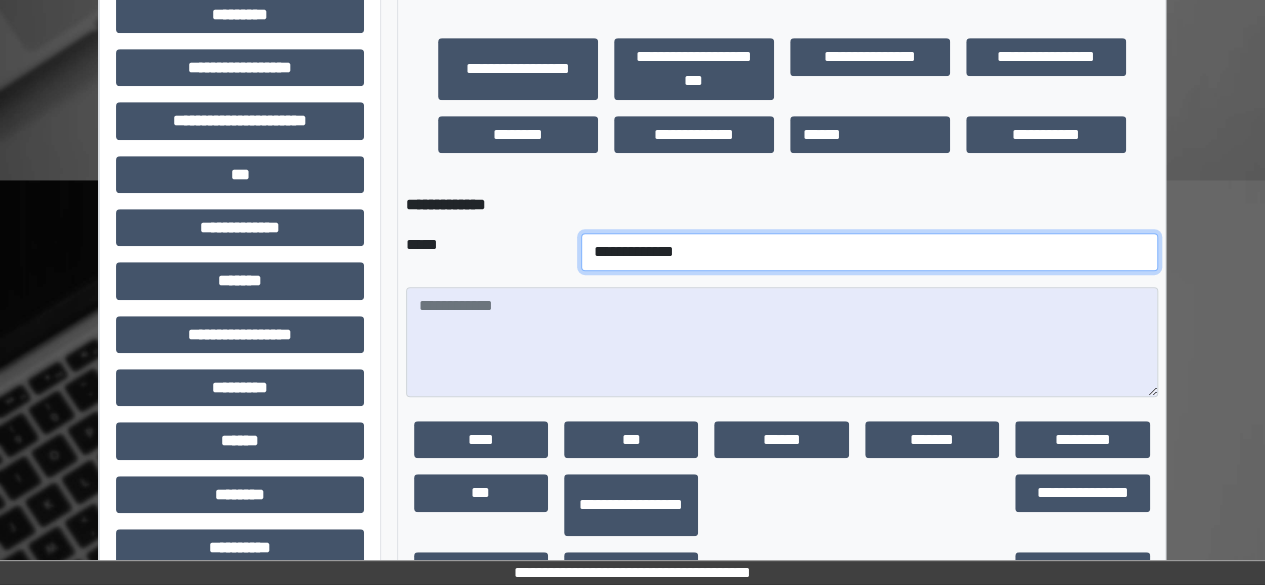 click on "**********" at bounding box center (869, 252) 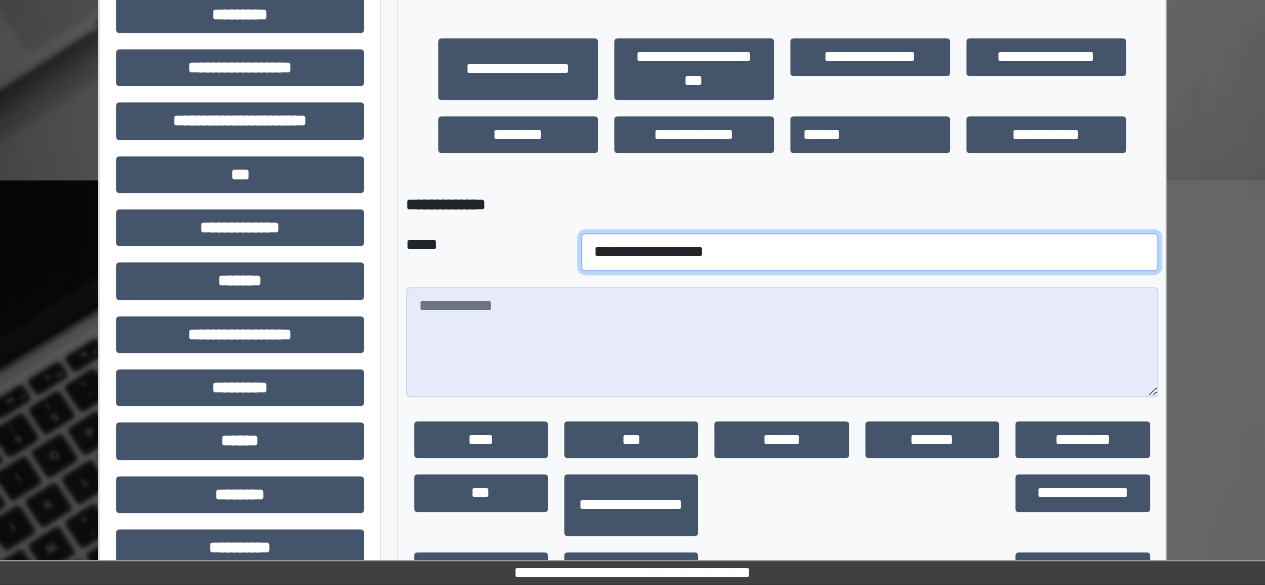 click on "**********" at bounding box center [869, 252] 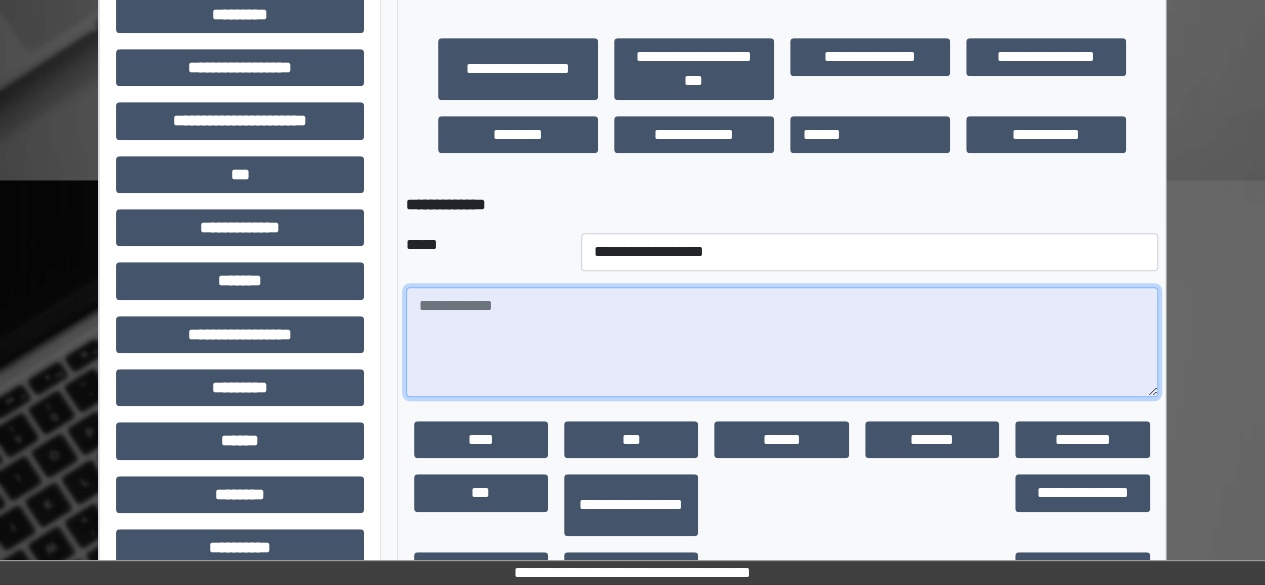 click at bounding box center (782, 342) 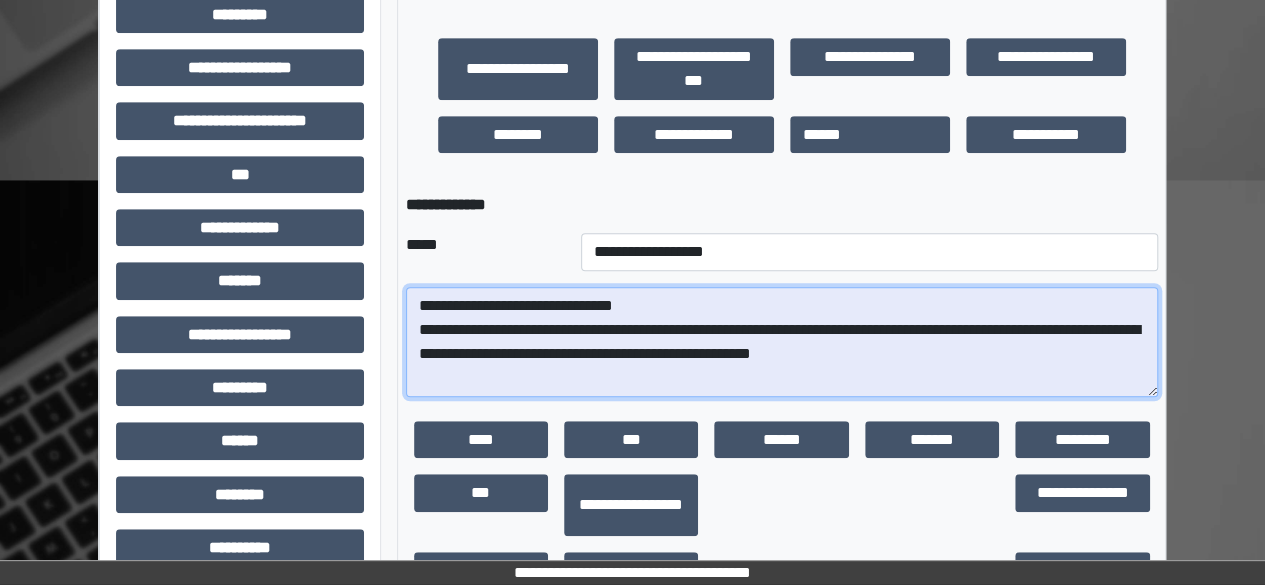 scroll, scrollTop: 599, scrollLeft: 0, axis: vertical 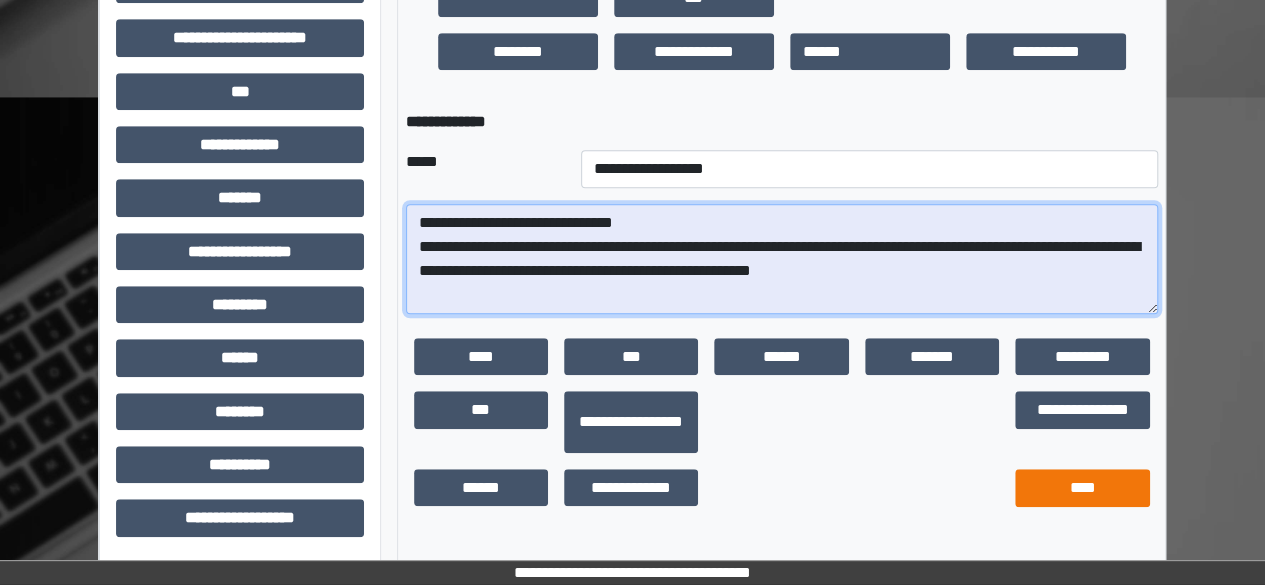 type on "**********" 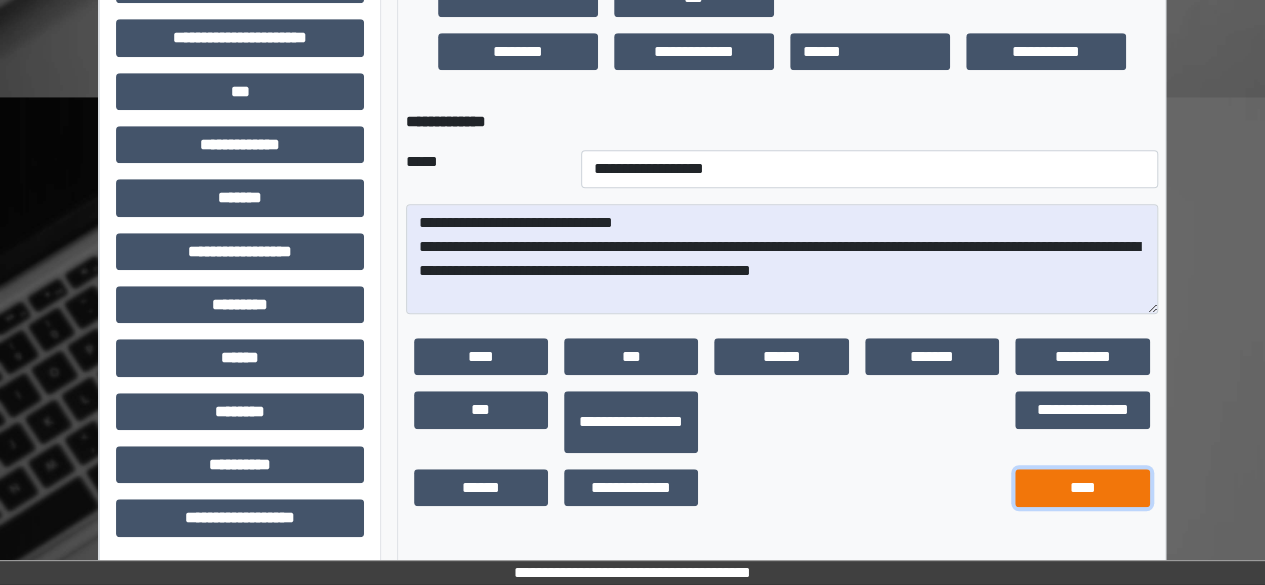 click on "****" at bounding box center [1082, 488] 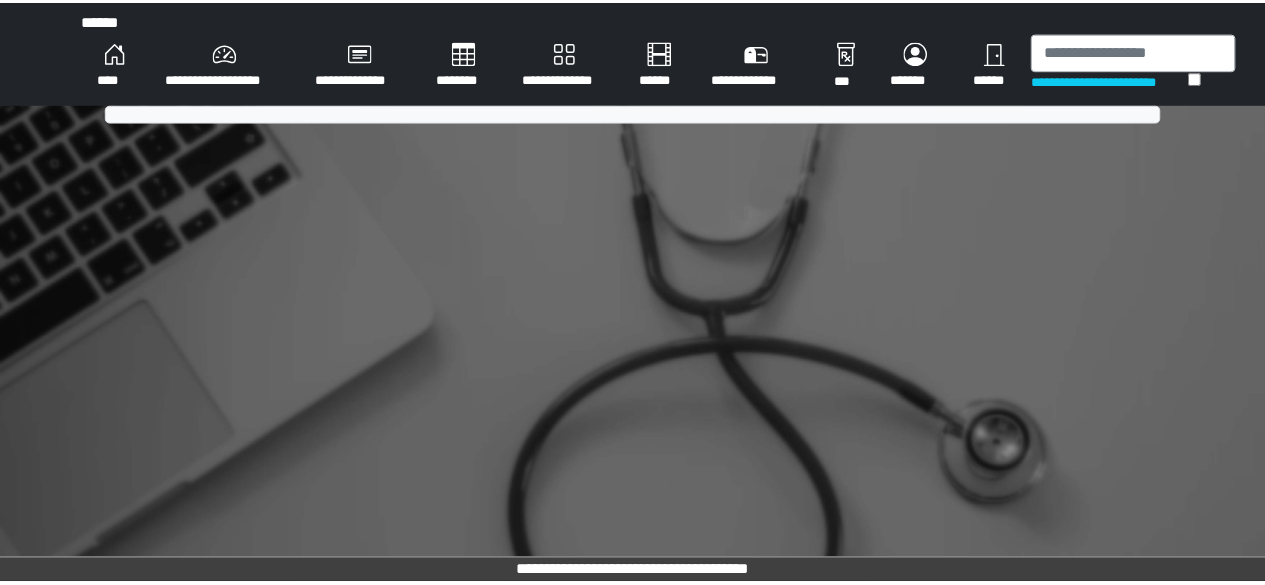 scroll, scrollTop: 0, scrollLeft: 0, axis: both 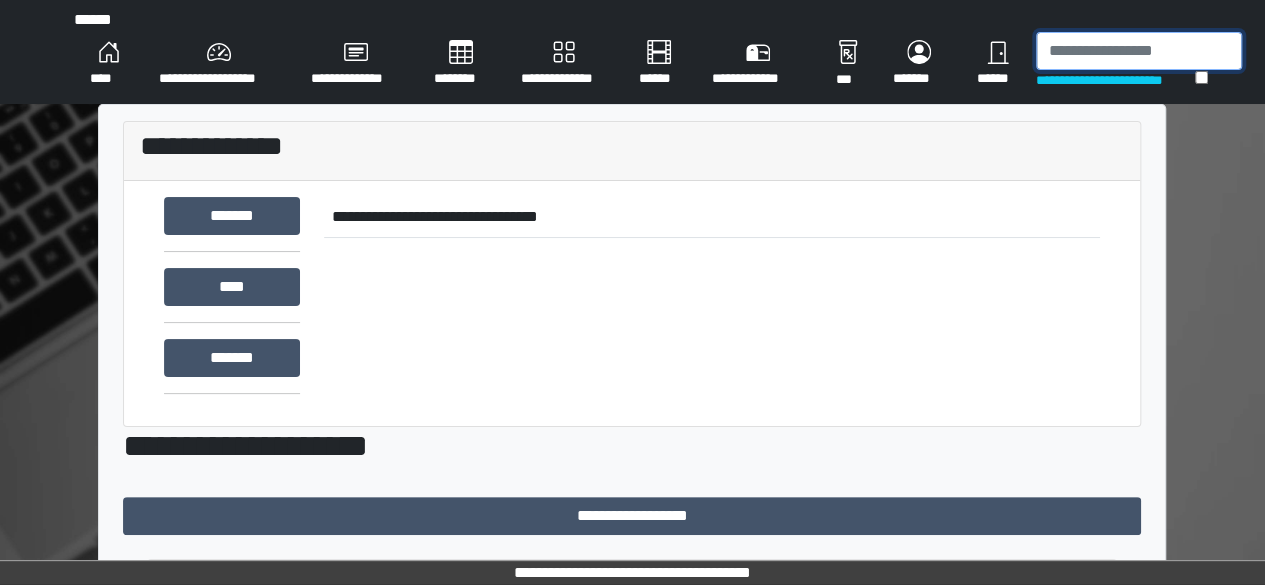 click at bounding box center (1139, 51) 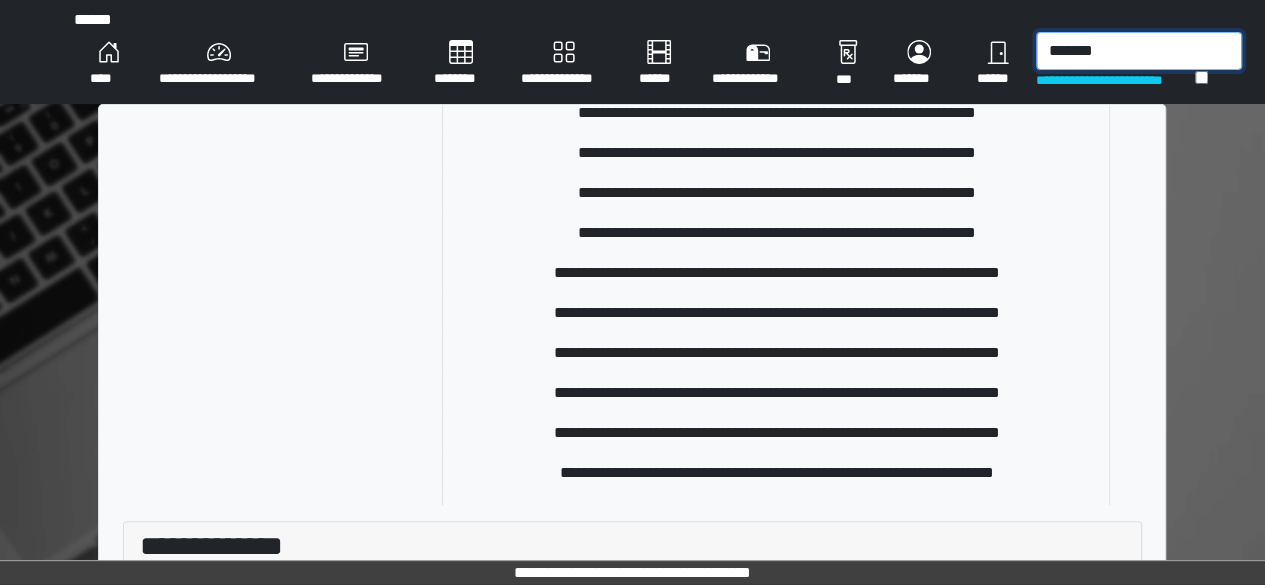 scroll, scrollTop: 464, scrollLeft: 0, axis: vertical 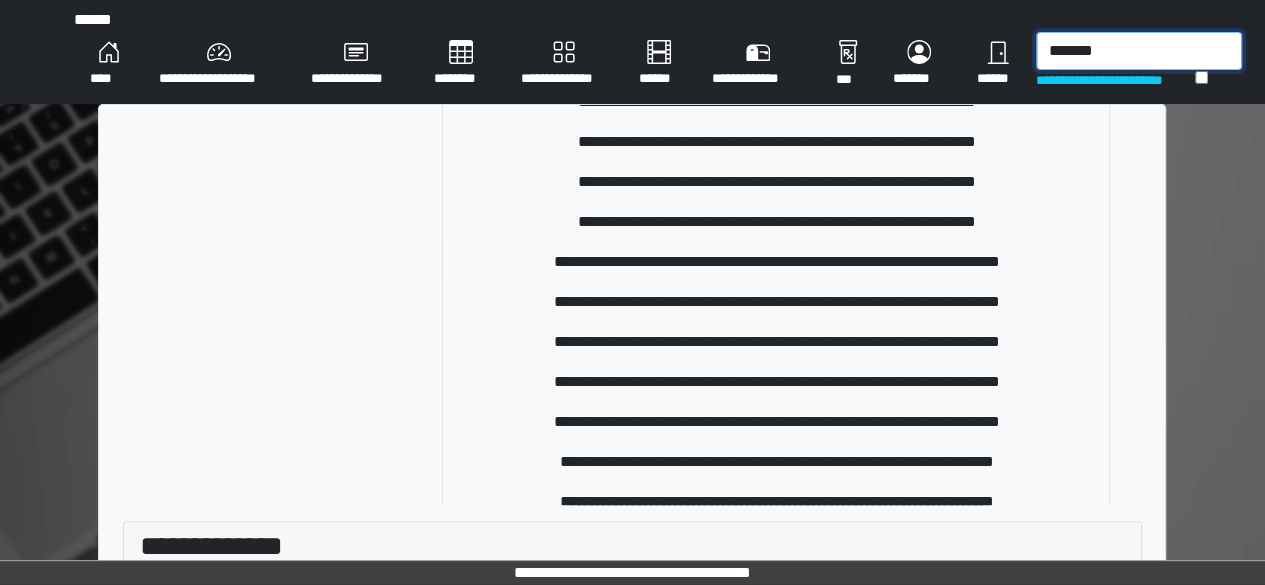 type on "*******" 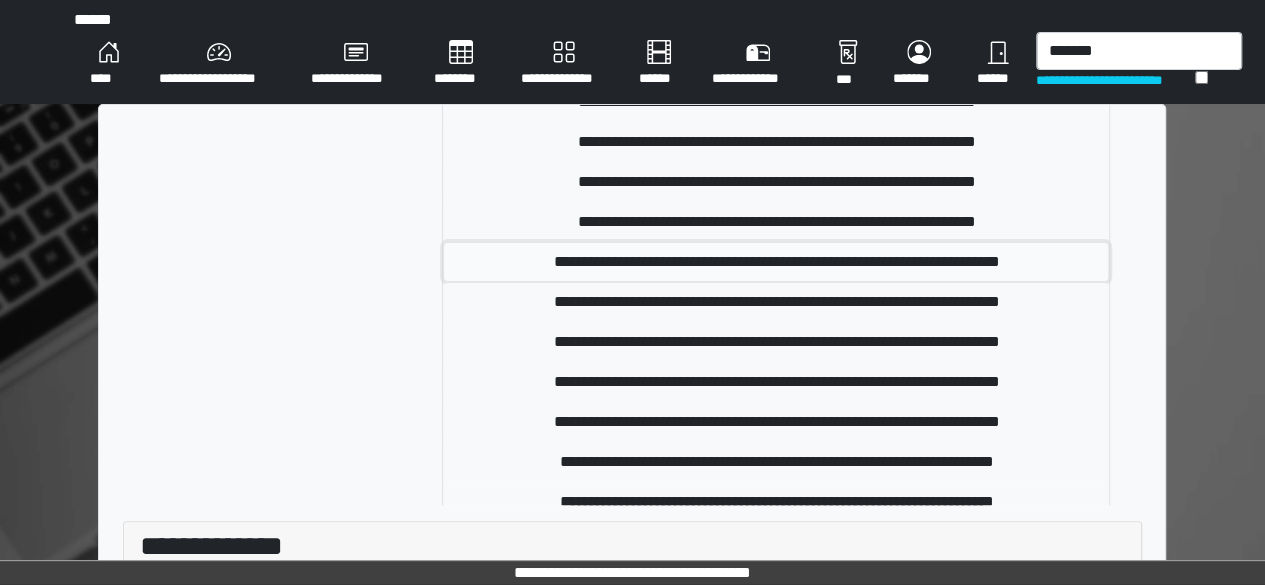 click on "**********" at bounding box center [776, 262] 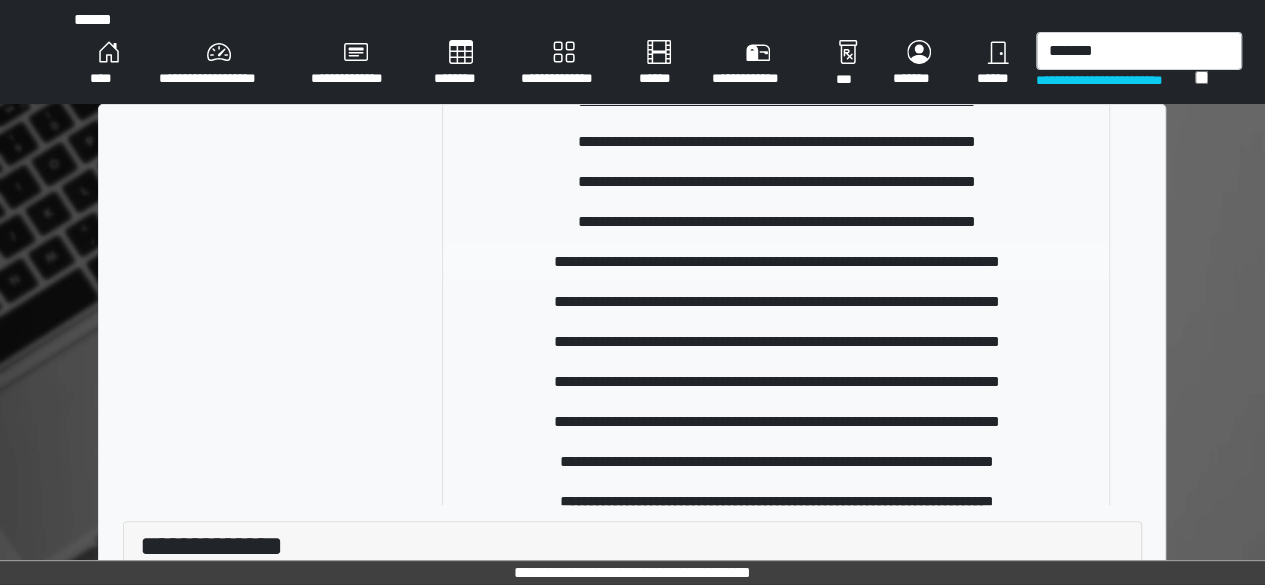type 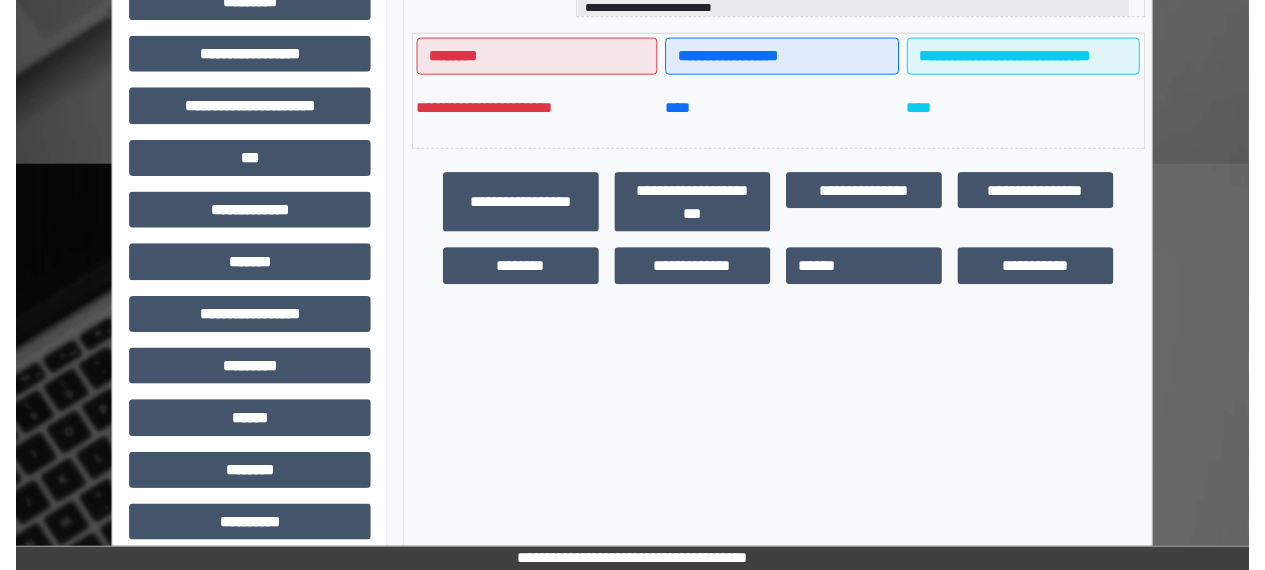 scroll, scrollTop: 591, scrollLeft: 0, axis: vertical 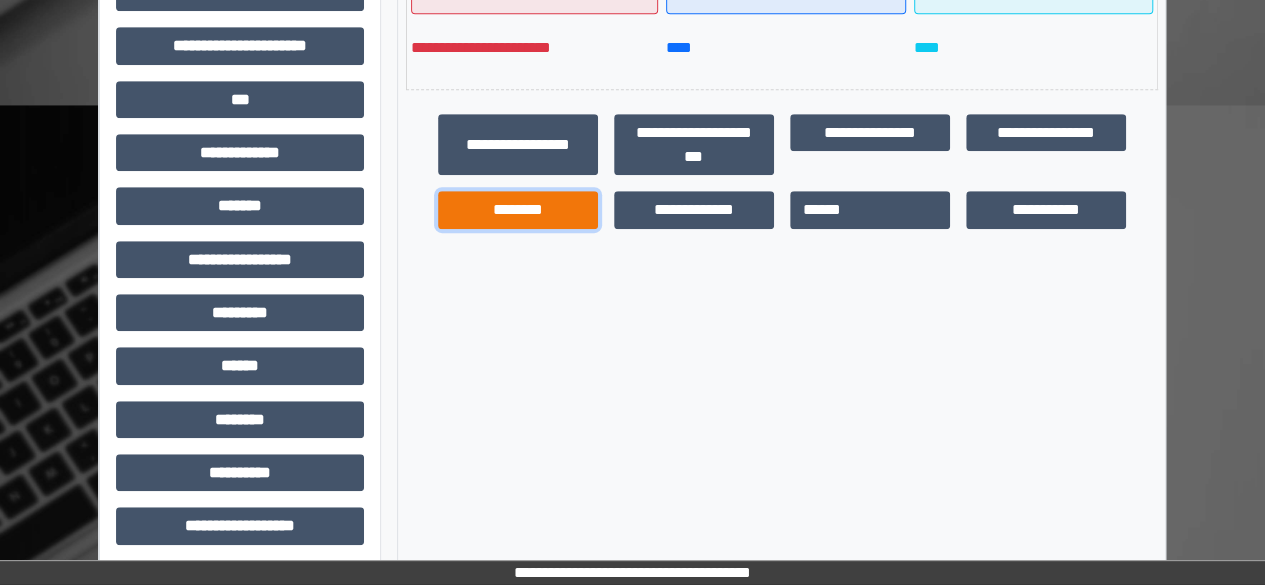 click on "********" at bounding box center (518, 209) 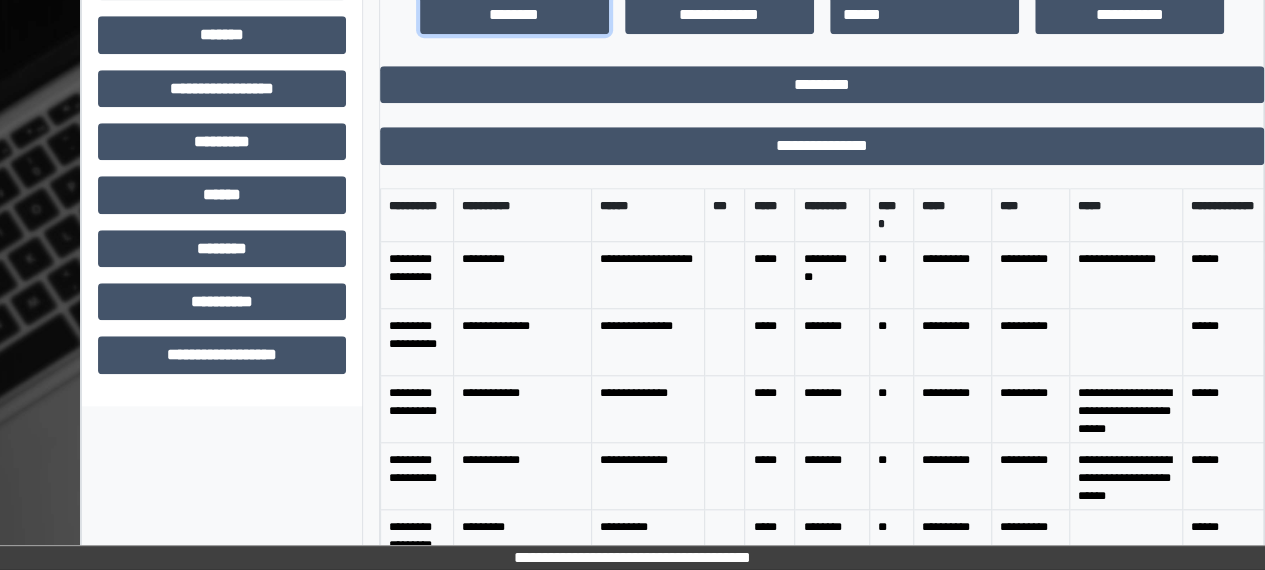 scroll, scrollTop: 763, scrollLeft: 18, axis: both 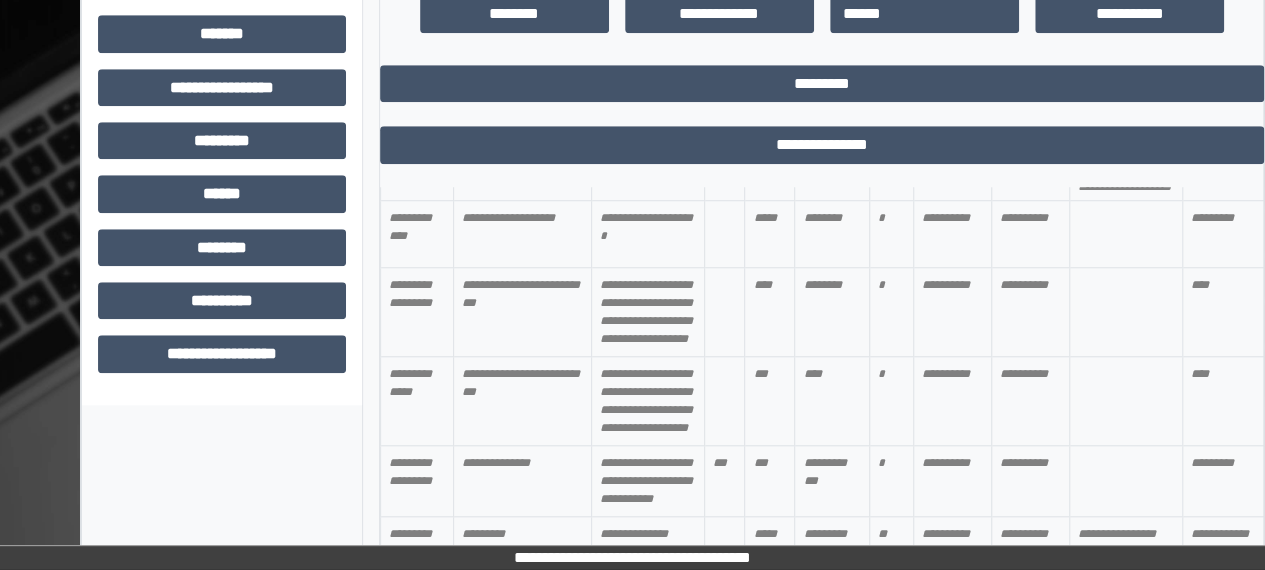 click on "********" at bounding box center (832, 234) 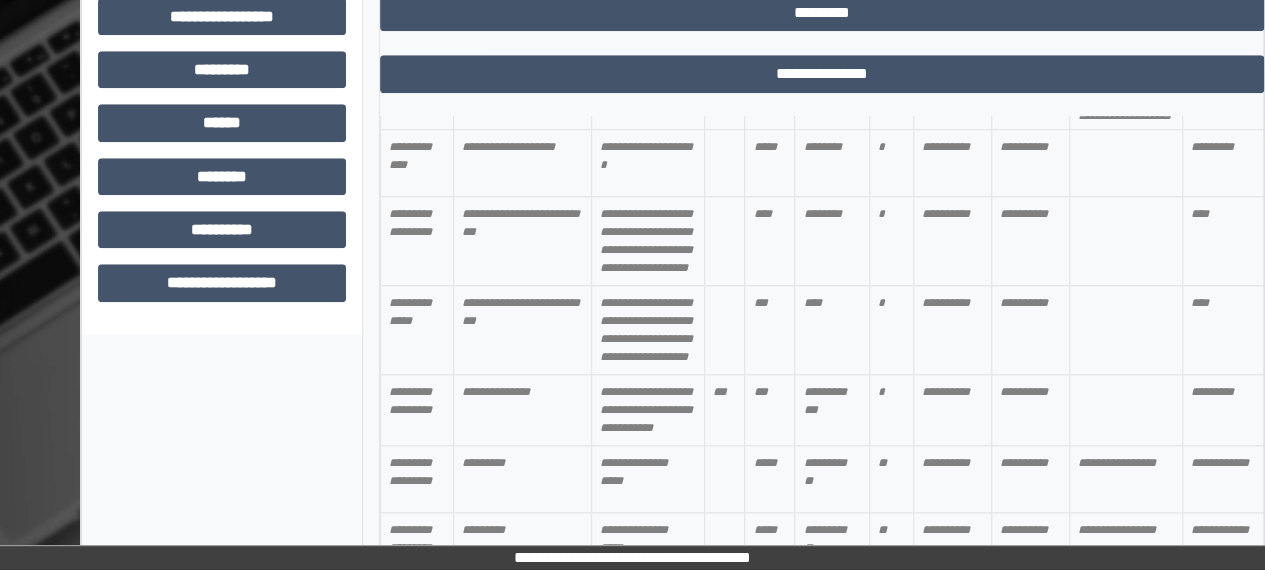 scroll, scrollTop: 877, scrollLeft: 18, axis: both 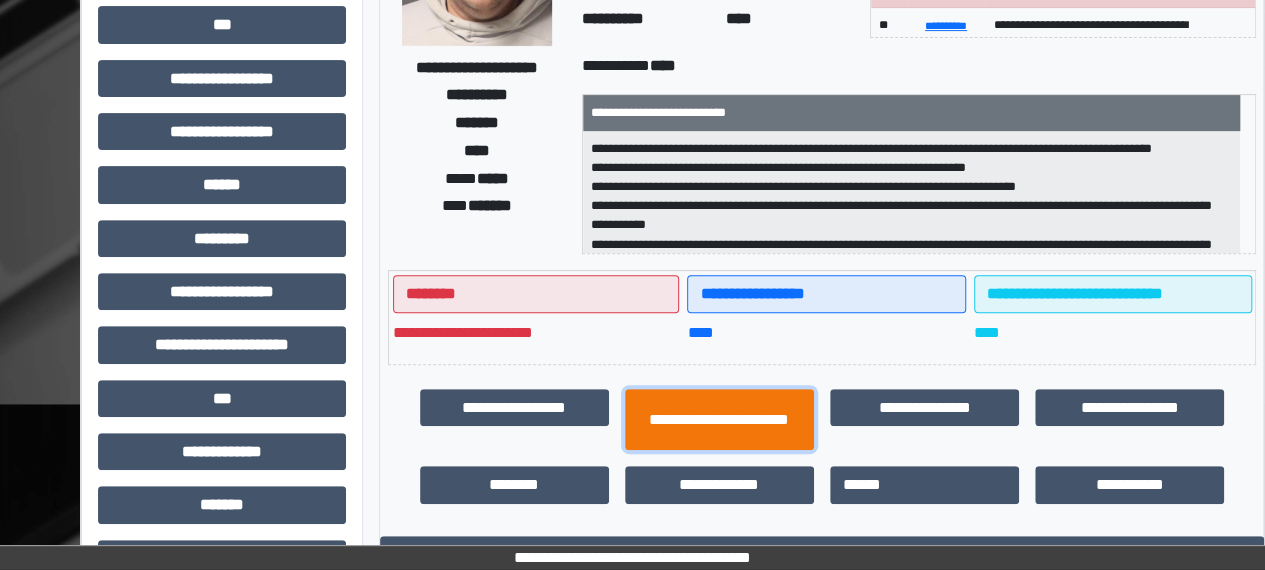 click on "**********" at bounding box center (719, 419) 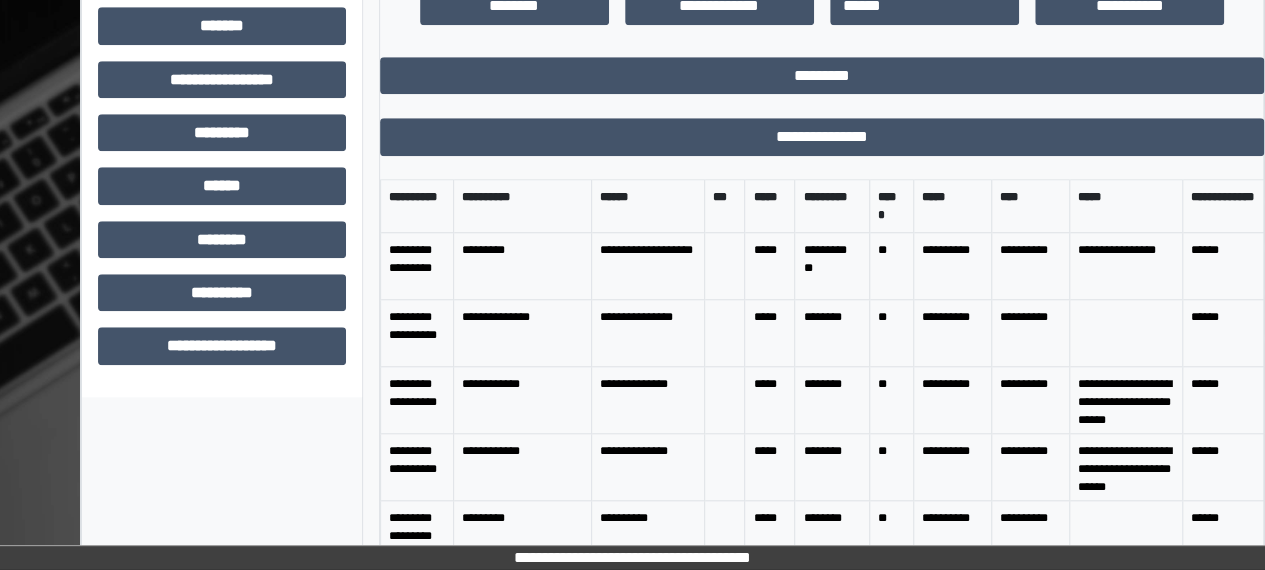 scroll, scrollTop: 774, scrollLeft: 18, axis: both 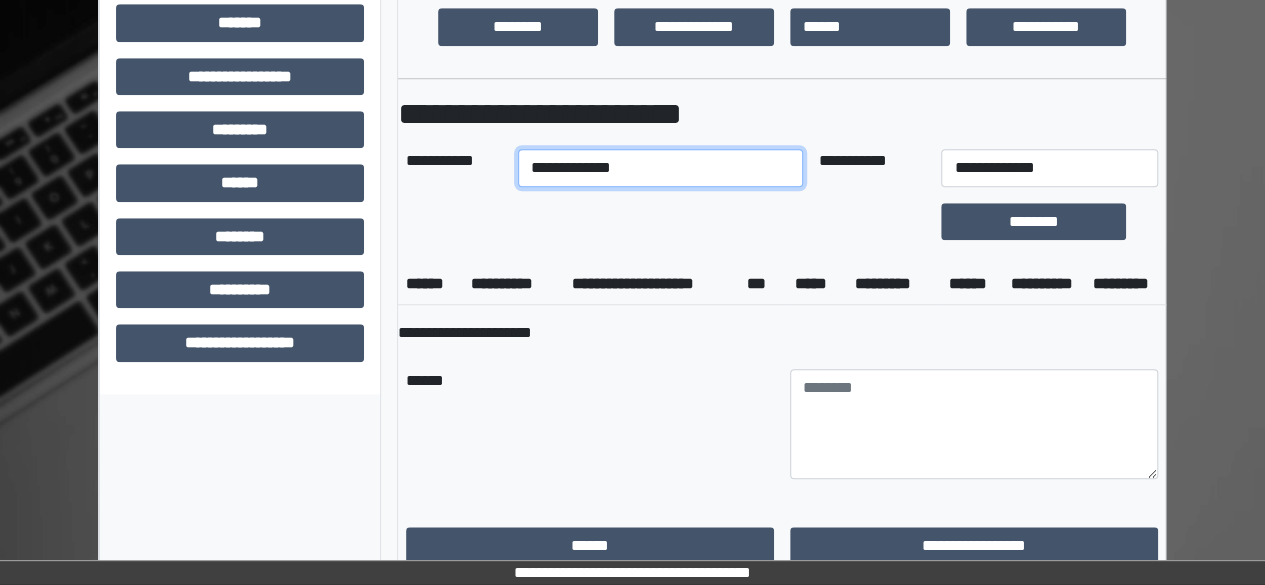 click on "**********" at bounding box center [660, 168] 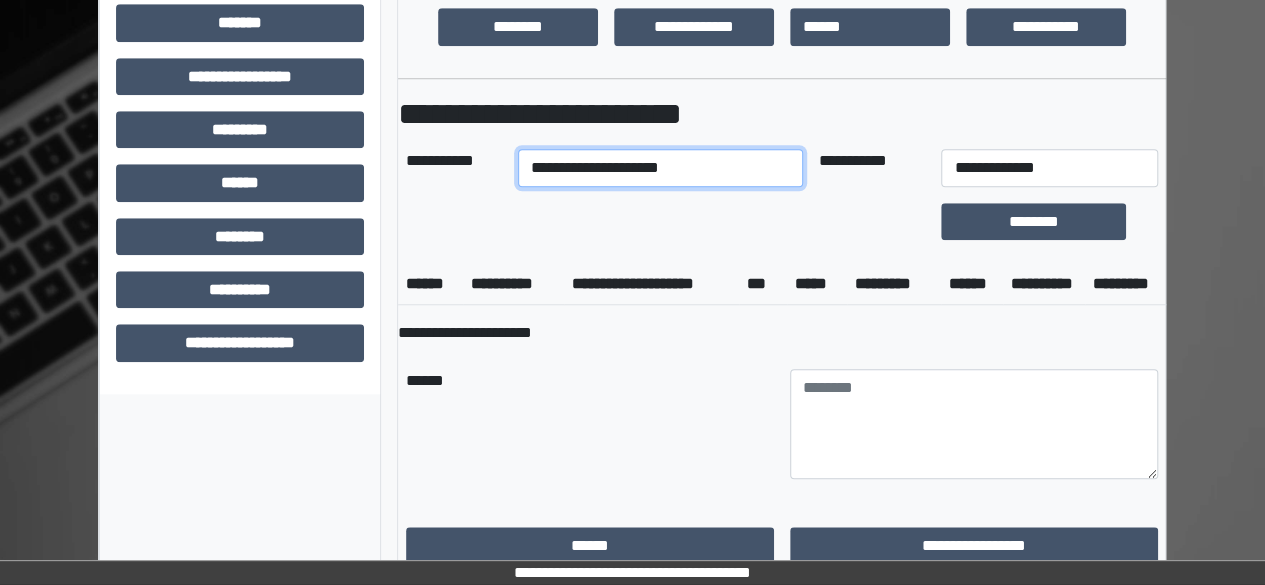 click on "**********" at bounding box center [660, 168] 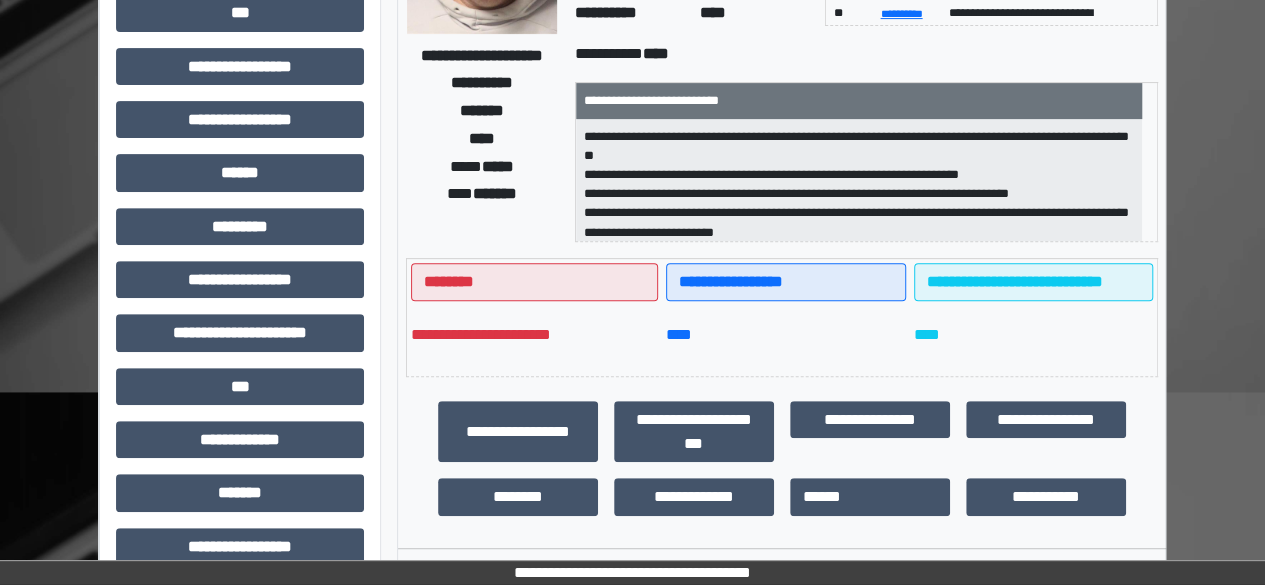 scroll, scrollTop: 0, scrollLeft: 0, axis: both 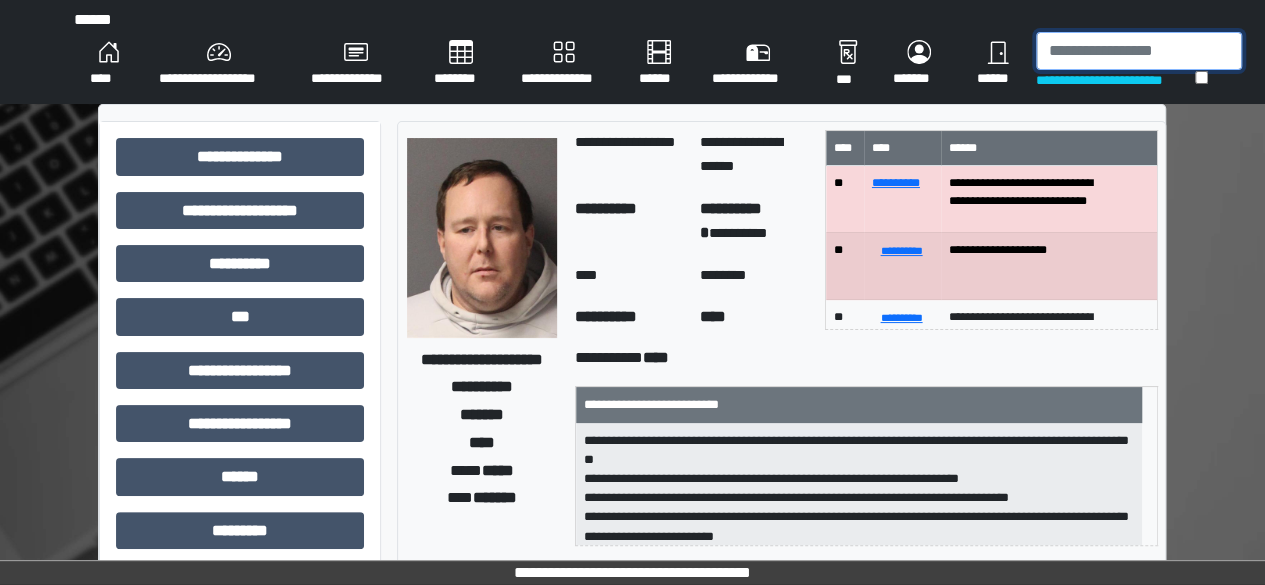 click at bounding box center (1139, 51) 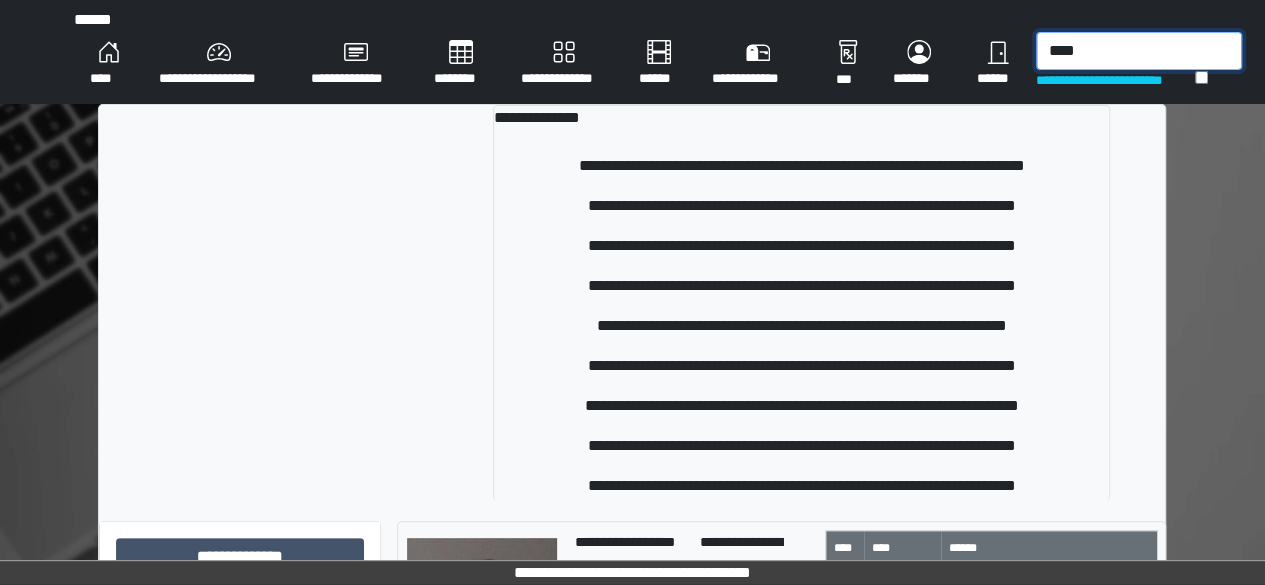type on "****" 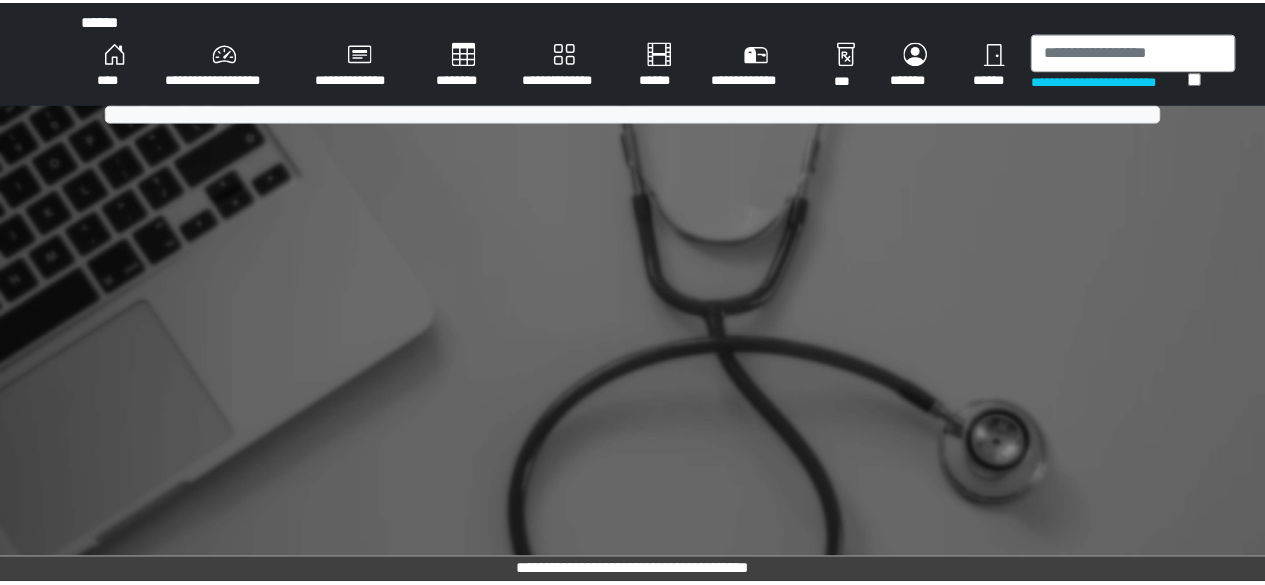 scroll, scrollTop: 0, scrollLeft: 0, axis: both 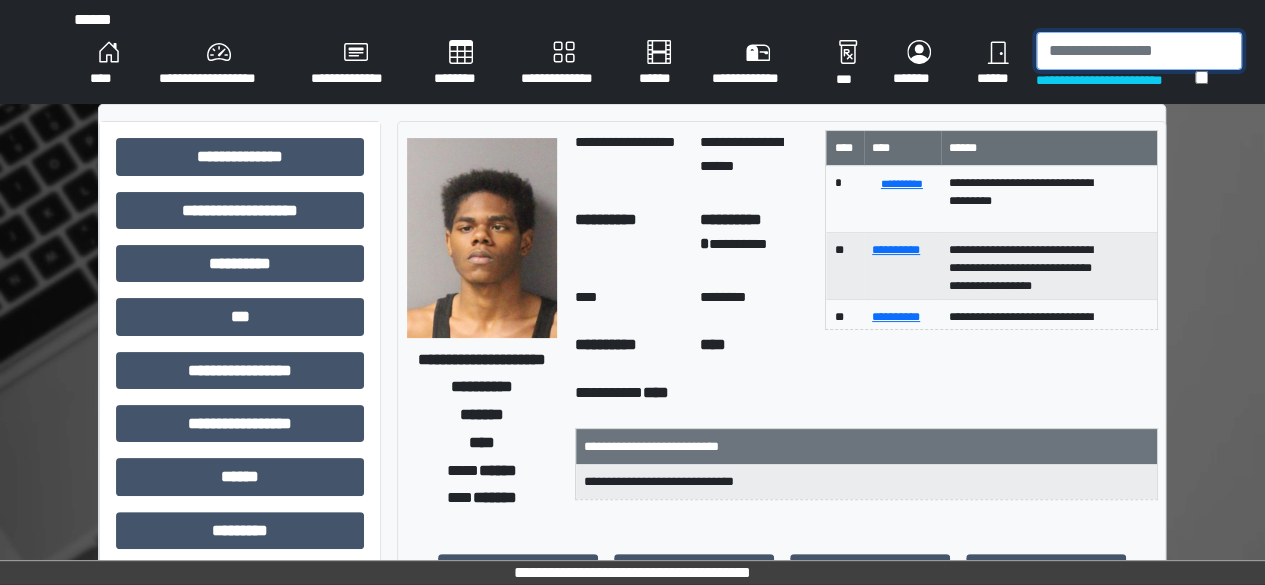 click at bounding box center [1139, 51] 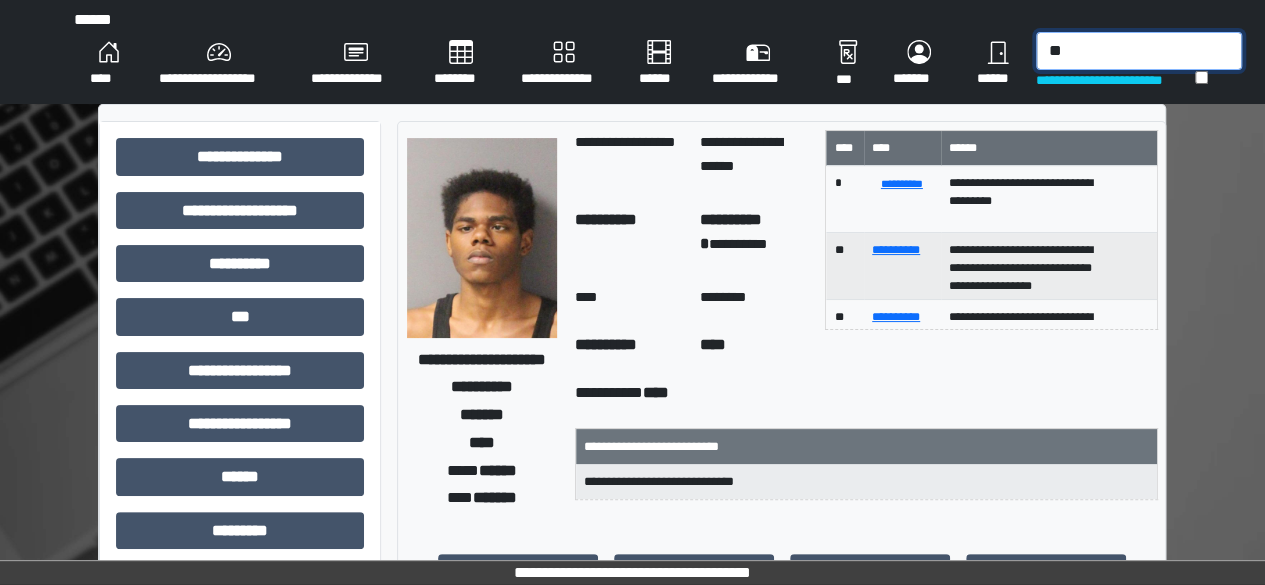 type on "*" 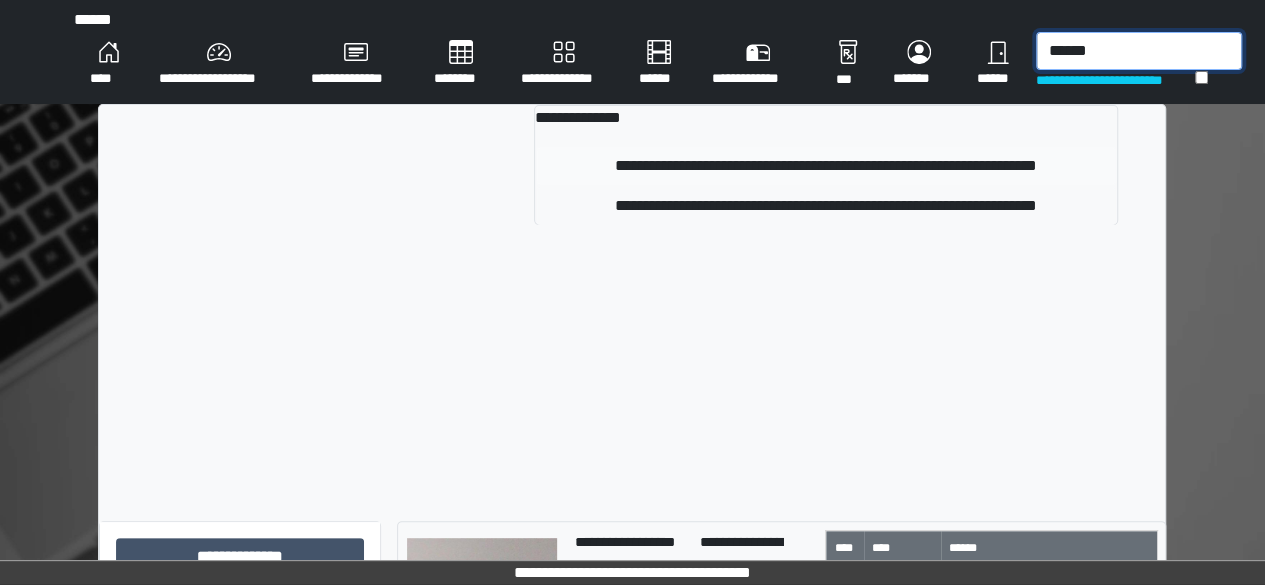 type on "******" 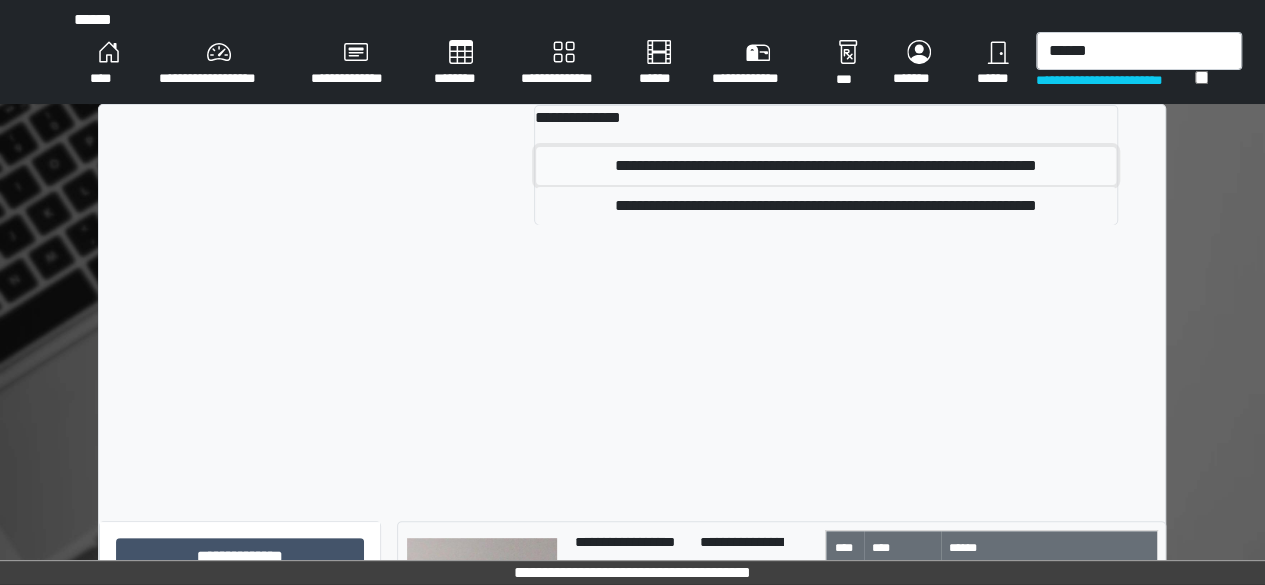 click on "**********" at bounding box center [826, 166] 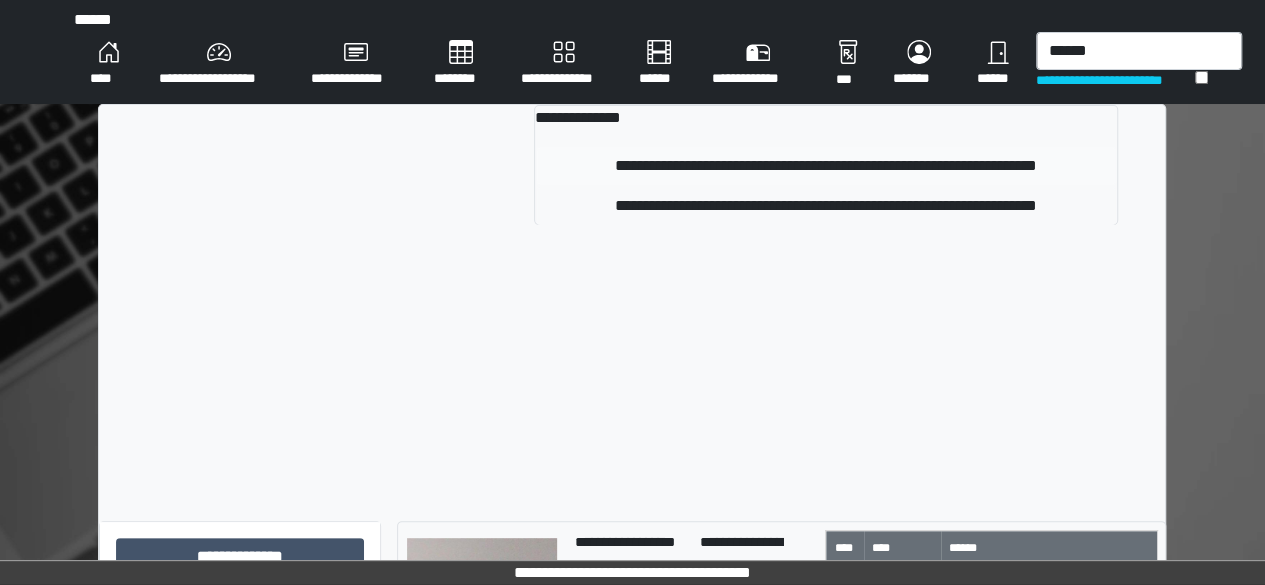 type 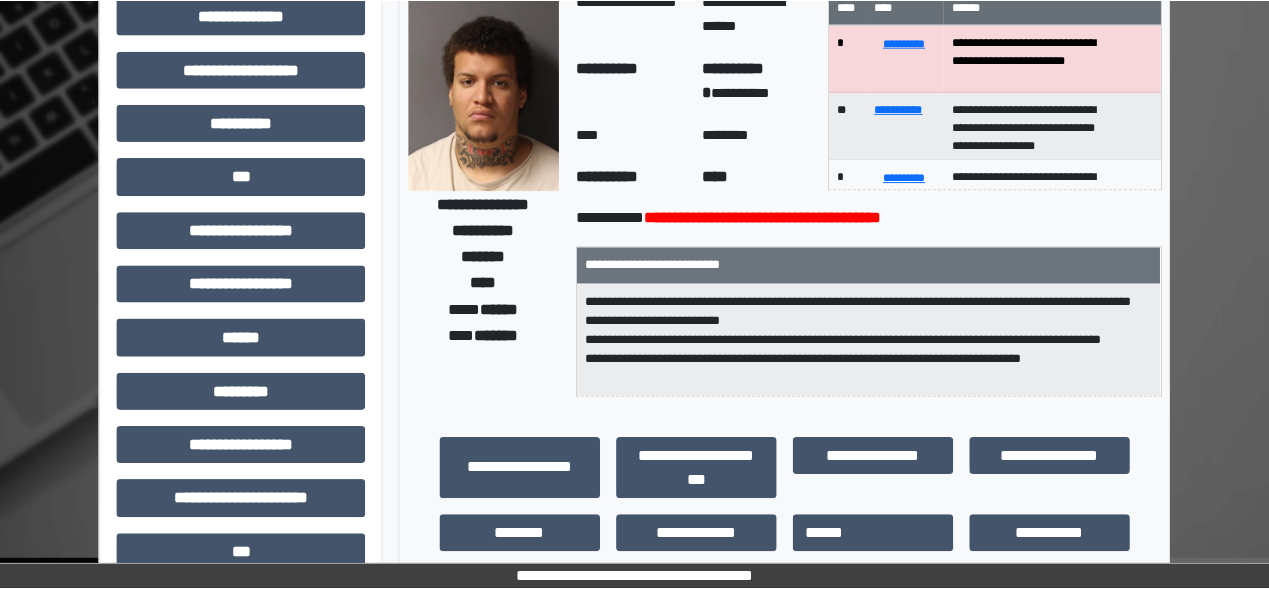 scroll, scrollTop: 145, scrollLeft: 0, axis: vertical 